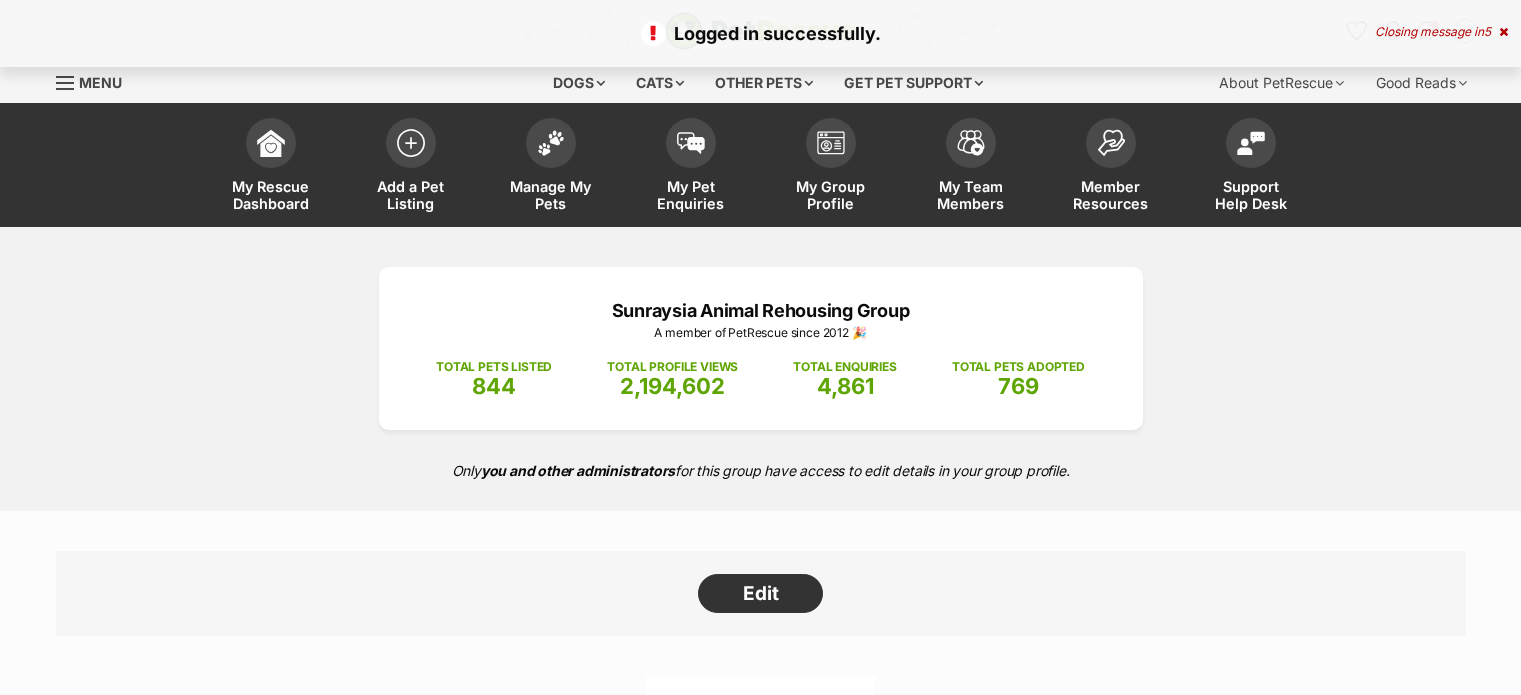 scroll, scrollTop: 0, scrollLeft: 0, axis: both 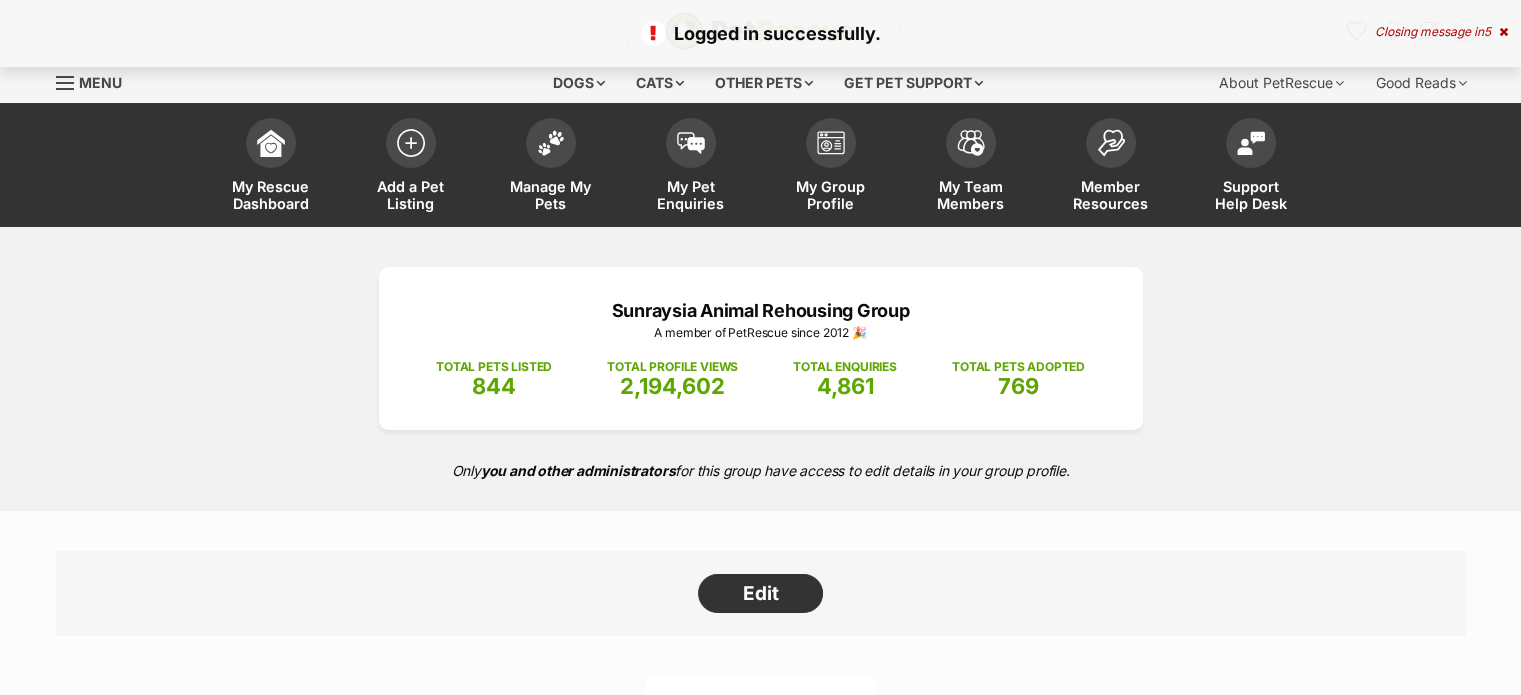 click at bounding box center (271, 143) 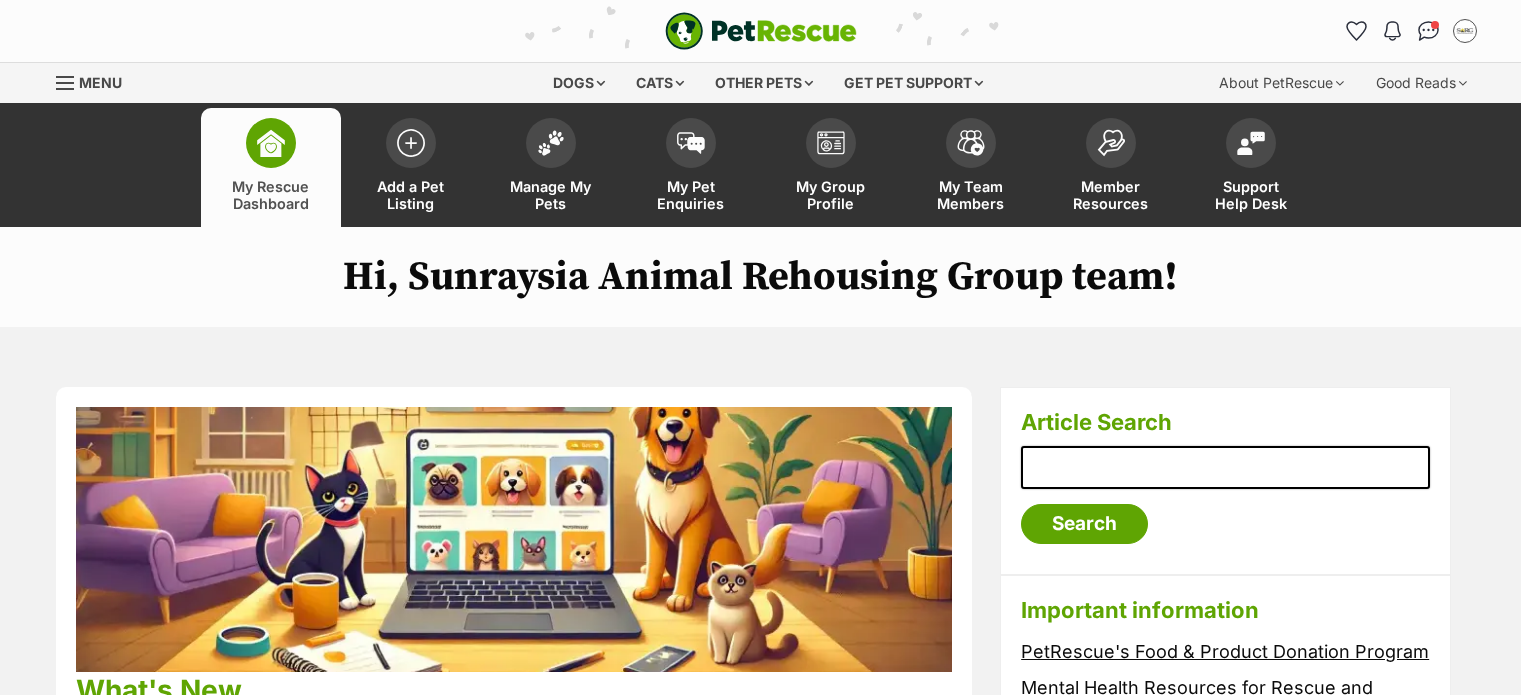 scroll, scrollTop: 440, scrollLeft: 0, axis: vertical 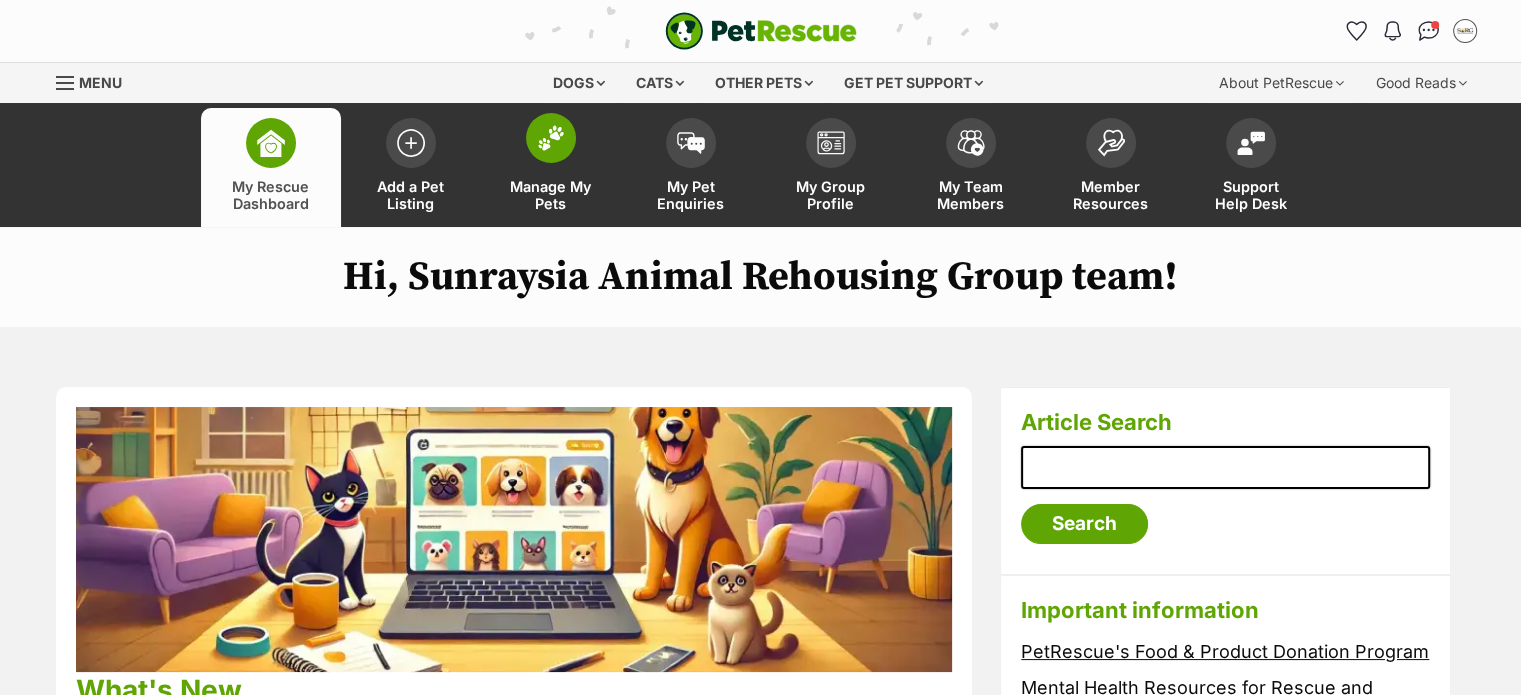 click at bounding box center [551, 138] 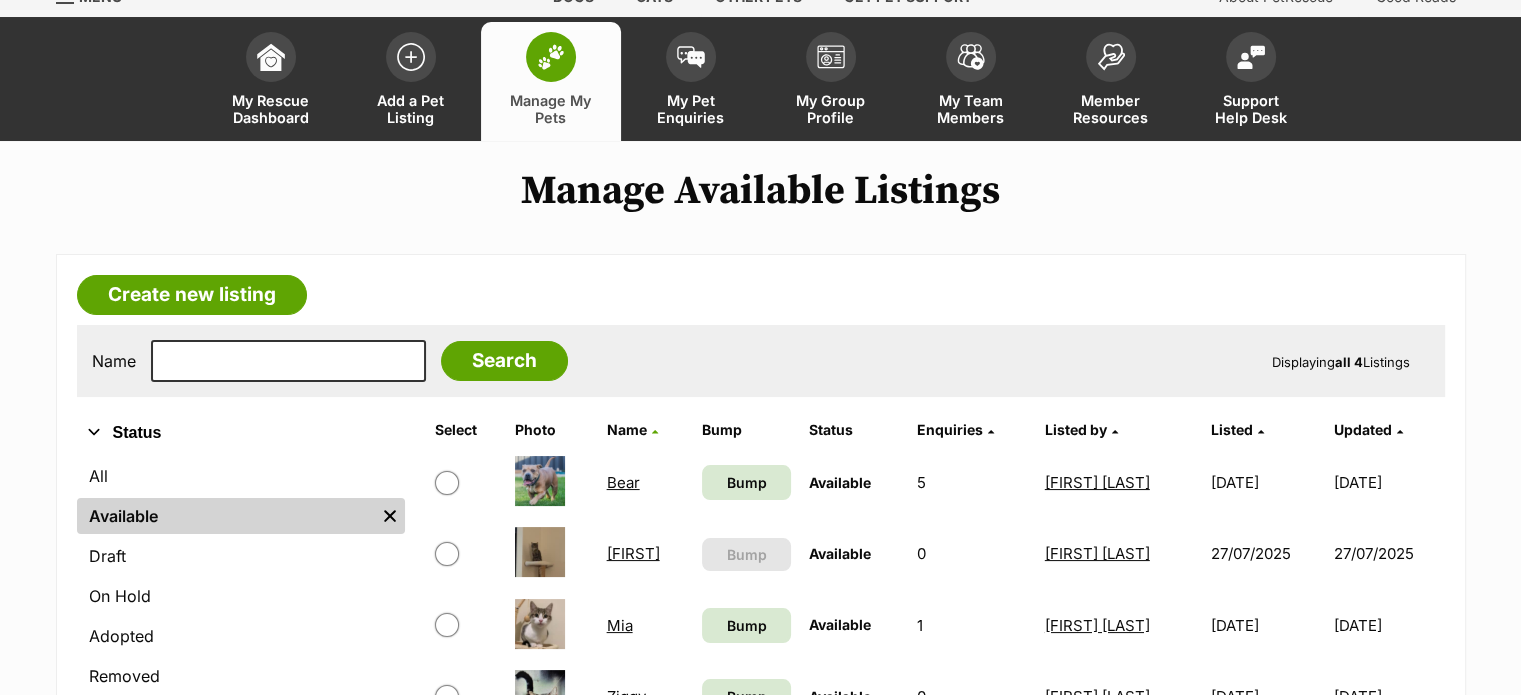 scroll, scrollTop: 0, scrollLeft: 0, axis: both 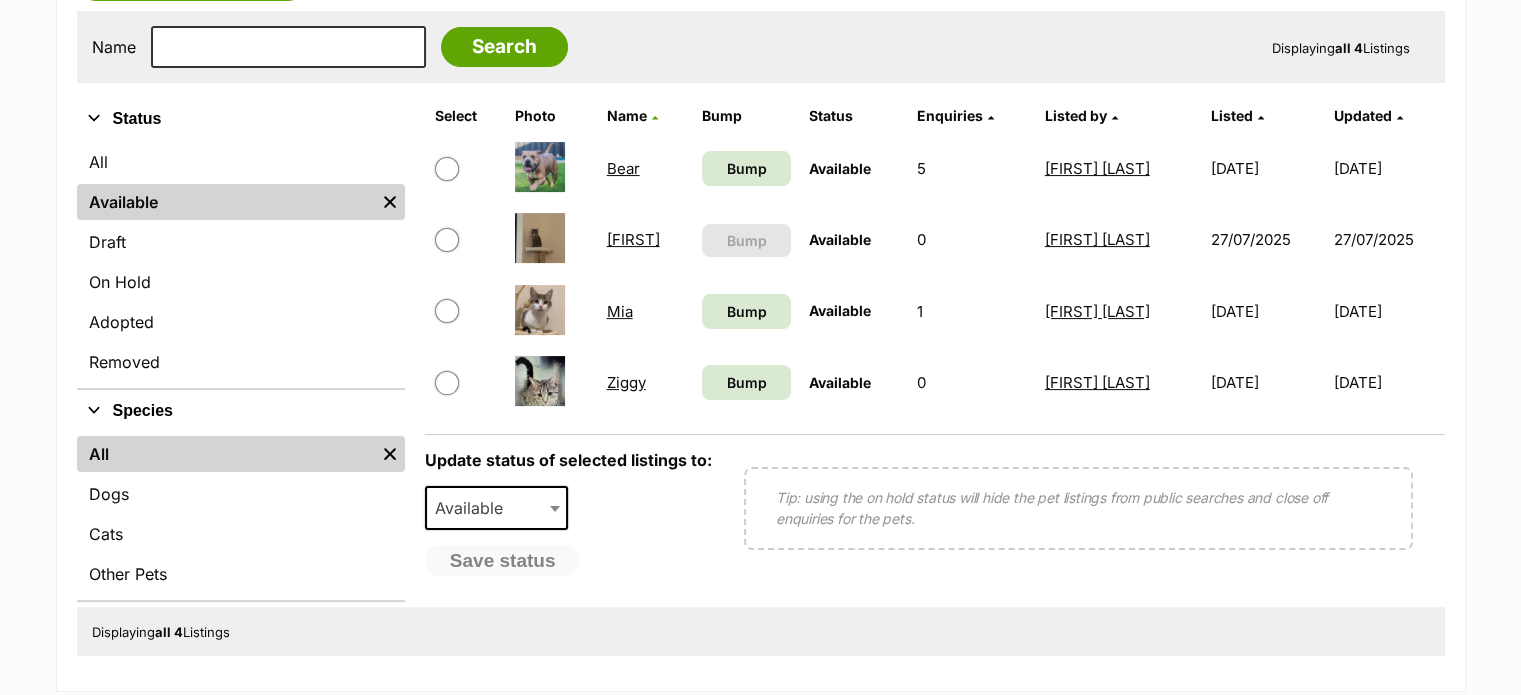 click on "Bear" at bounding box center (623, 168) 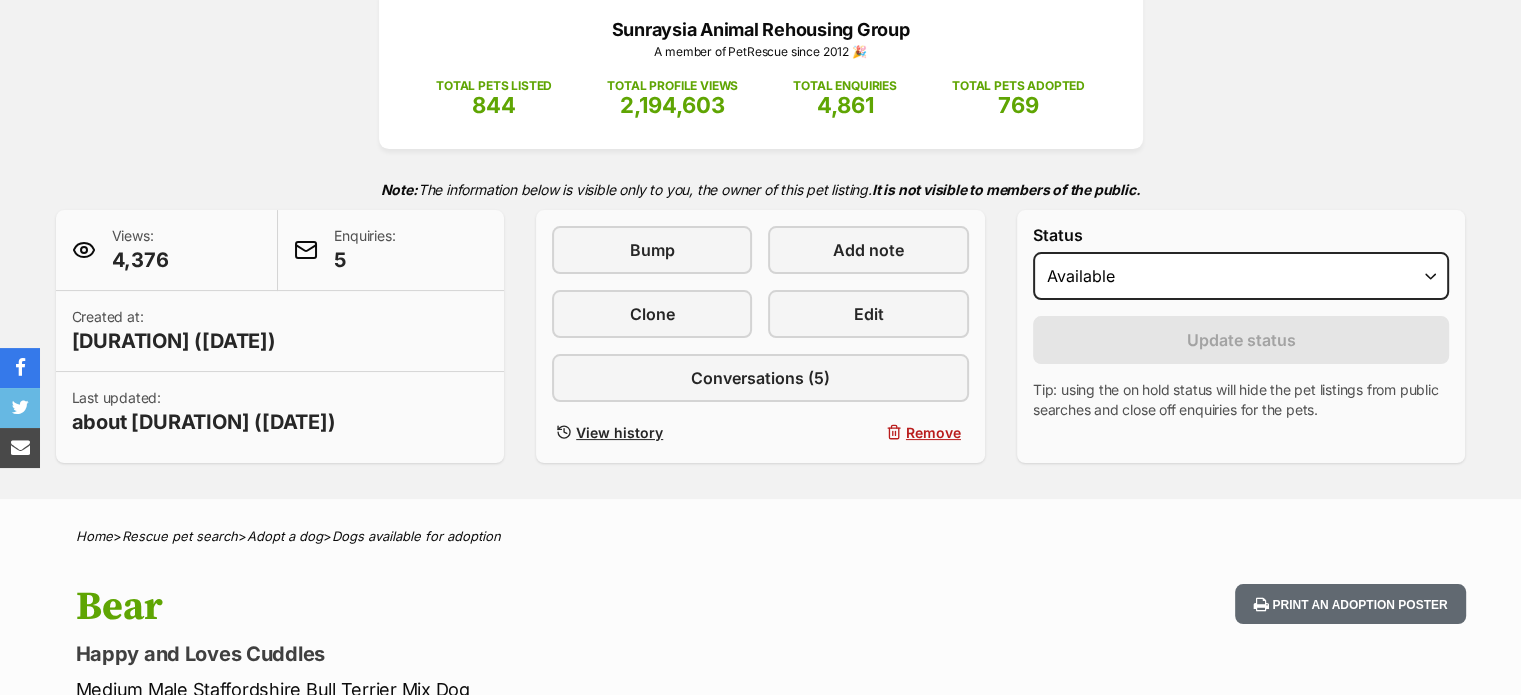 scroll, scrollTop: 300, scrollLeft: 0, axis: vertical 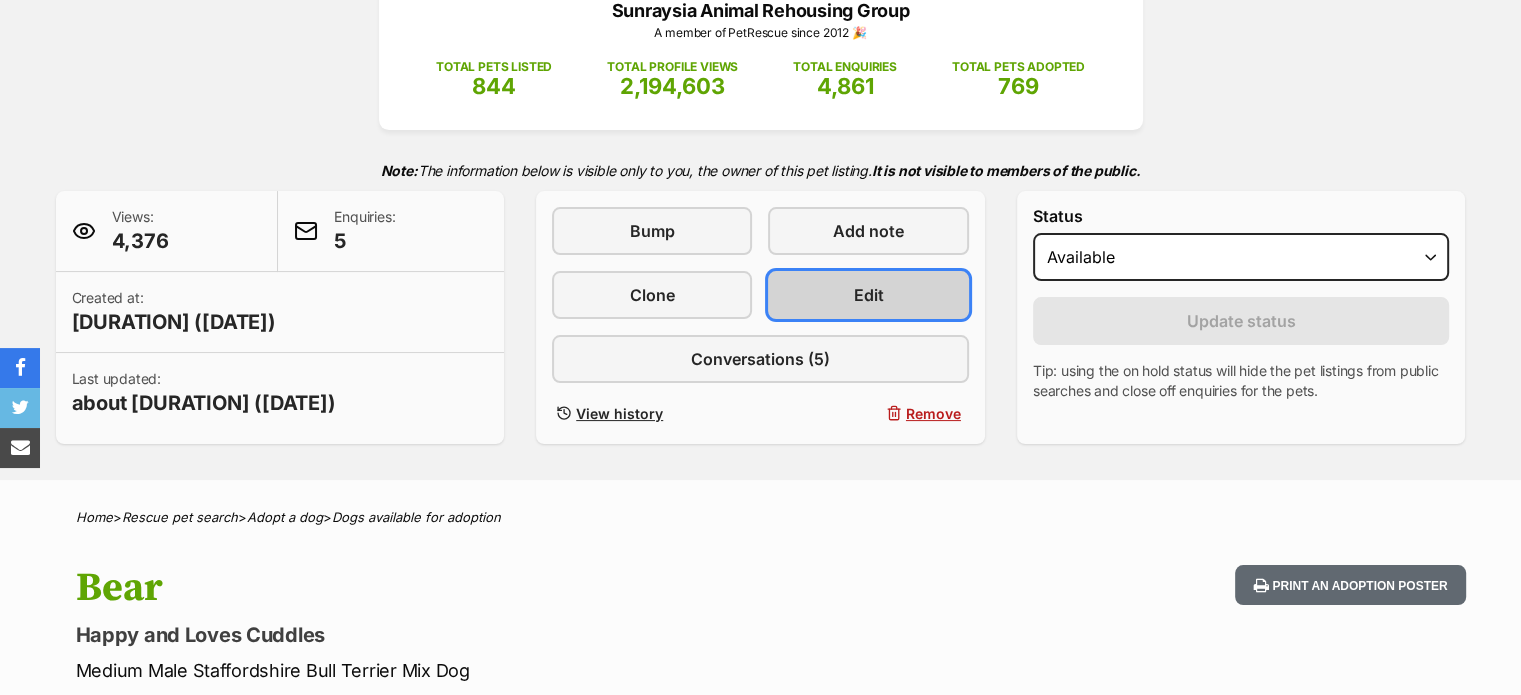 click on "Edit" at bounding box center [869, 295] 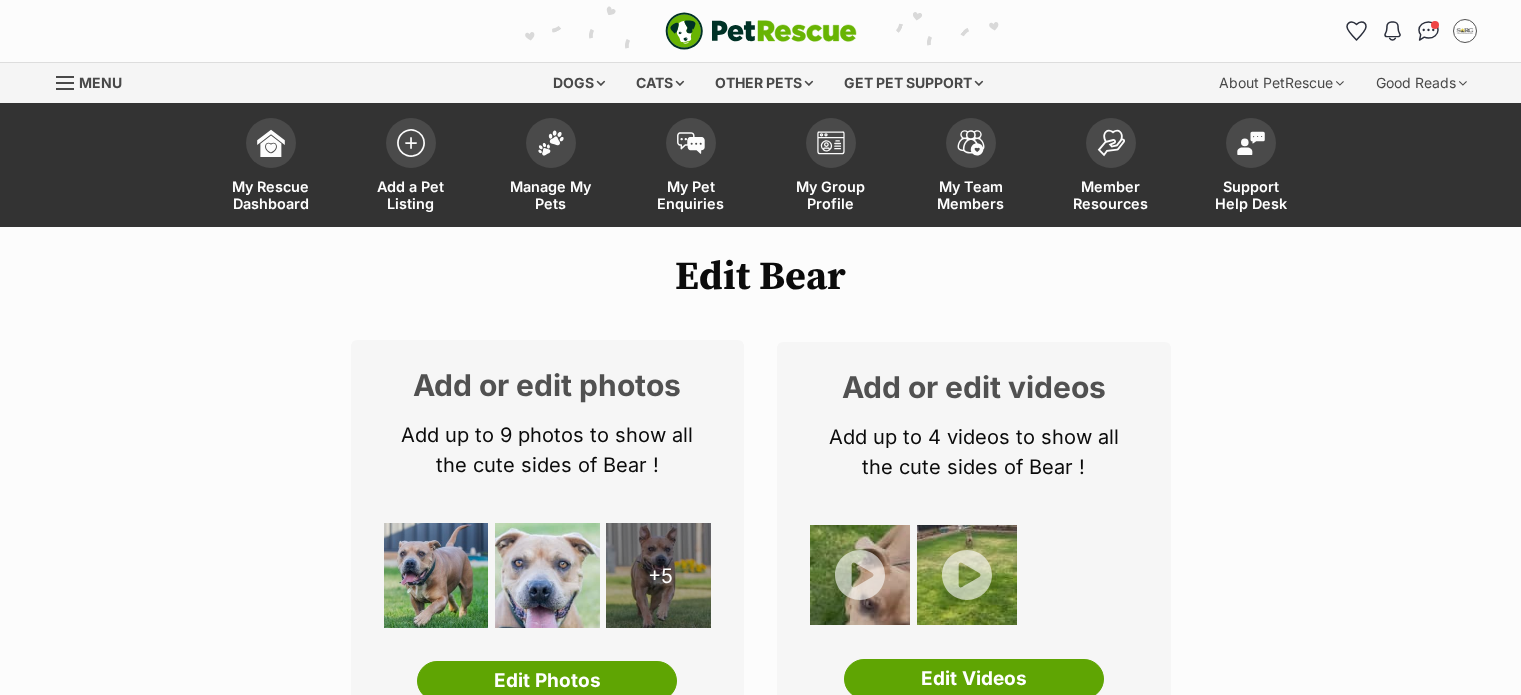 scroll, scrollTop: 0, scrollLeft: 0, axis: both 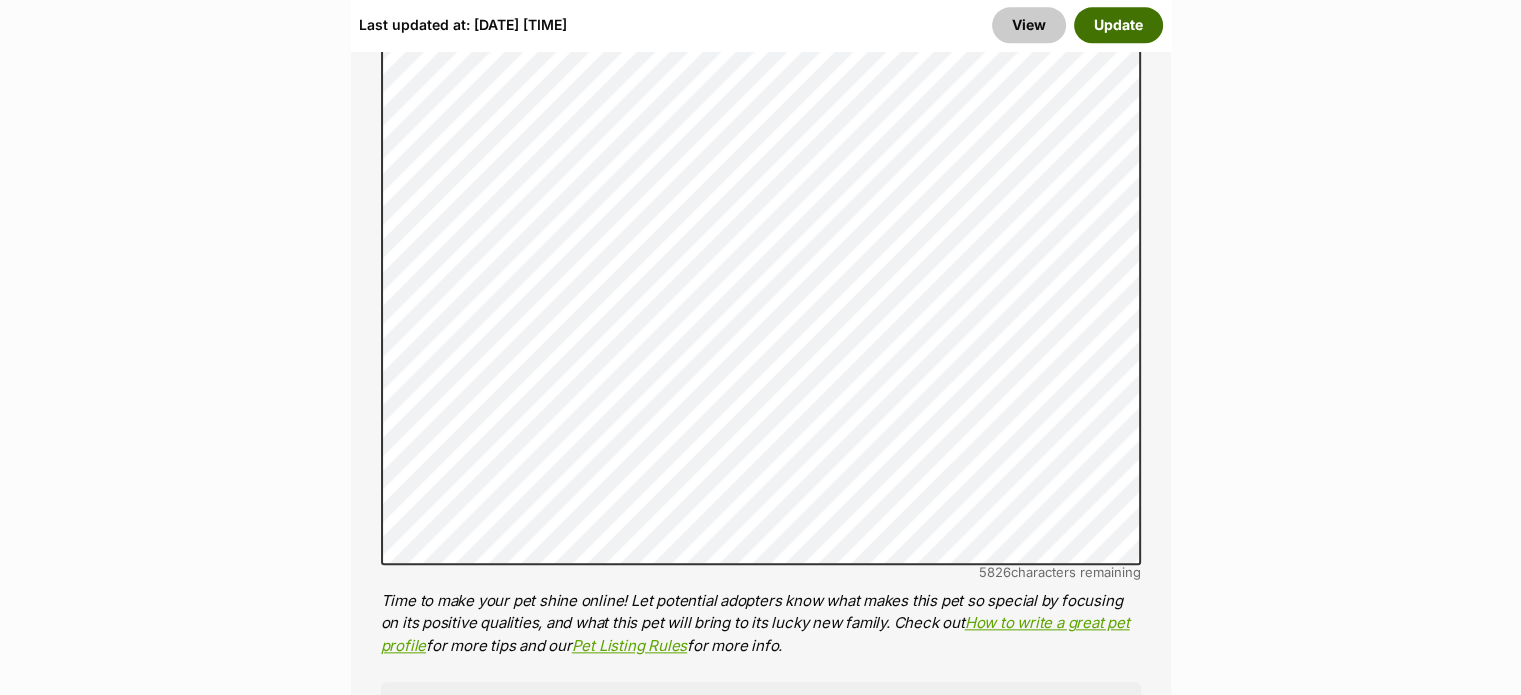 click on "Update" at bounding box center (1118, 25) 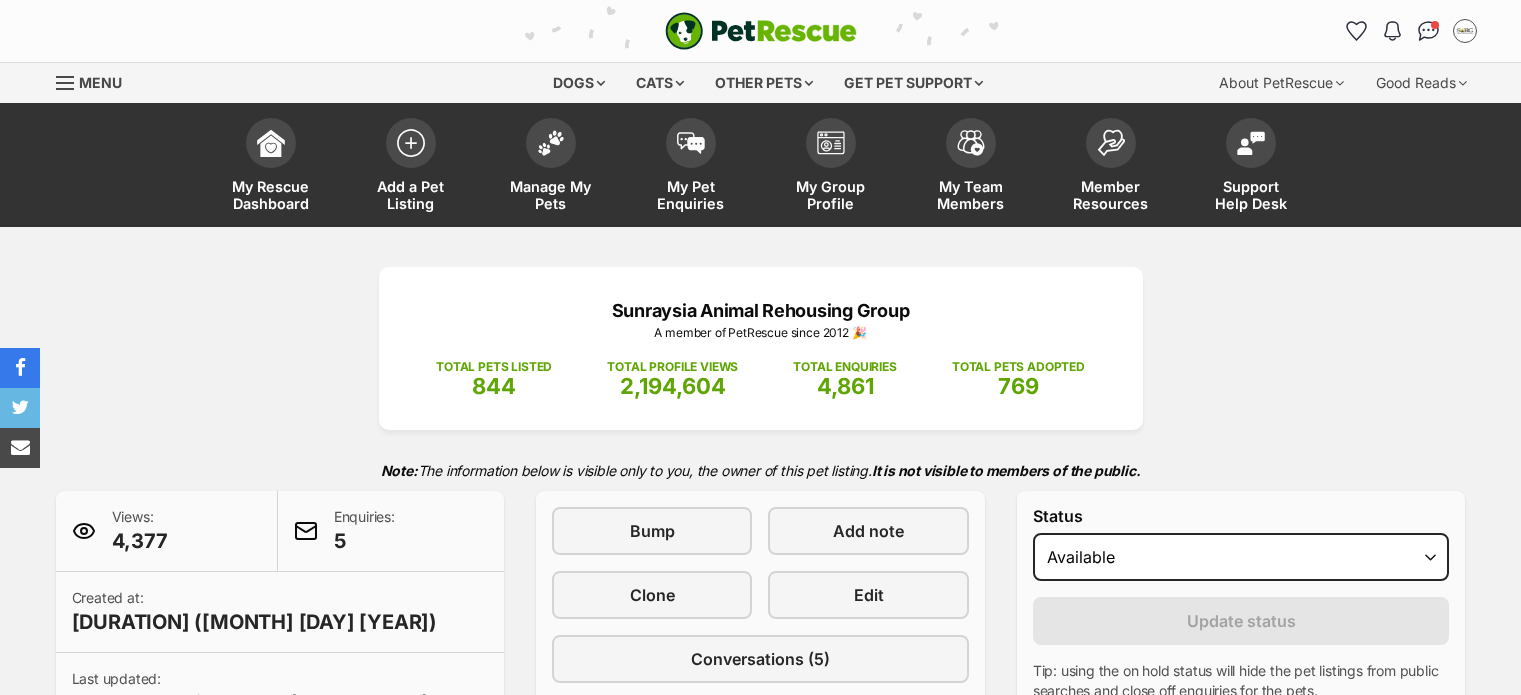 scroll, scrollTop: 0, scrollLeft: 0, axis: both 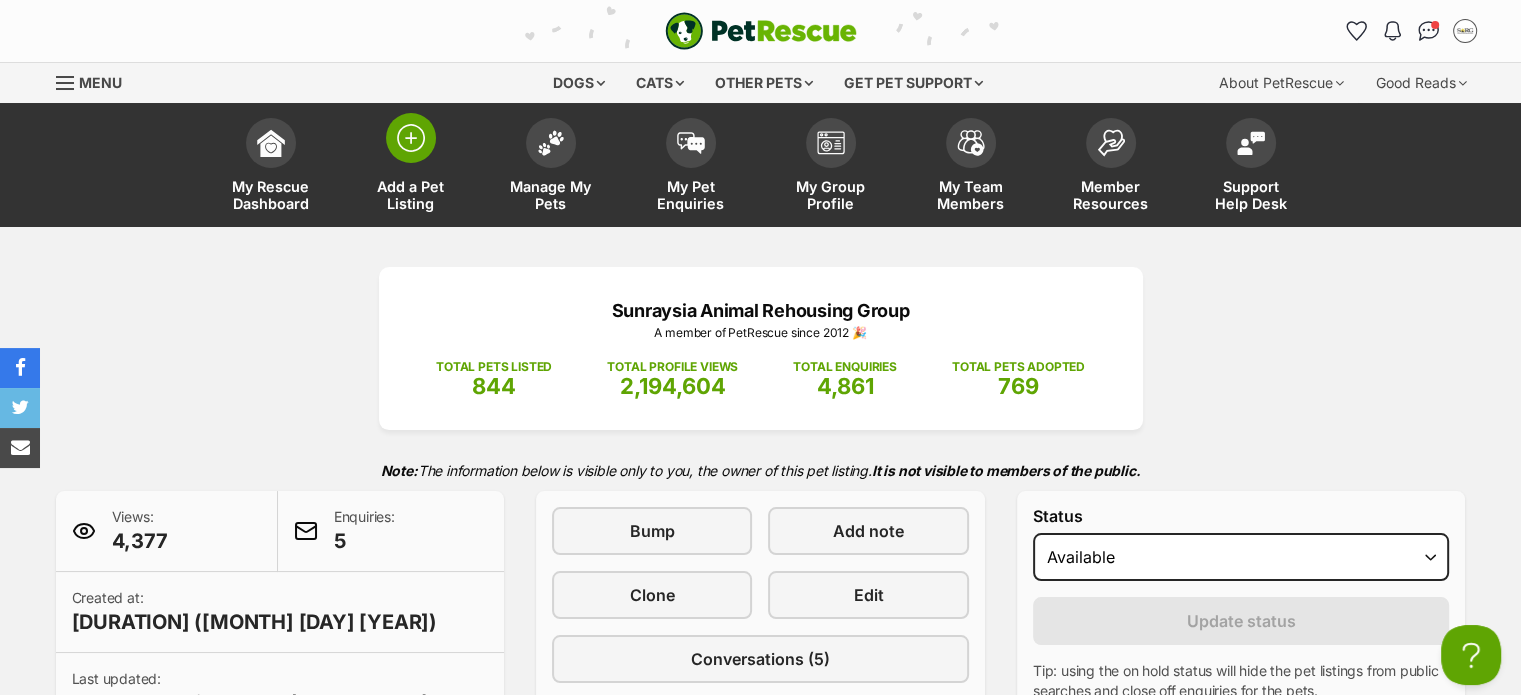 click at bounding box center [411, 138] 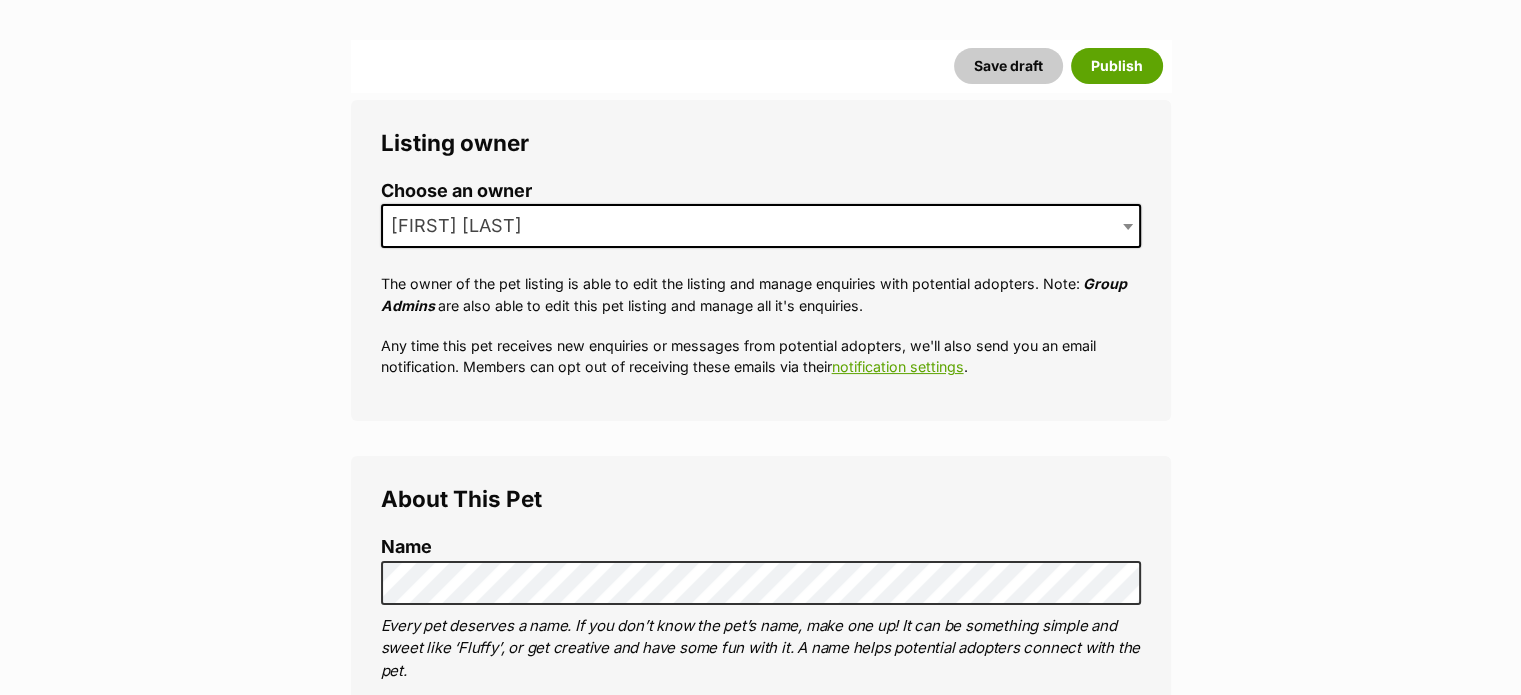 scroll, scrollTop: 0, scrollLeft: 0, axis: both 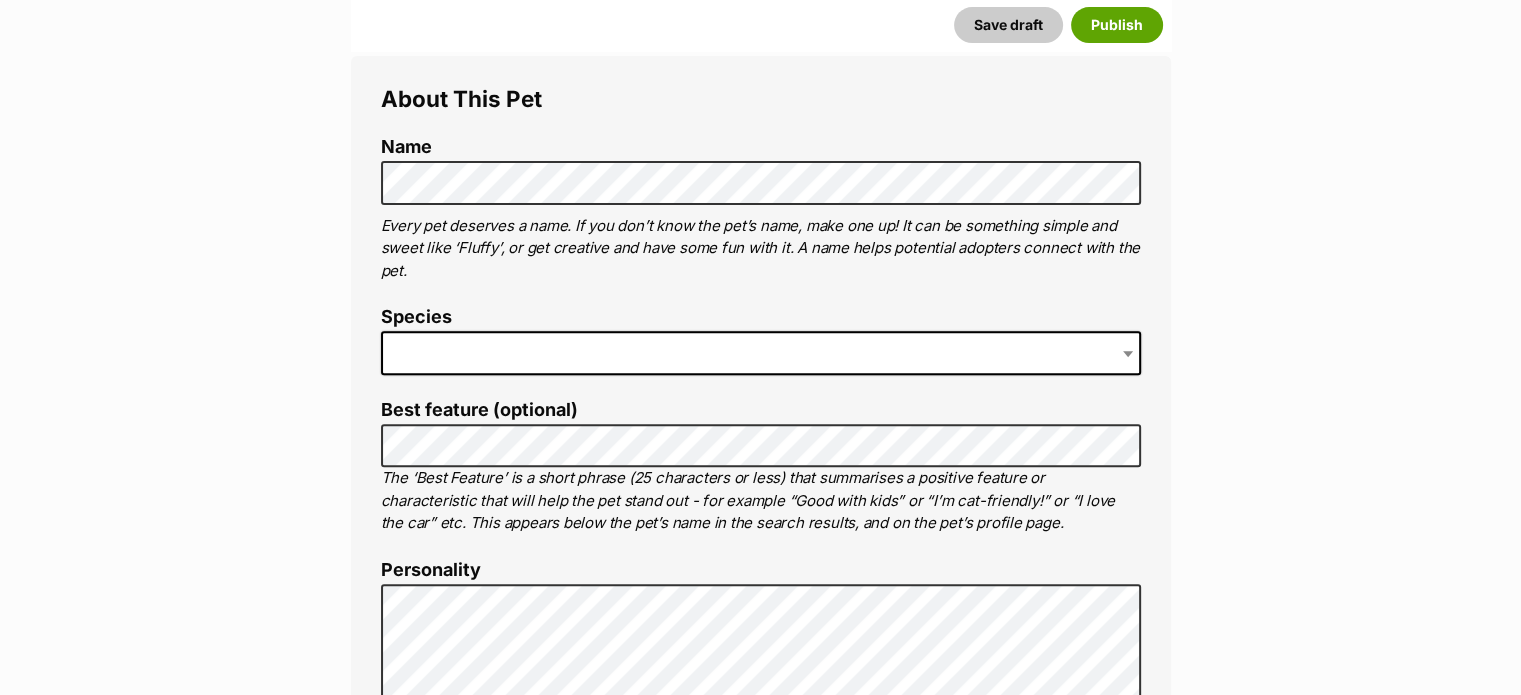 click at bounding box center [761, 353] 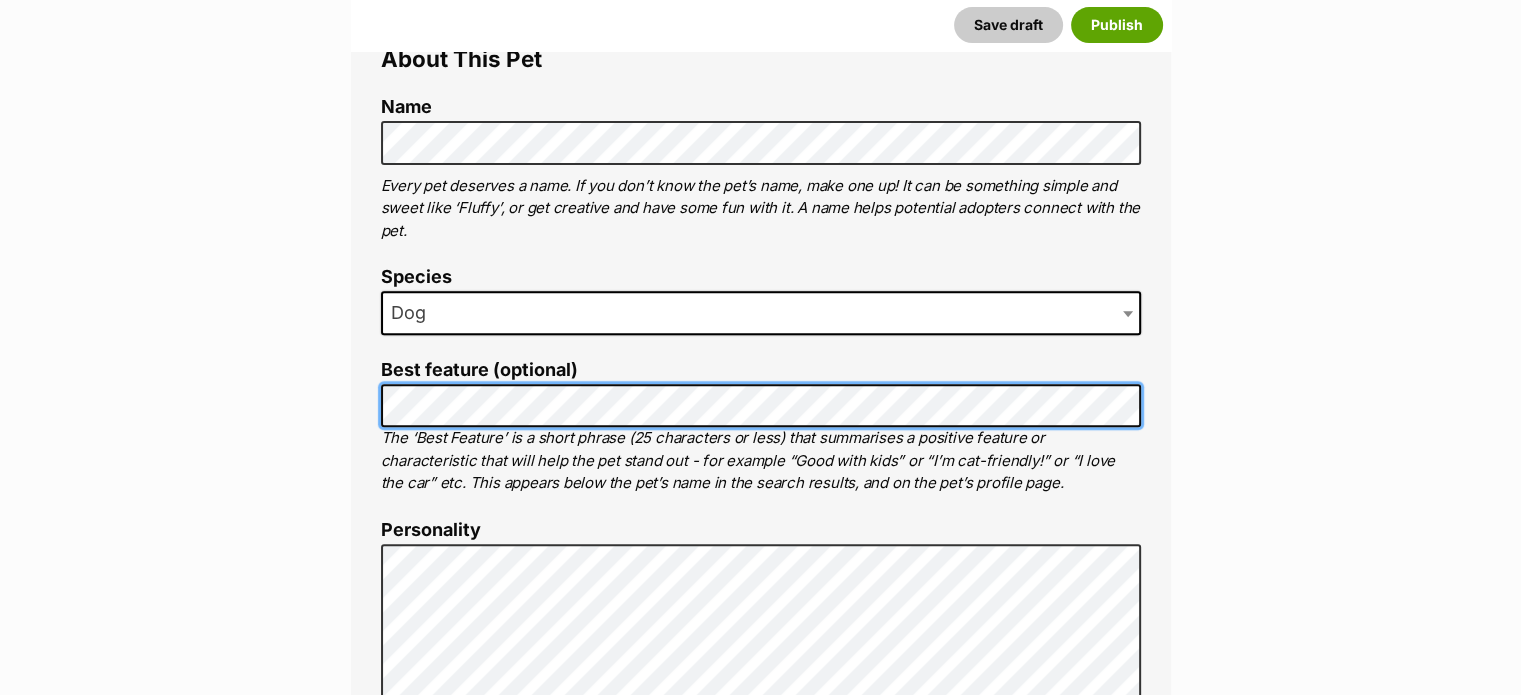 scroll, scrollTop: 800, scrollLeft: 0, axis: vertical 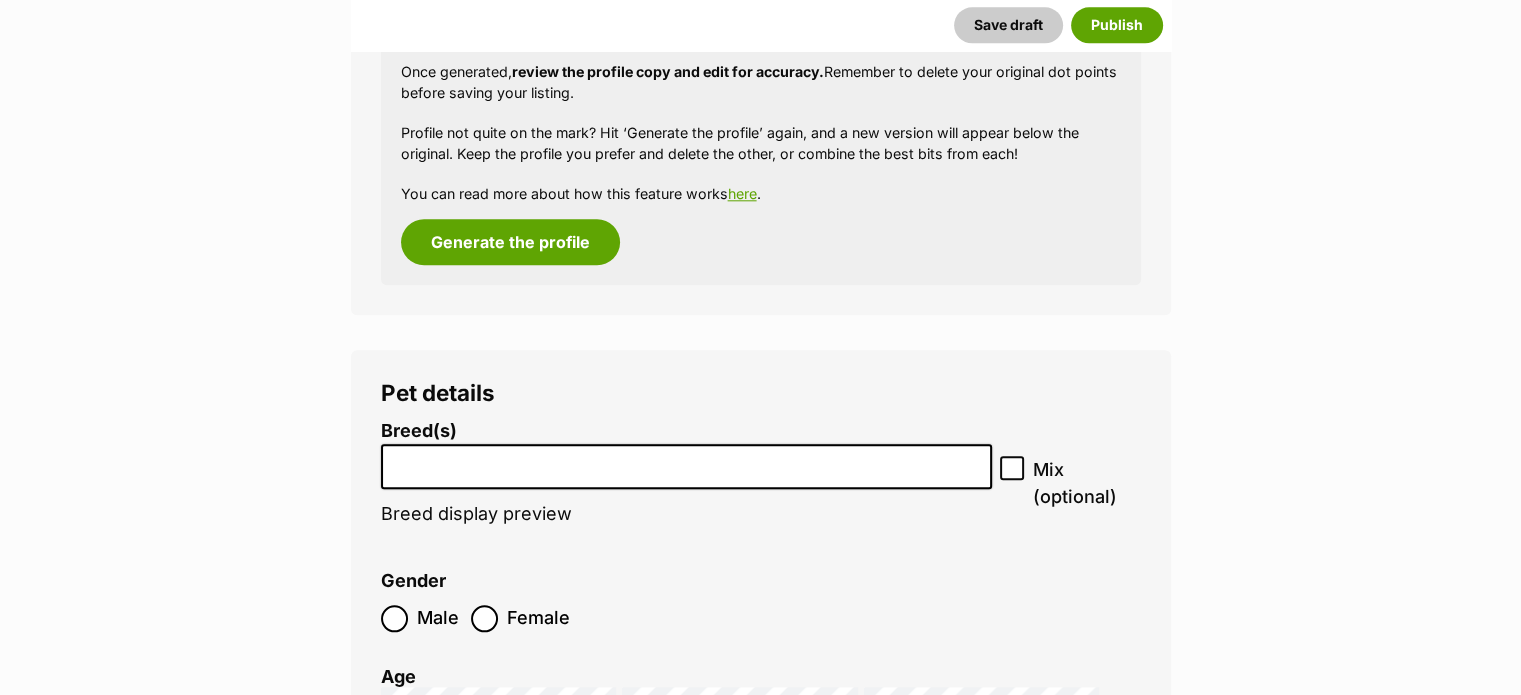 click at bounding box center (687, 466) 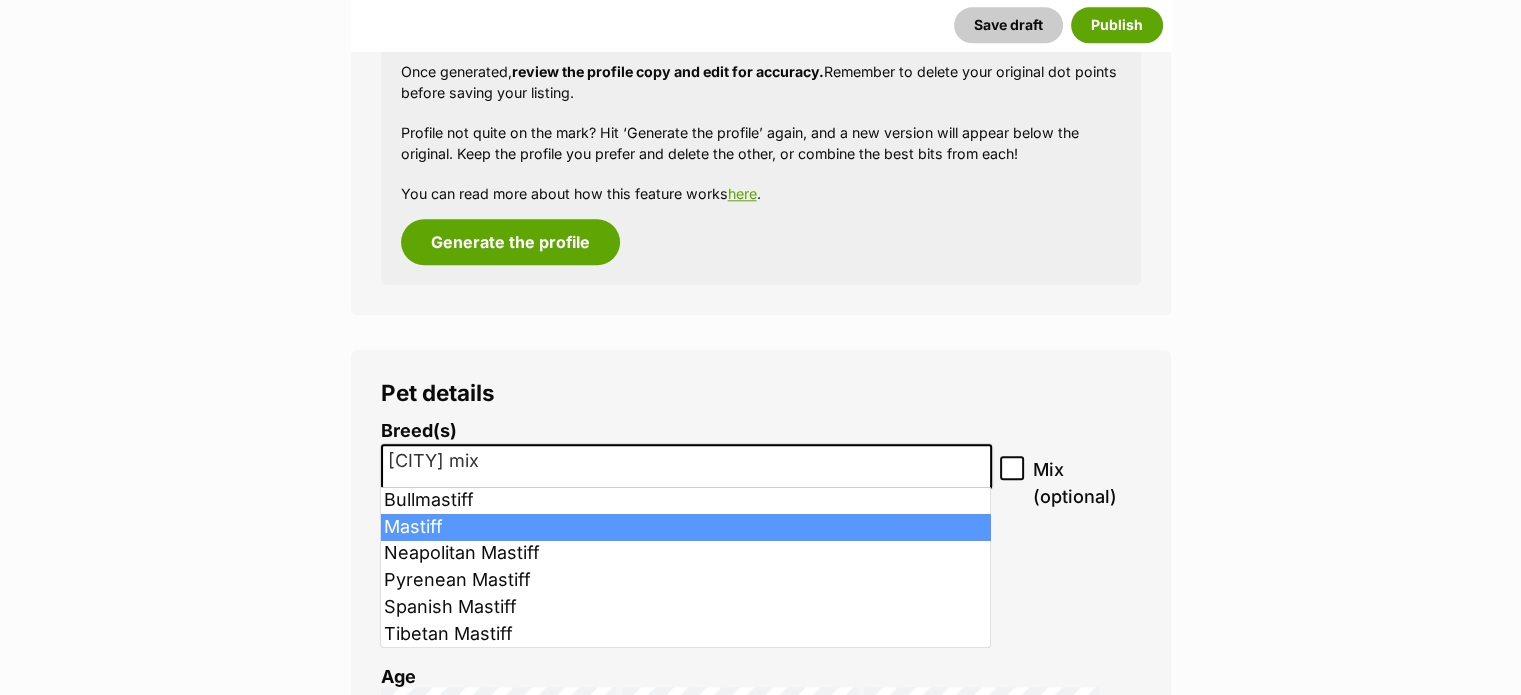 type on "[CITY] mix" 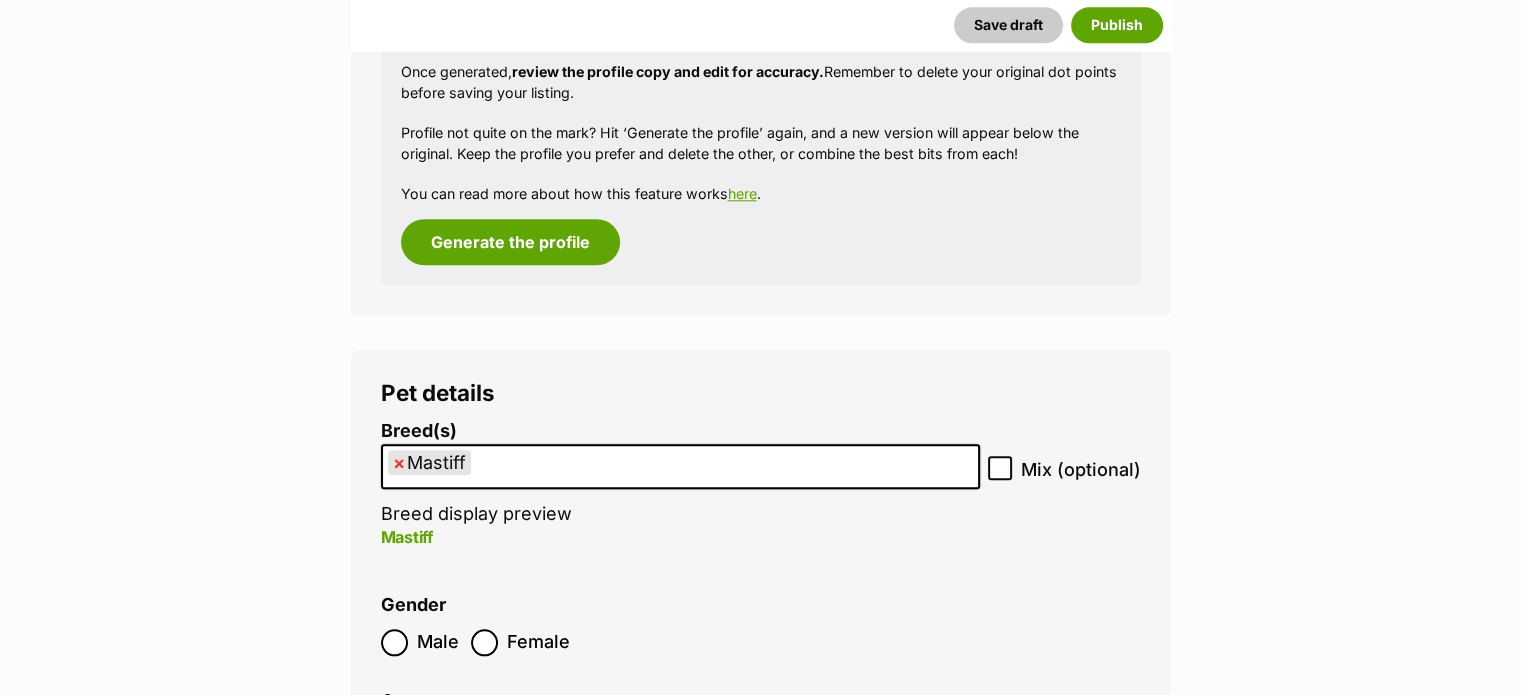 click 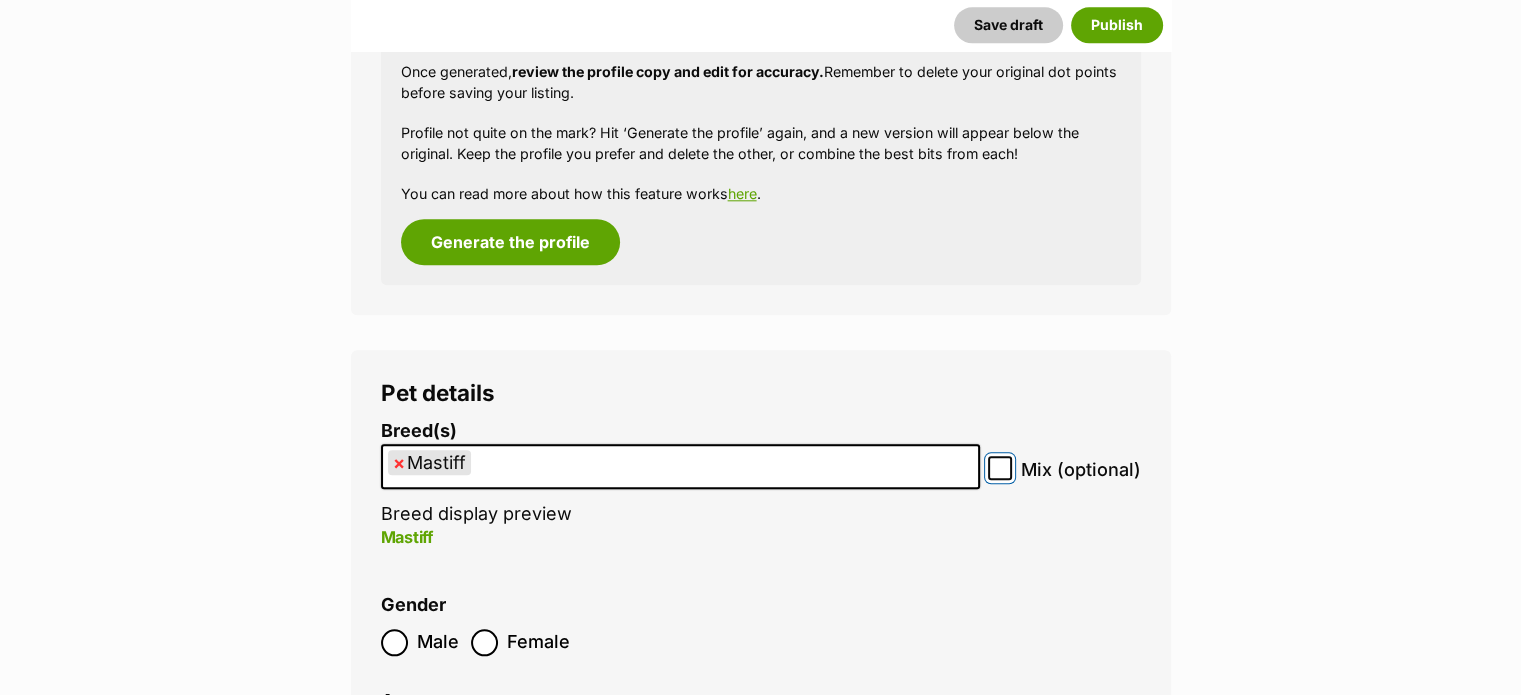 click on "Mix (optional)" at bounding box center [1000, 468] 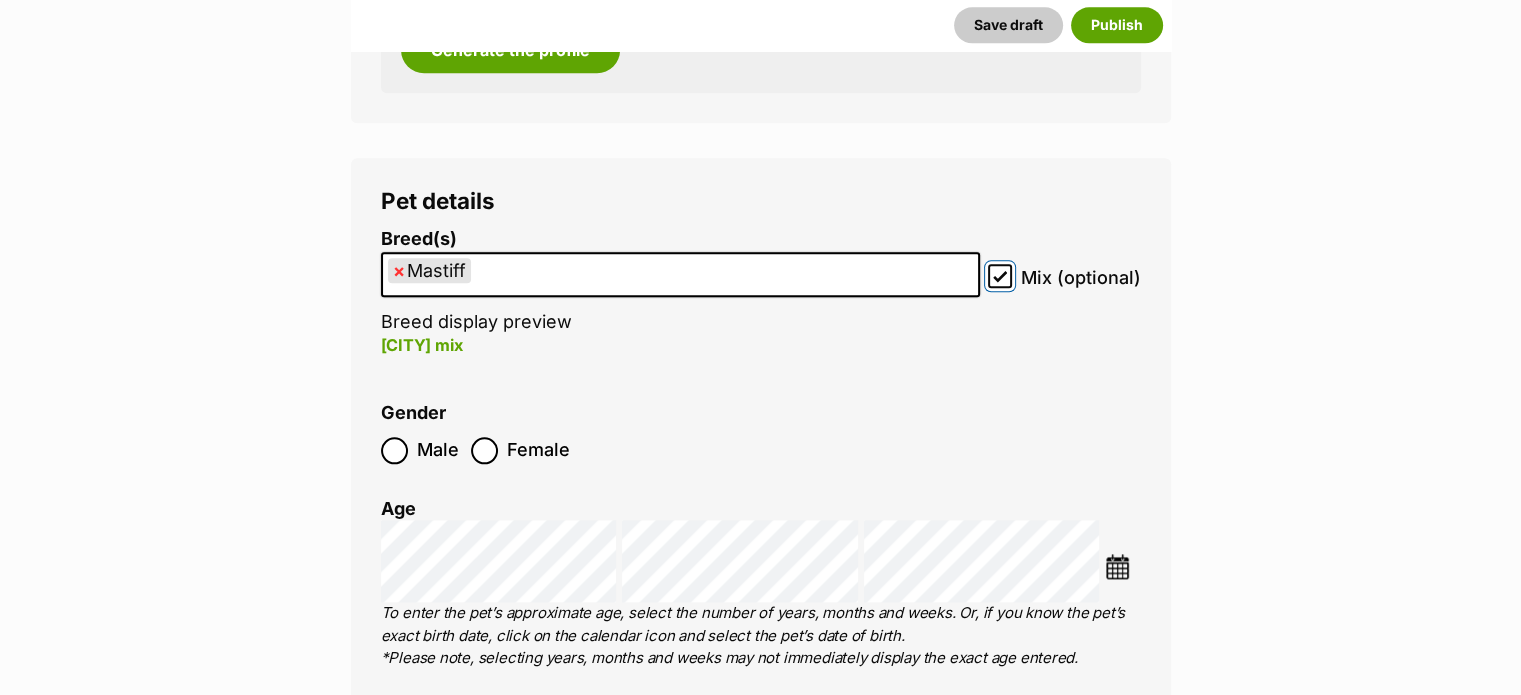 scroll, scrollTop: 2355, scrollLeft: 0, axis: vertical 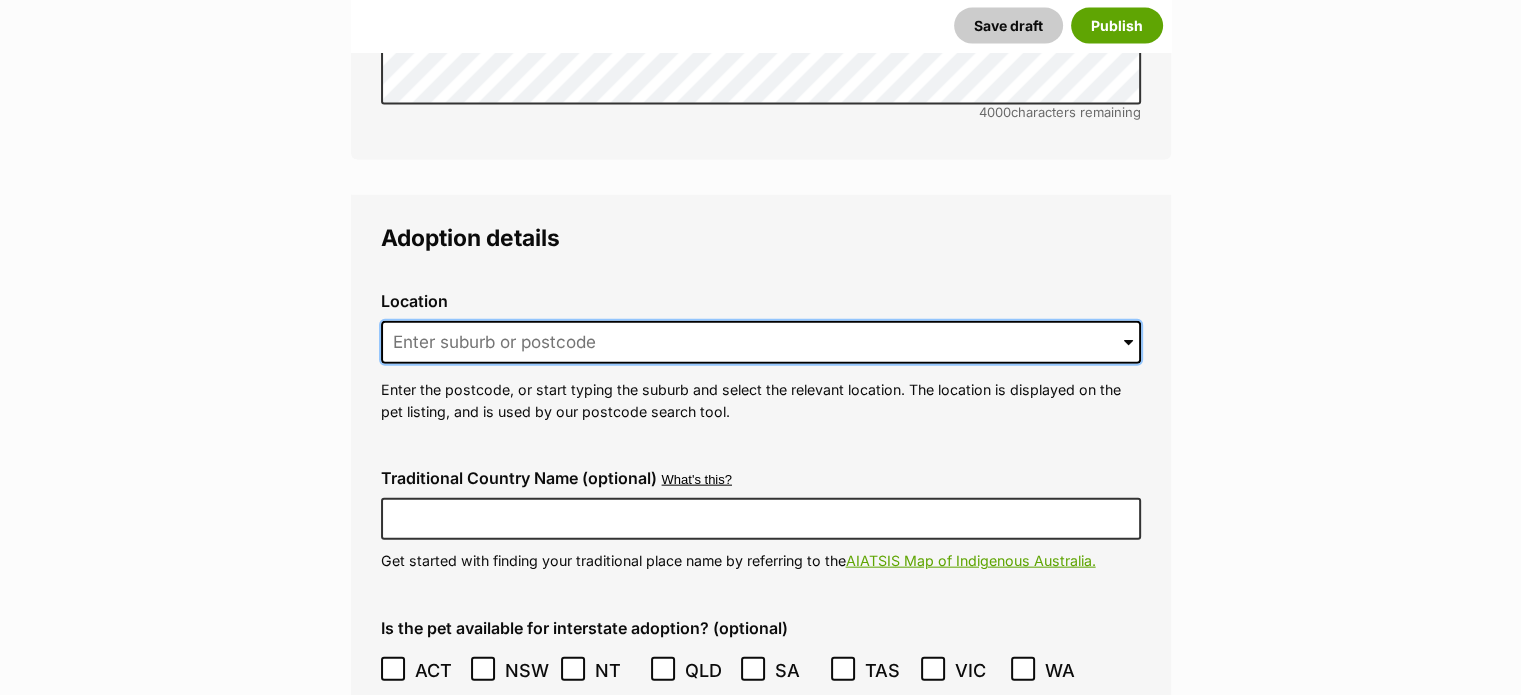 click at bounding box center (761, 343) 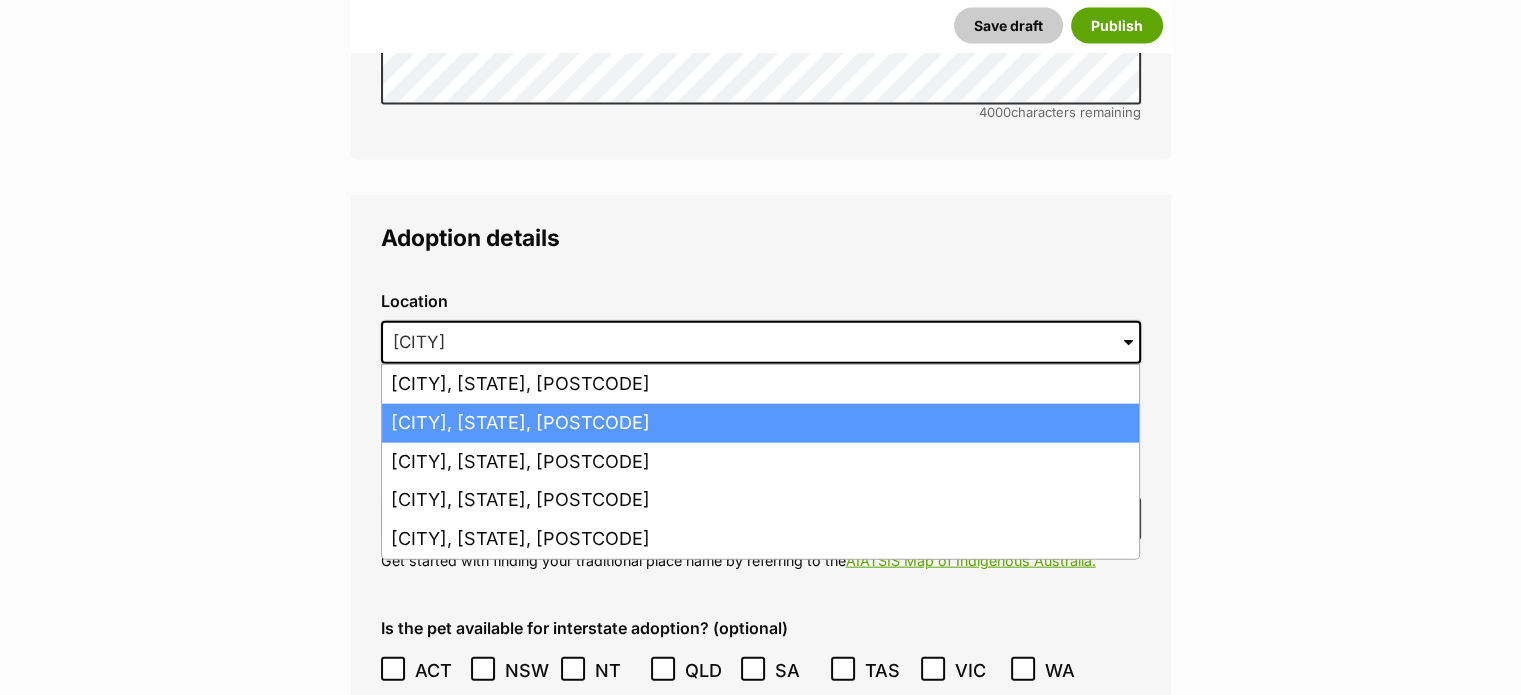 click on "Mildura, Victoria, 3500" at bounding box center [760, 423] 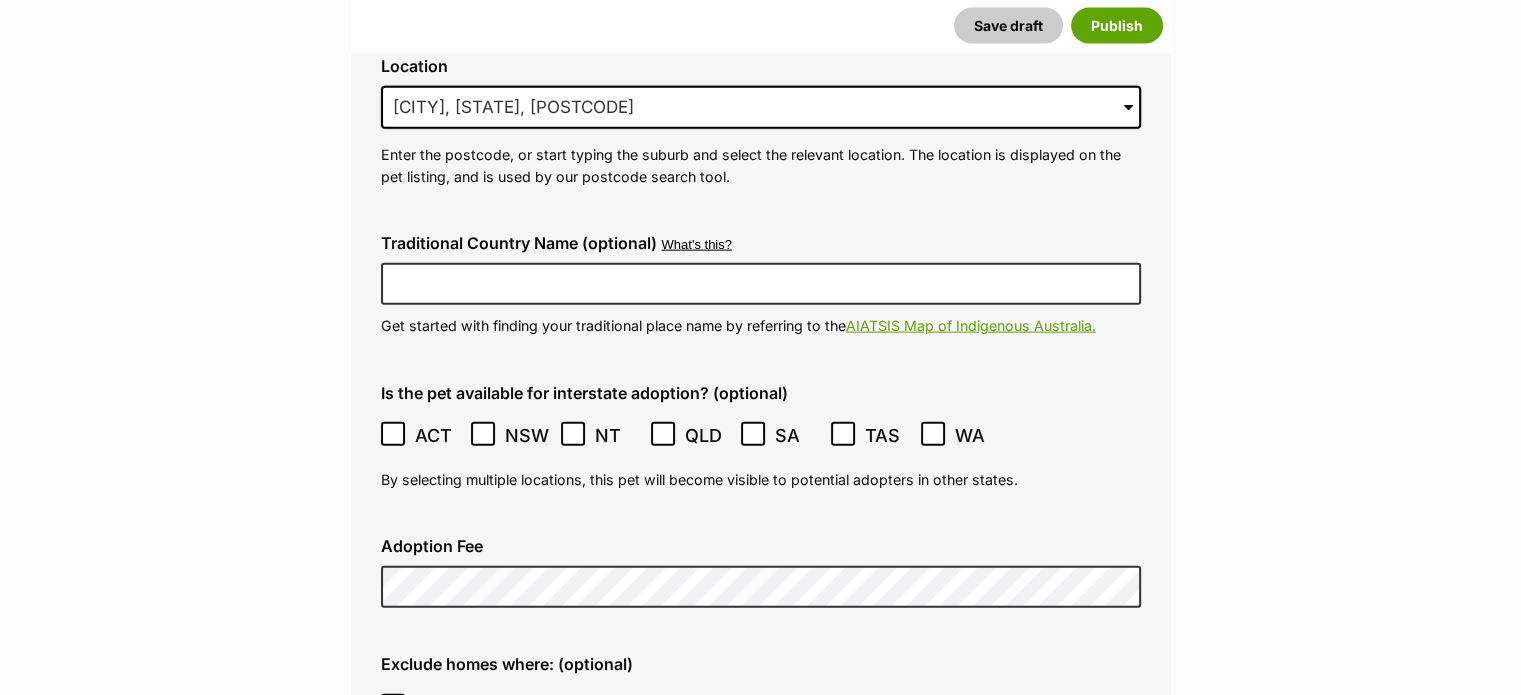 scroll, scrollTop: 4702, scrollLeft: 0, axis: vertical 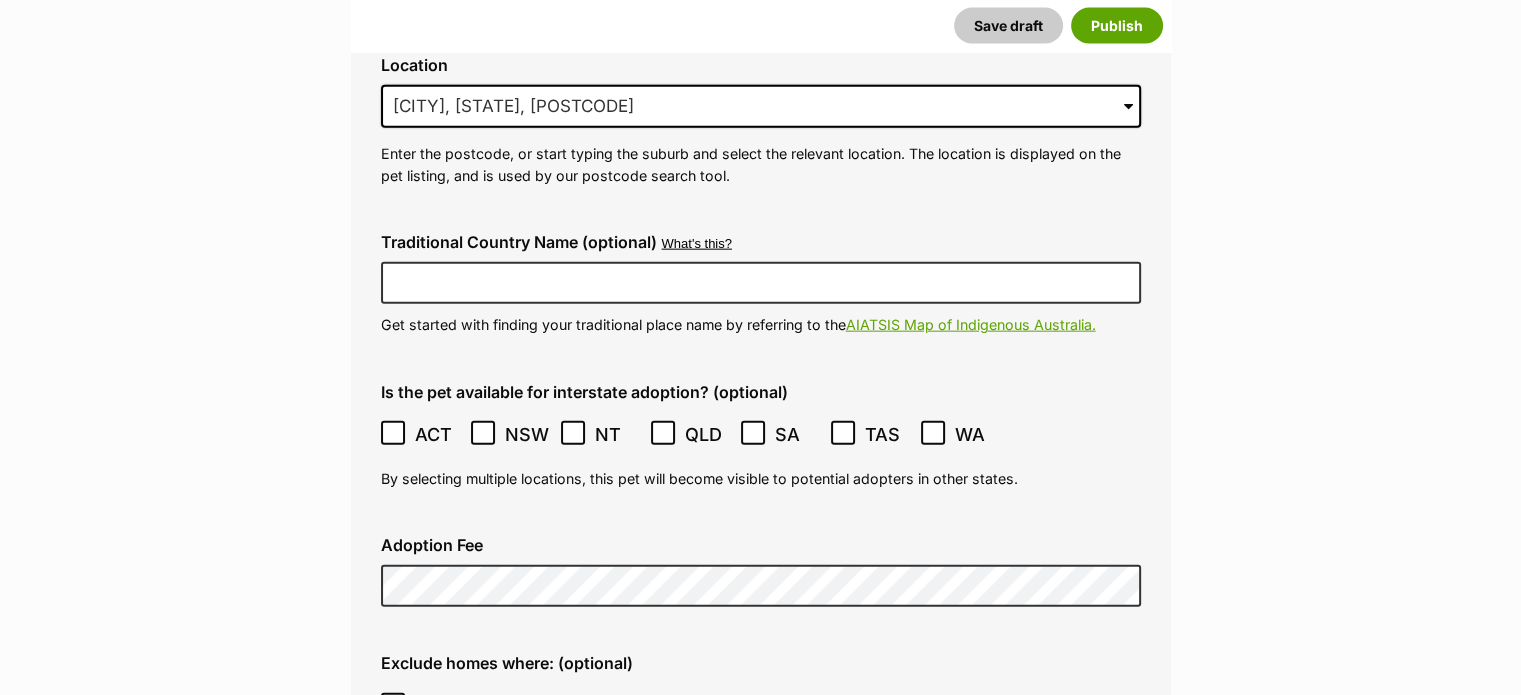click 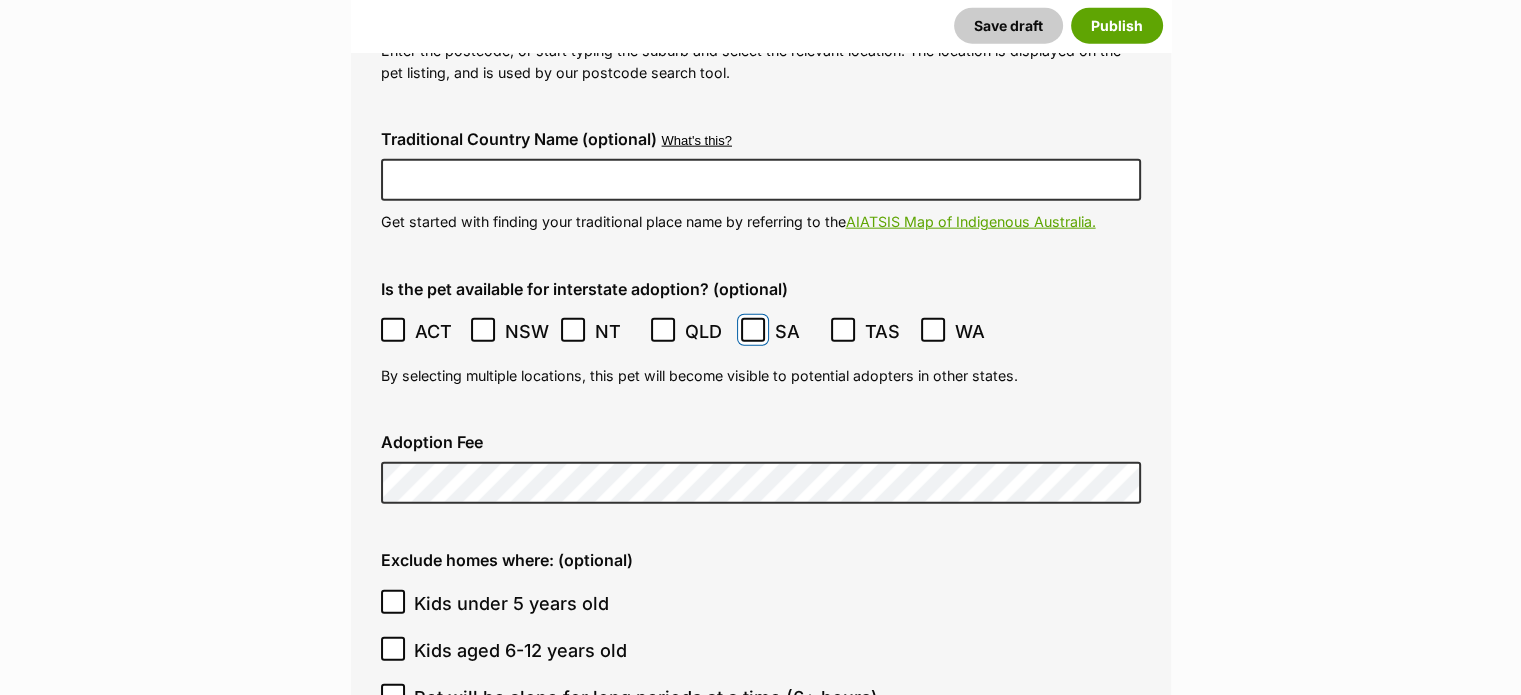 scroll, scrollTop: 4806, scrollLeft: 0, axis: vertical 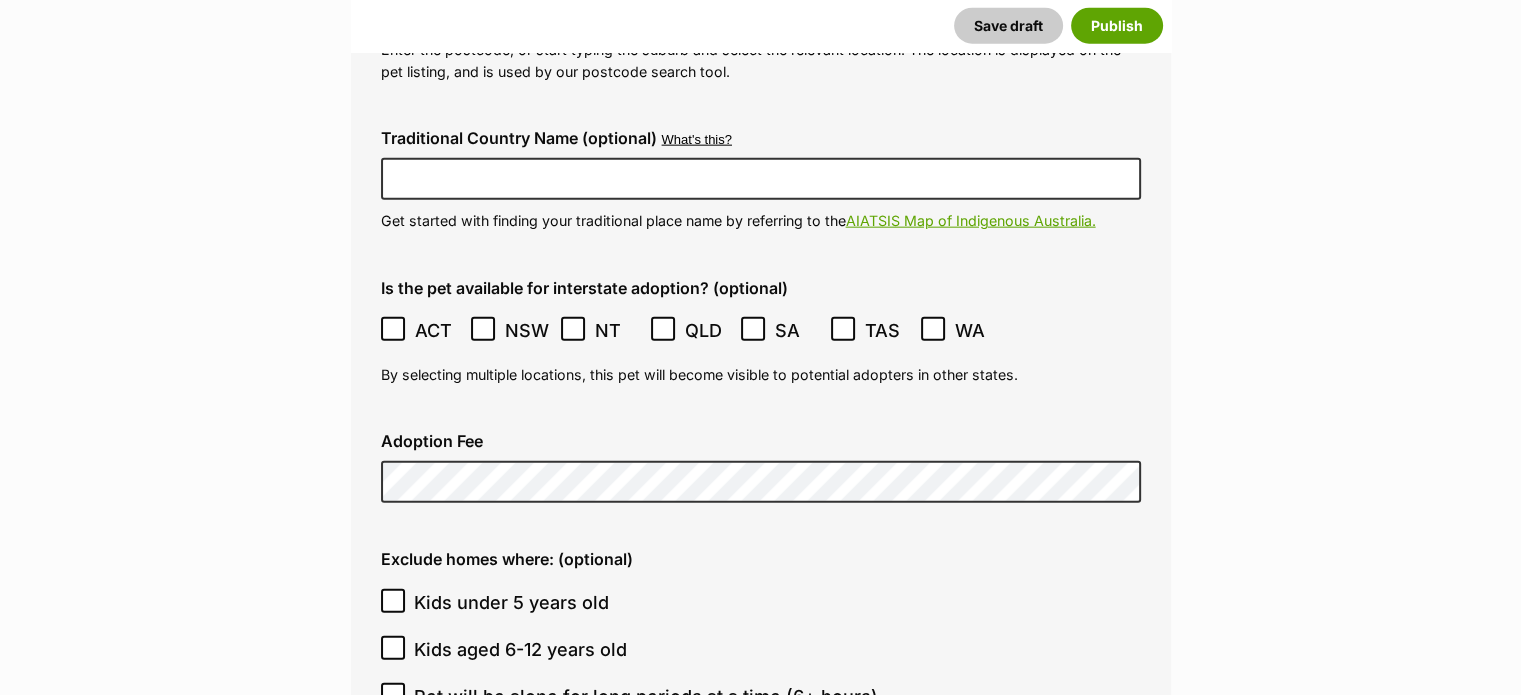 click on "Listing owner Choose an owner Tess Mc Lean
The owner of the pet listing is able to edit the listing and manage enquiries with potential adopters. Note:
Group Admins
are also able to edit this pet listing and manage all it's enquiries.
Any time this pet receives new enquiries or messages from potential adopters, we'll also send you an email notification. Members can opt out of receiving these emails via their
notification settings .
About This Pet Name
Henlo there, it looks like you might be using the pet name field to indicate that this pet is now on hold - we recommend updating the status to on hold from the listing page instead!
Every pet deserves a name. If you don’t know the pet’s name, make one up! It can be something simple and sweet like ‘Fluffy’, or get creative and have some fun with it. A name helps potential adopters connect with the pet.
Species Dog
Best feature (optional)
Personality 7397  characters remaining
for more tips and our" at bounding box center (761, -360) 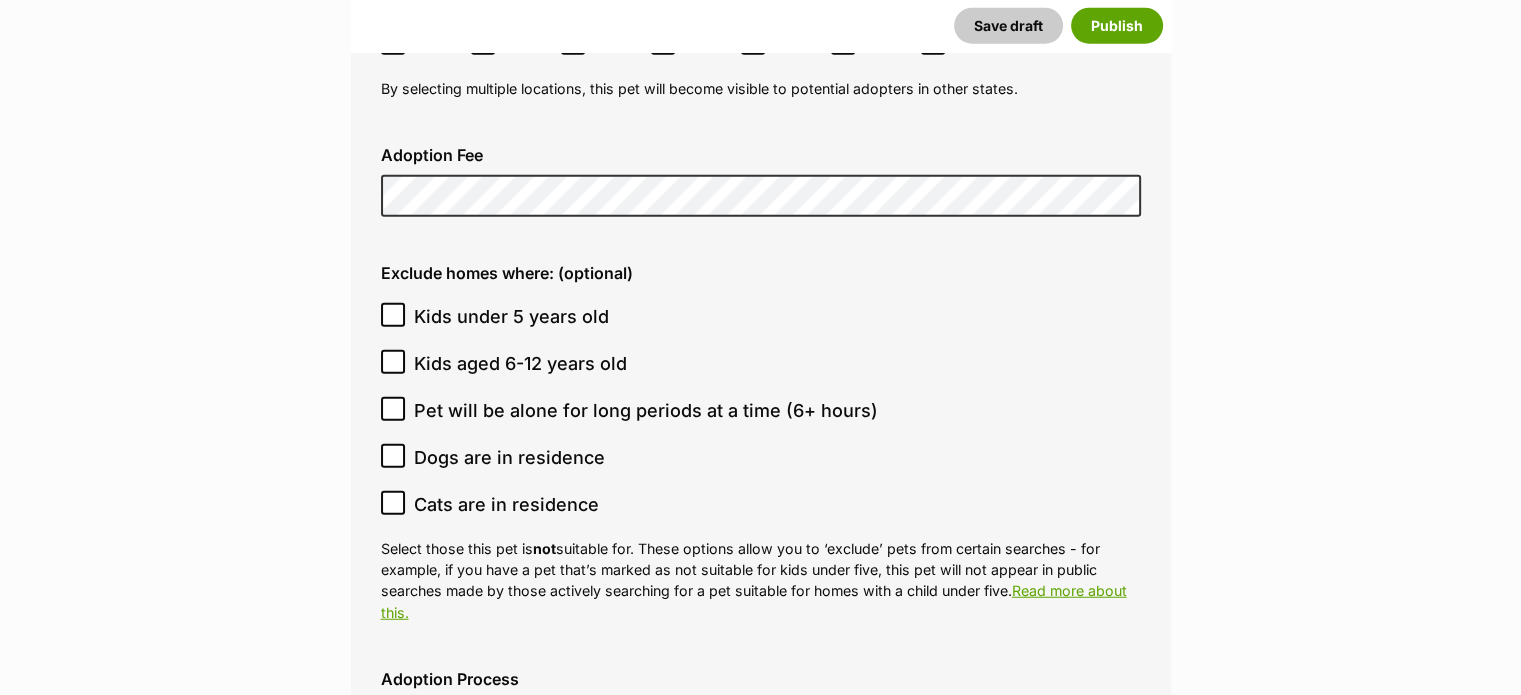 scroll, scrollTop: 5093, scrollLeft: 0, axis: vertical 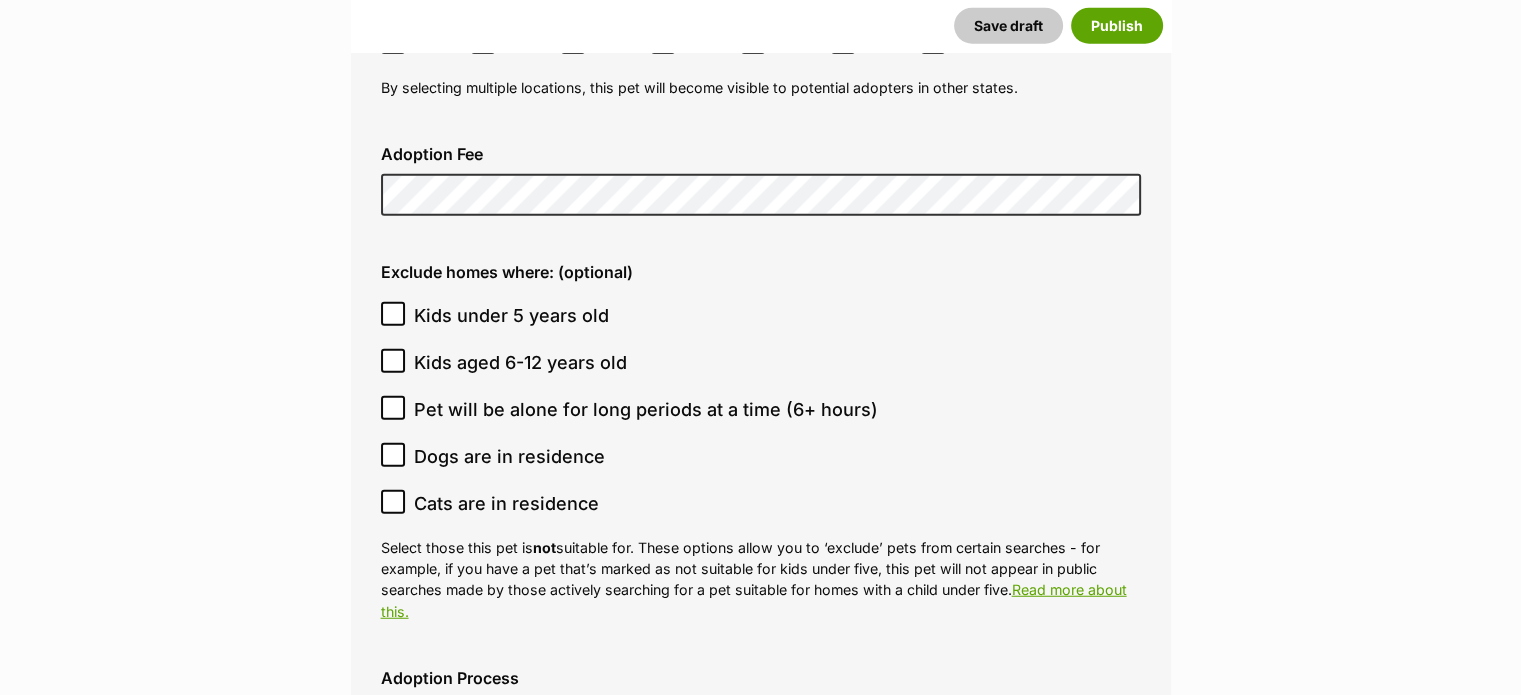 click 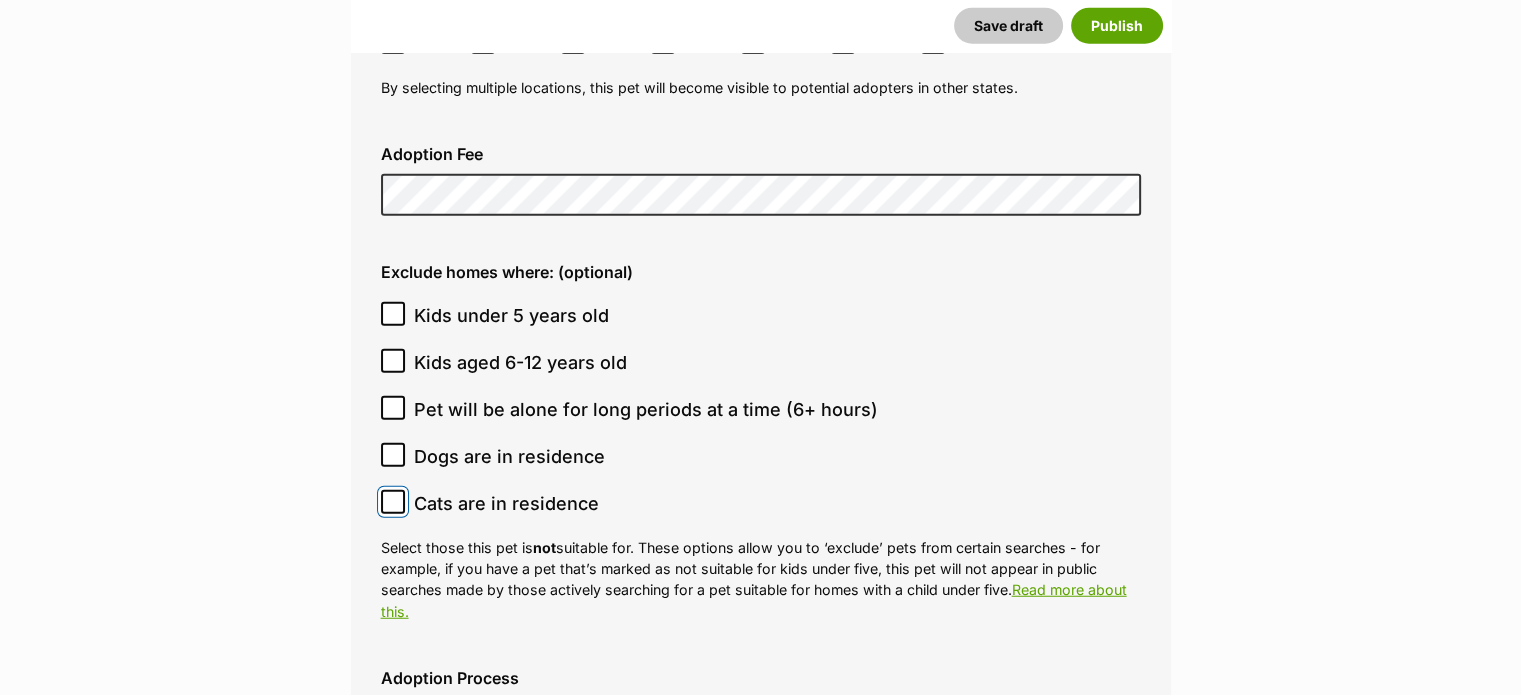 click on "Cats are in residence" at bounding box center (393, 502) 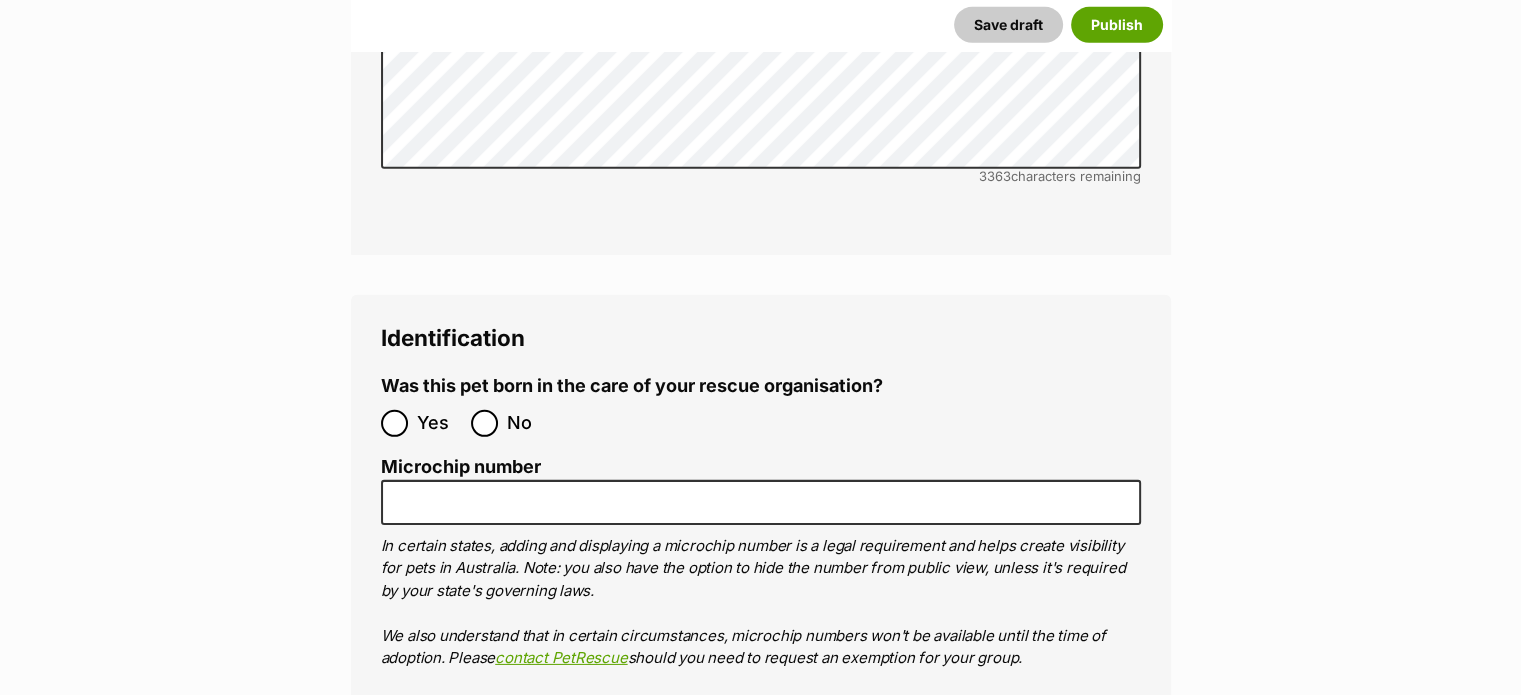 scroll, scrollTop: 6173, scrollLeft: 0, axis: vertical 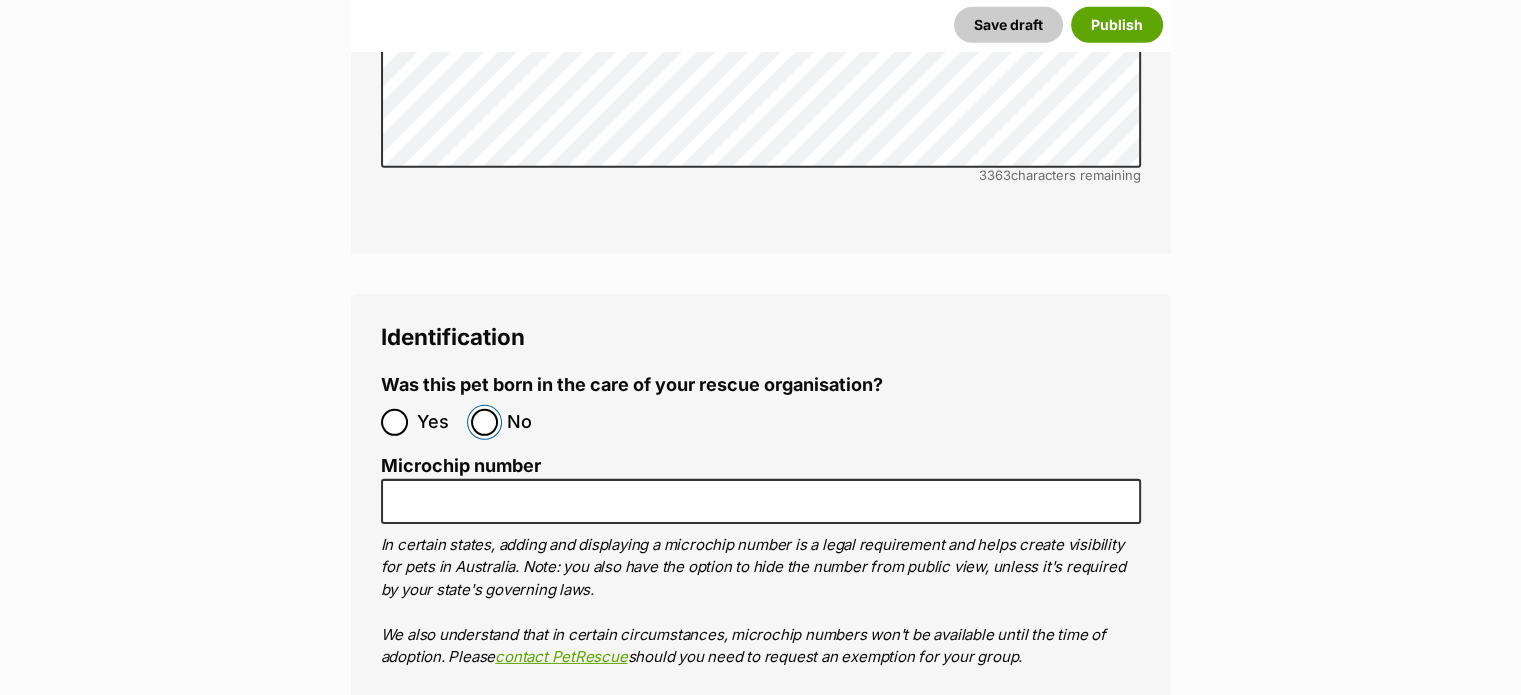 click on "No" at bounding box center [484, 422] 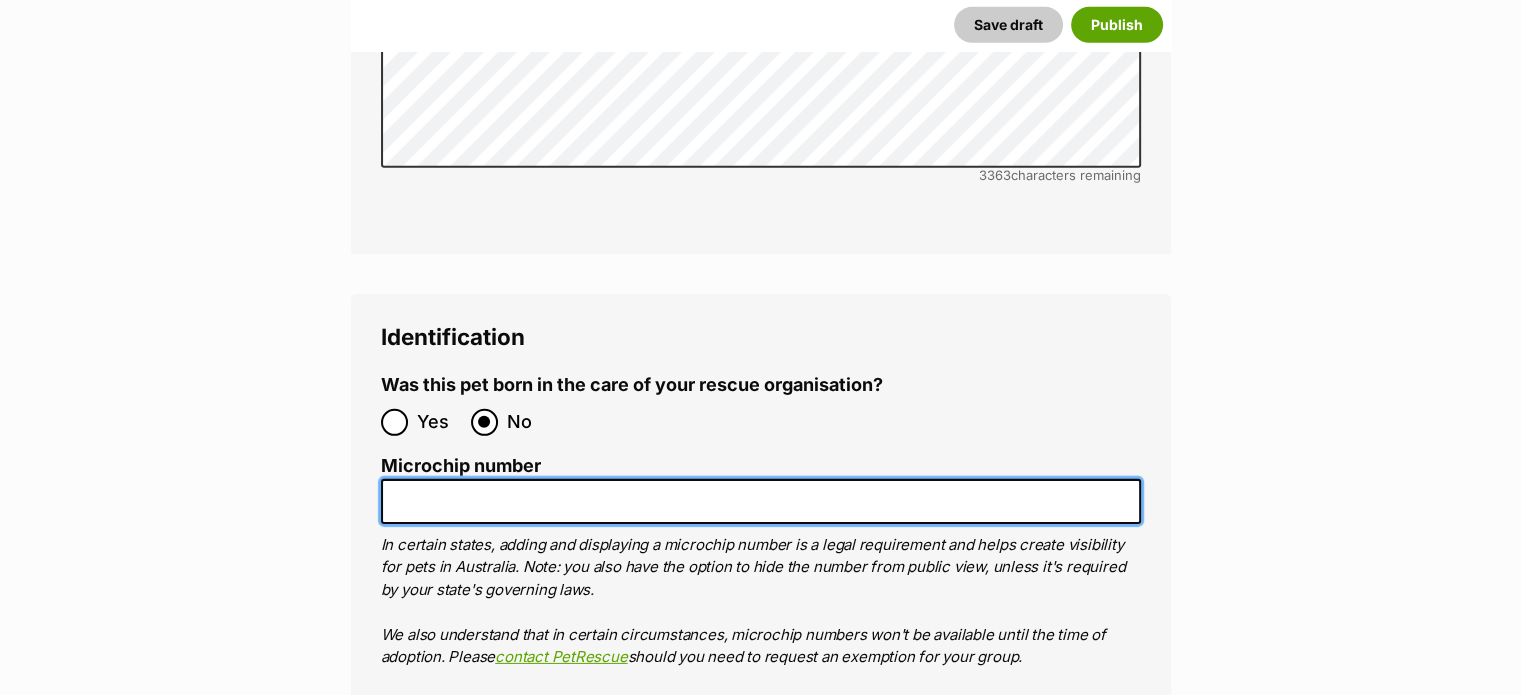 click on "Microchip number" at bounding box center (761, 501) 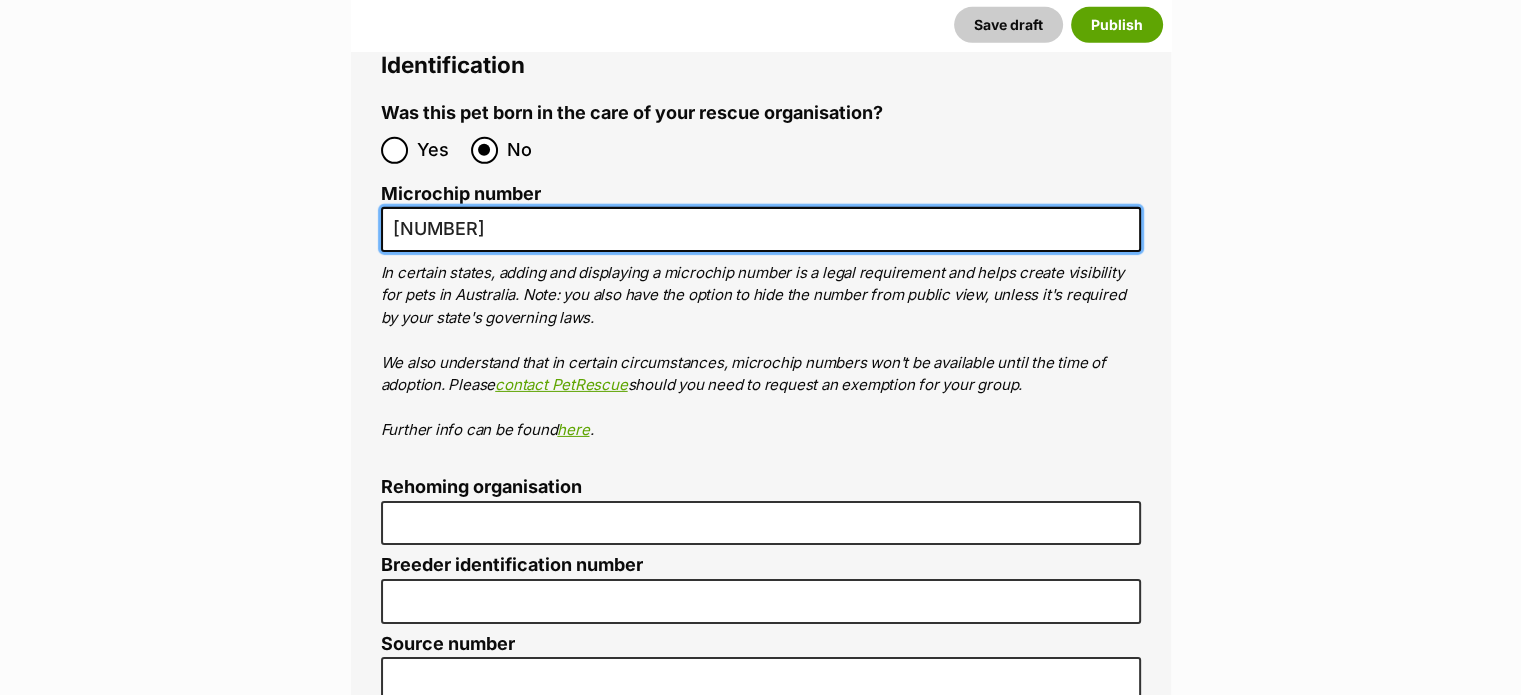 scroll, scrollTop: 6447, scrollLeft: 0, axis: vertical 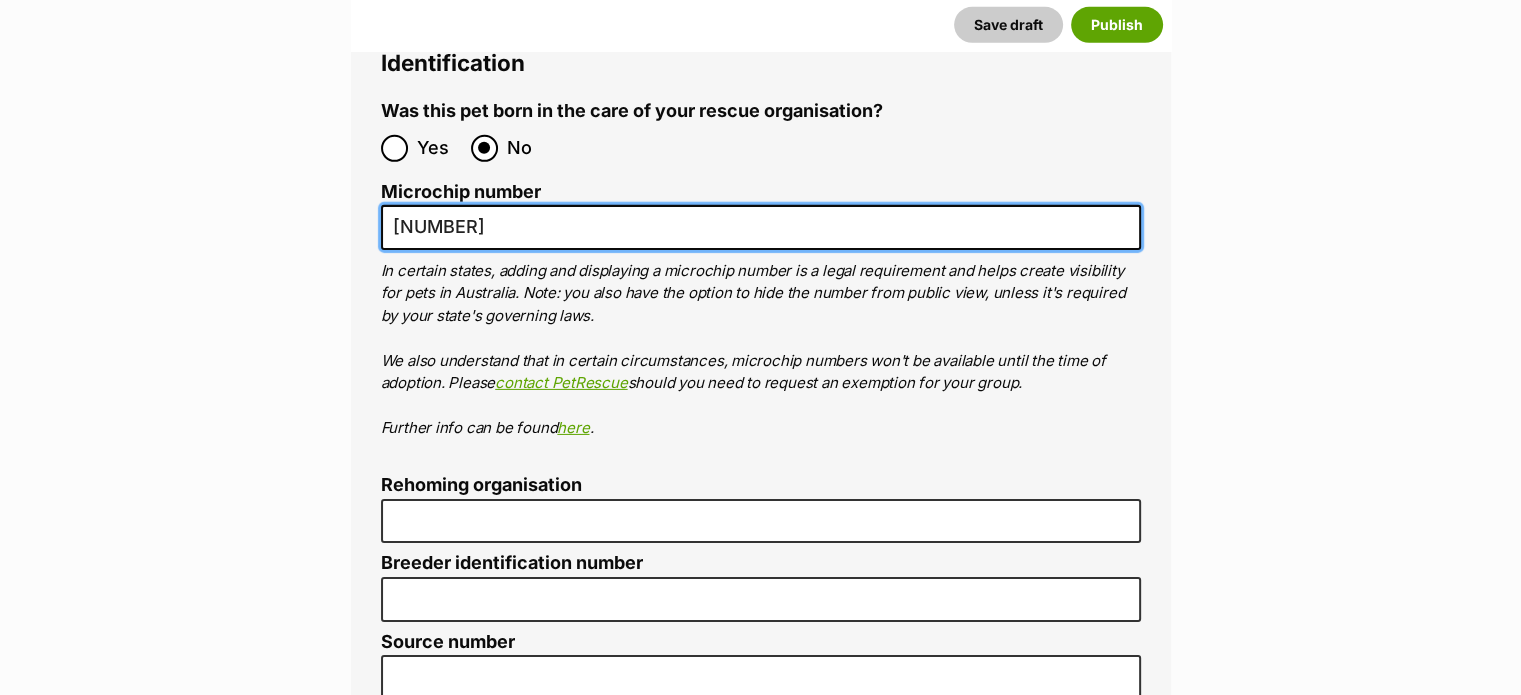 type on "978142000989919" 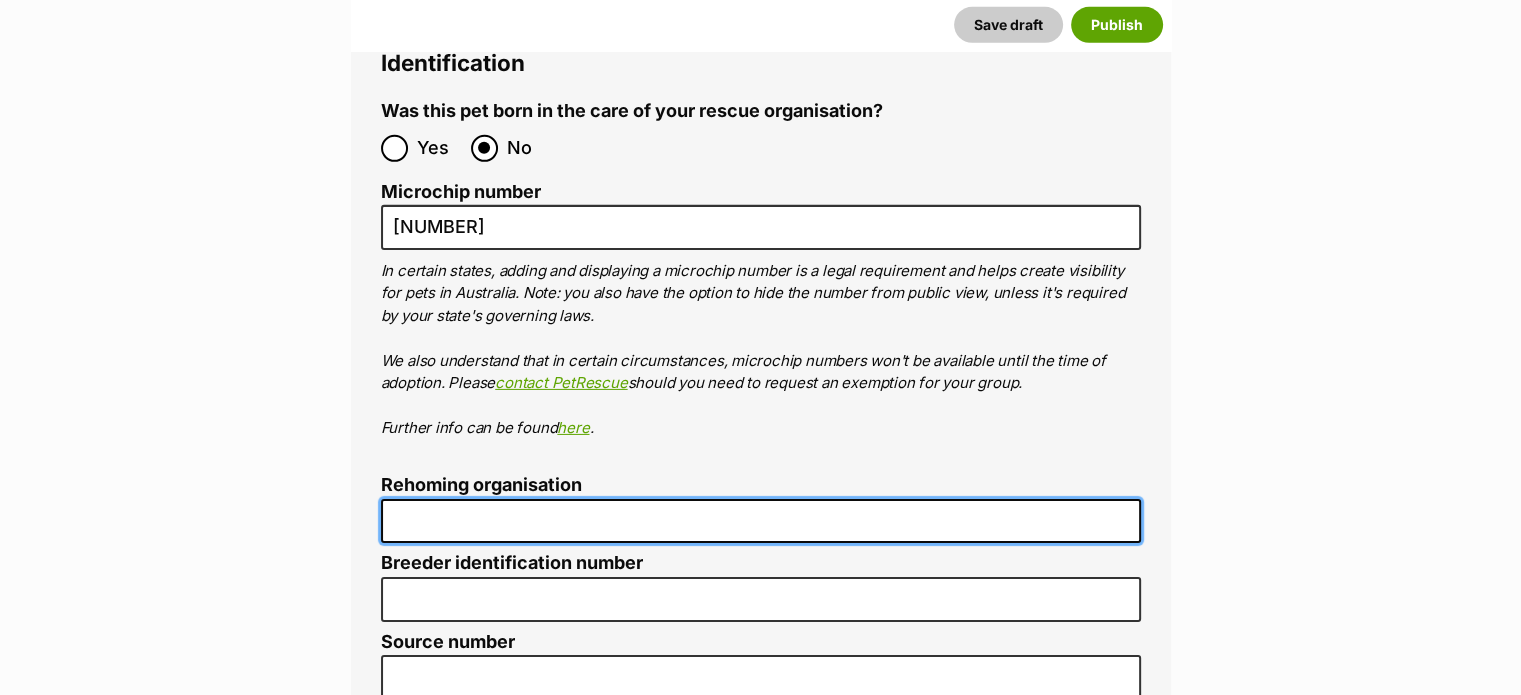 click on "Rehoming organisation" at bounding box center [761, 521] 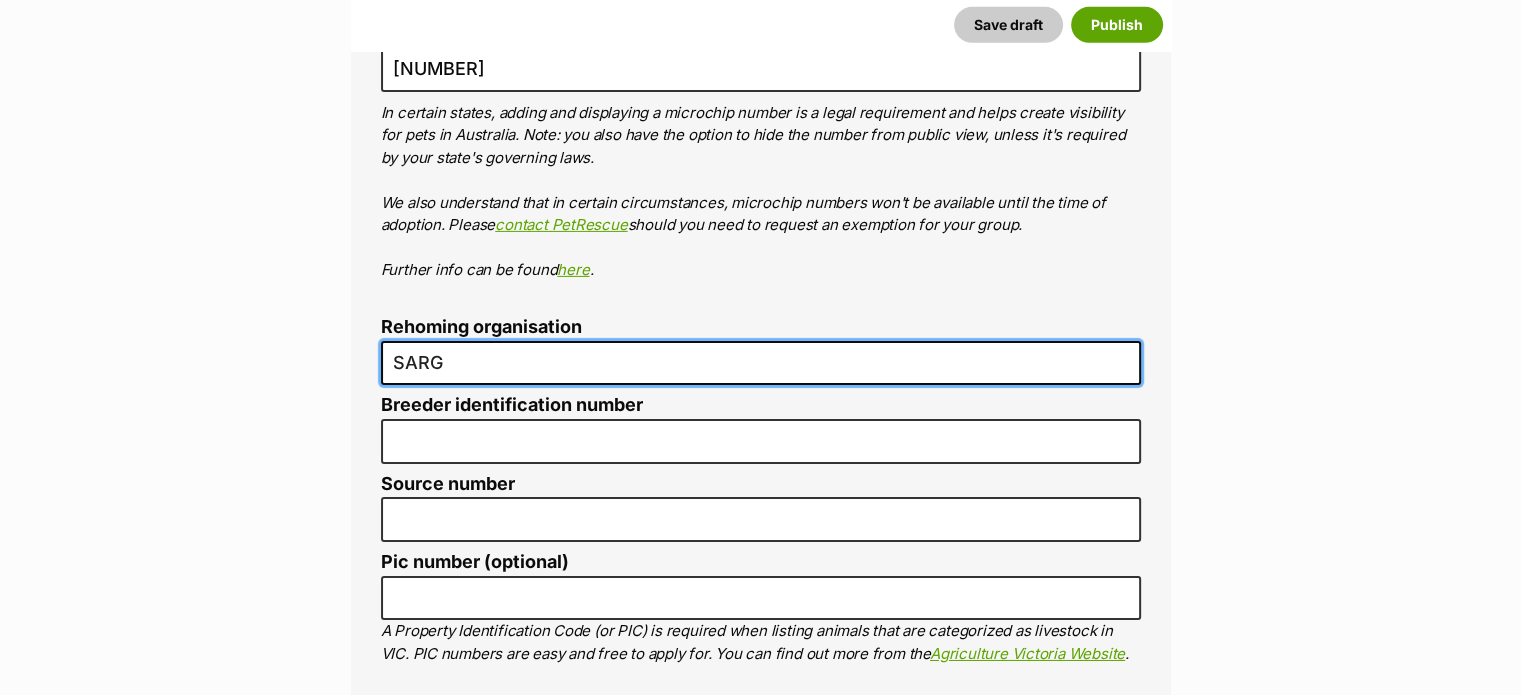 scroll, scrollTop: 6626, scrollLeft: 0, axis: vertical 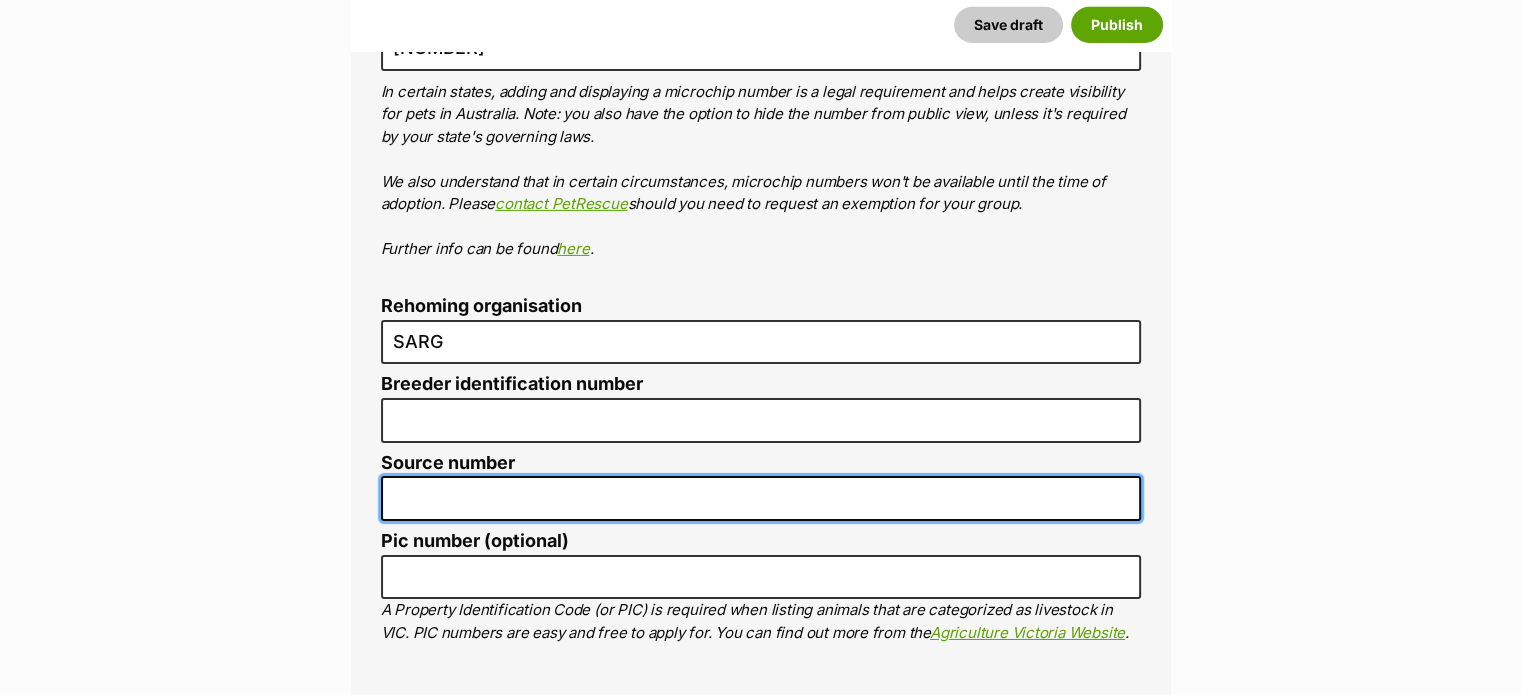 click on "Source number" at bounding box center (761, 498) 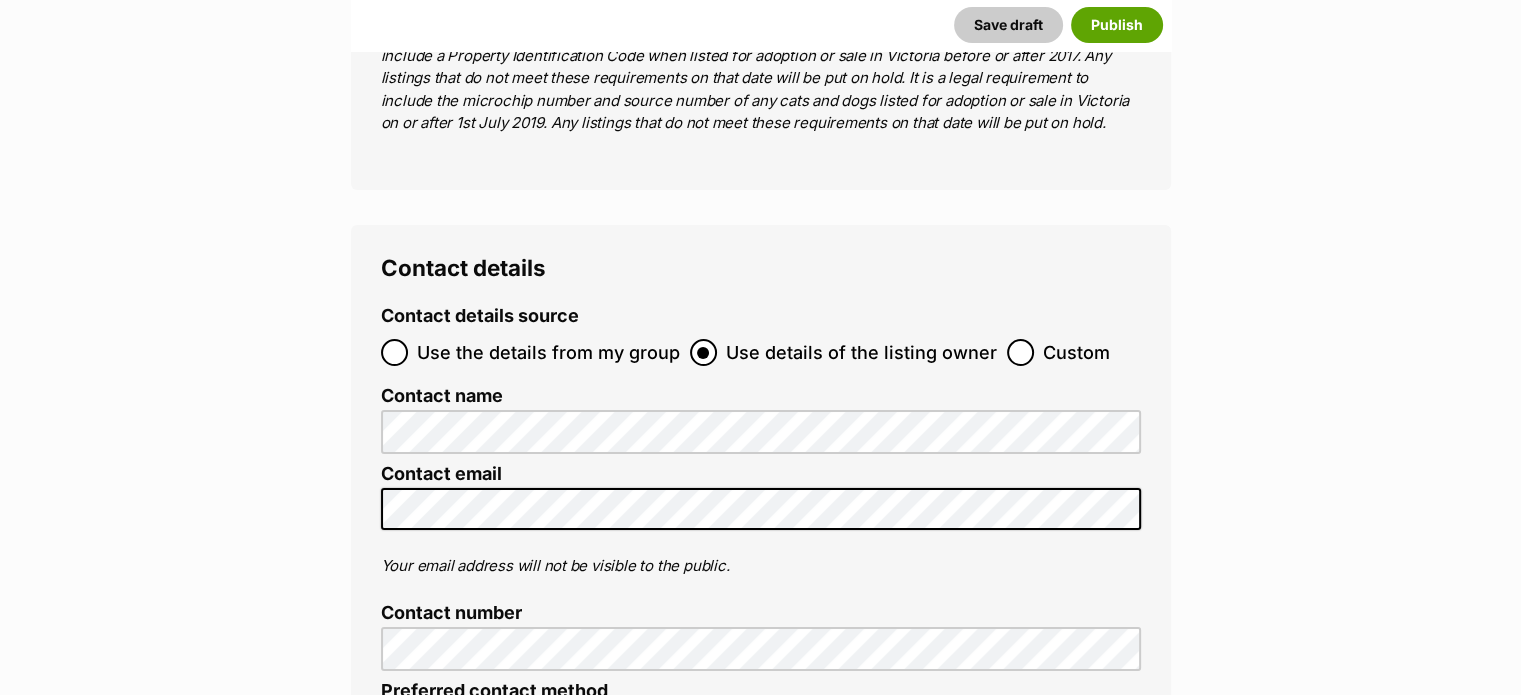 scroll, scrollTop: 7552, scrollLeft: 0, axis: vertical 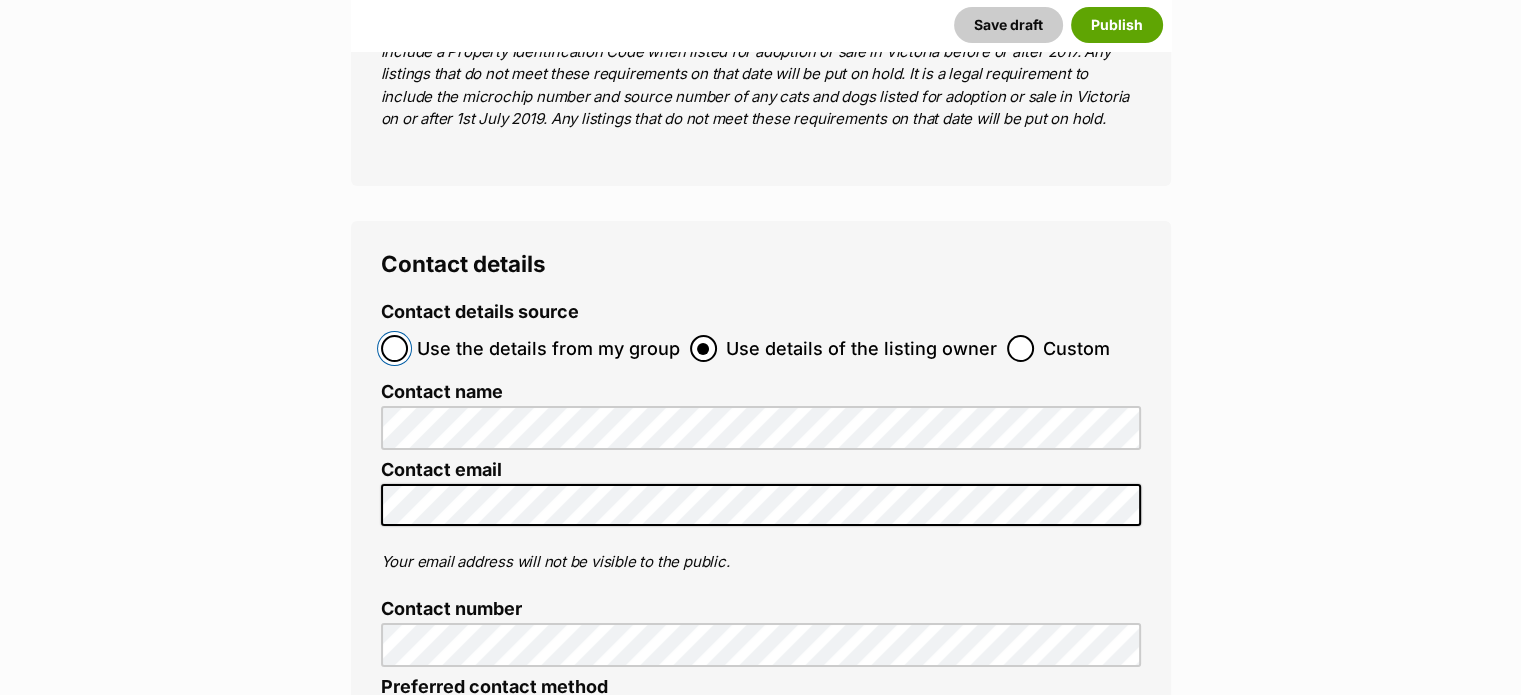 click on "Use the details from my group" at bounding box center (394, 348) 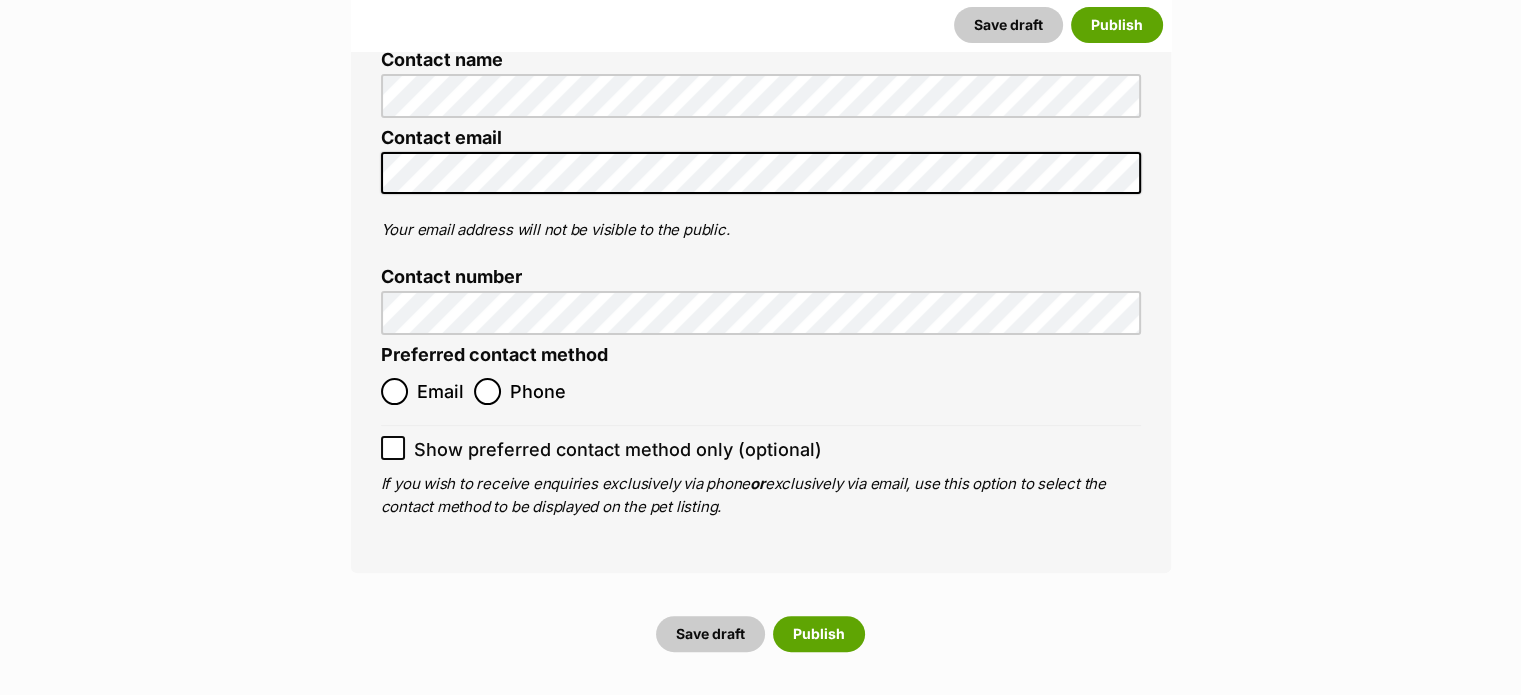 scroll, scrollTop: 8011, scrollLeft: 0, axis: vertical 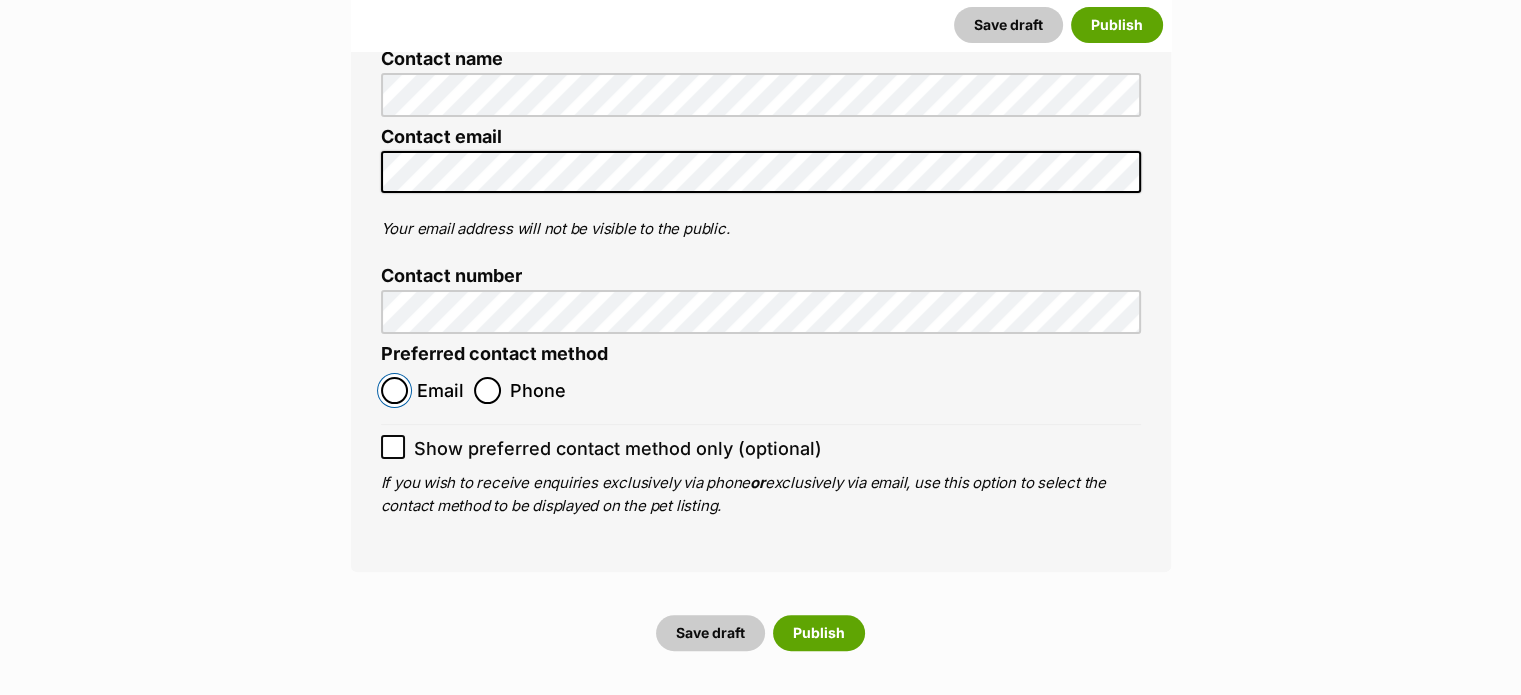 click on "Email" at bounding box center [394, 390] 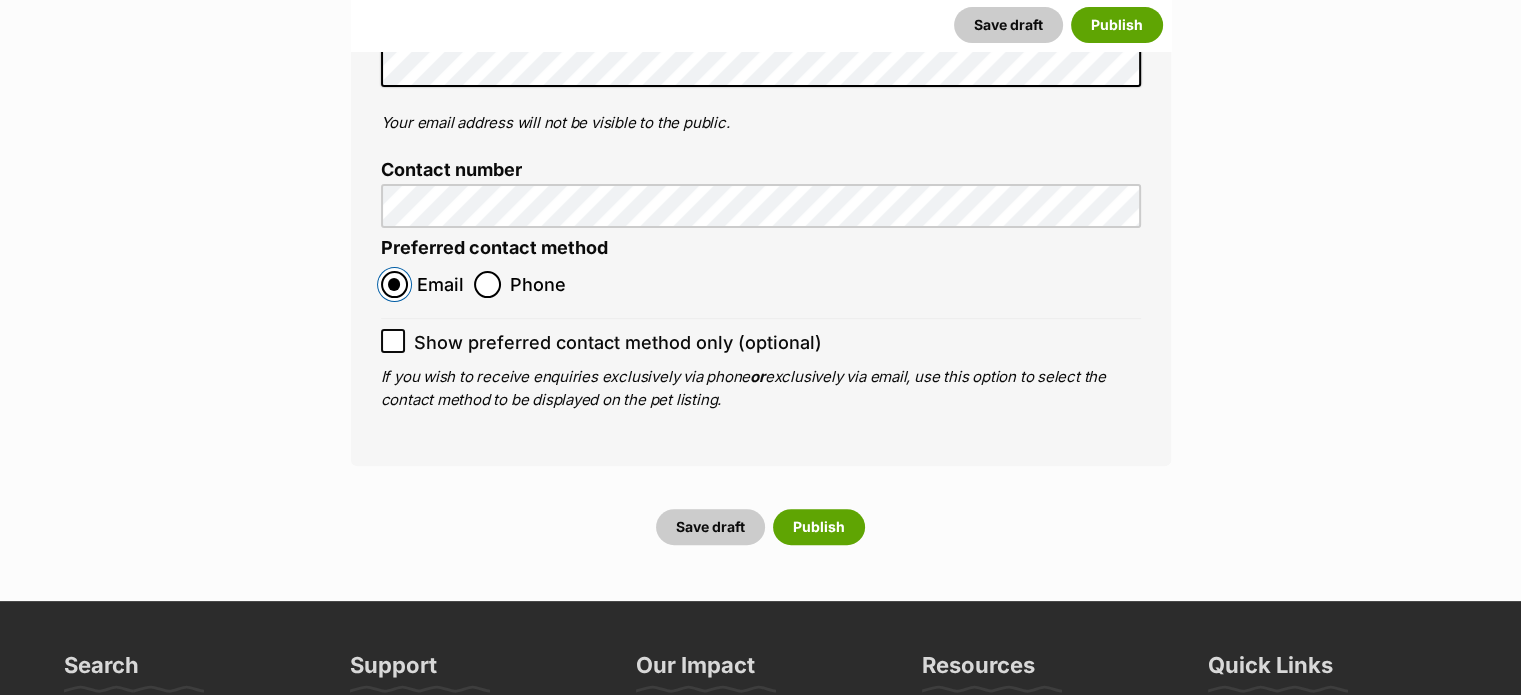 scroll, scrollTop: 8118, scrollLeft: 0, axis: vertical 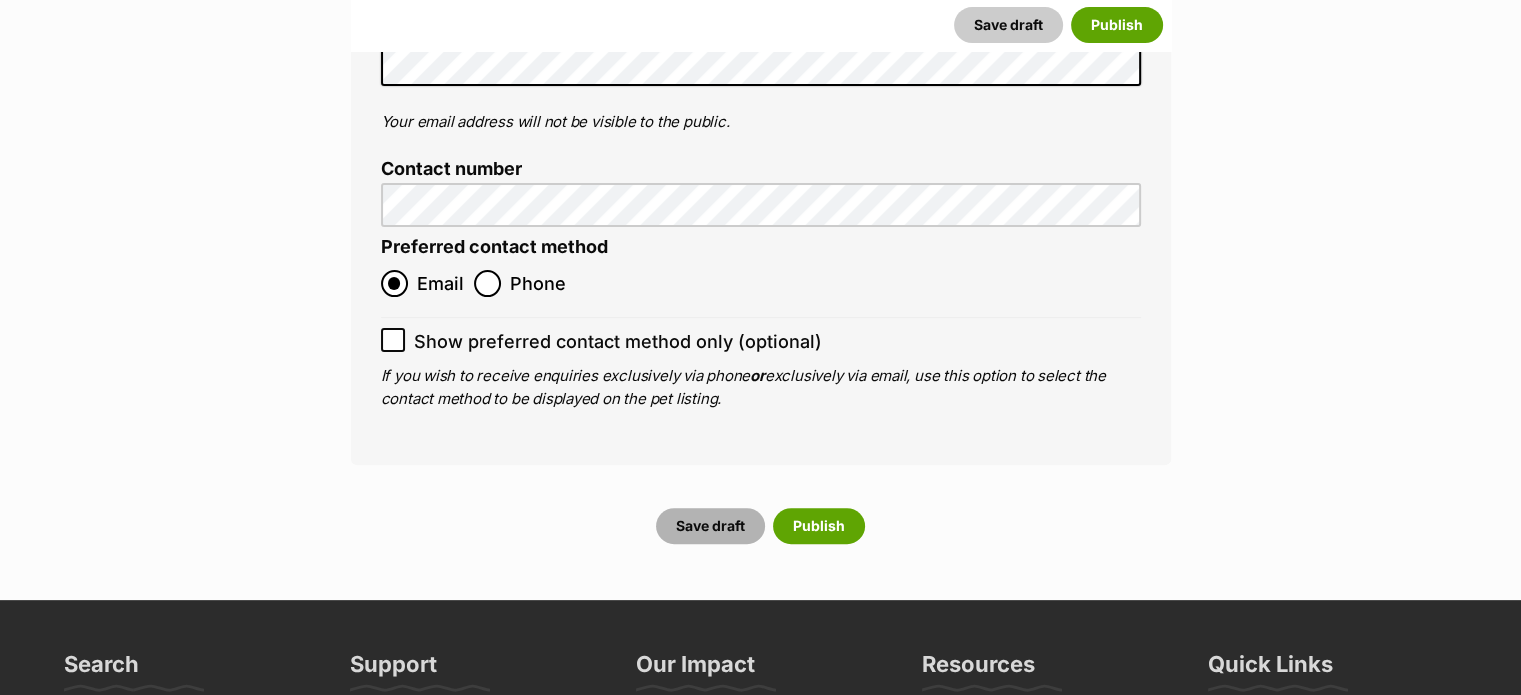 click on "Save draft" at bounding box center [710, 526] 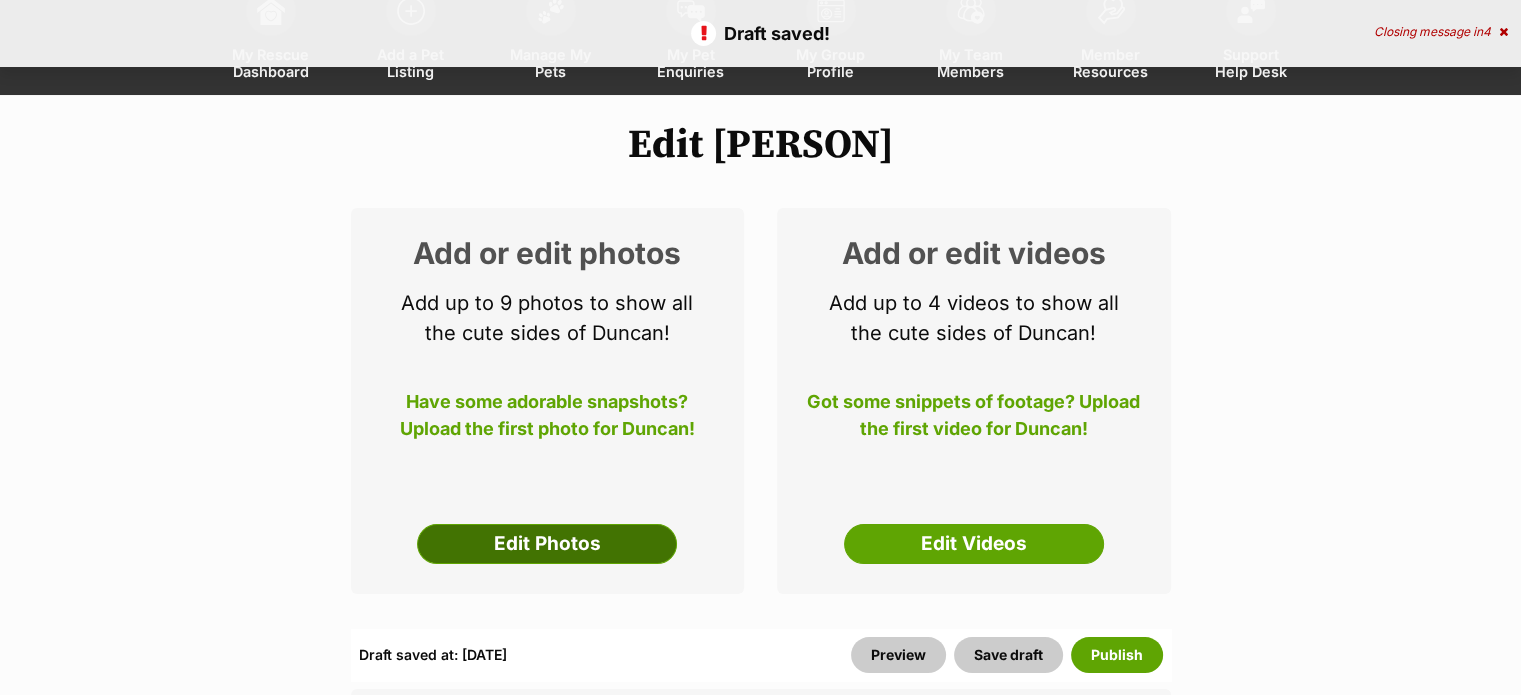 scroll, scrollTop: 132, scrollLeft: 0, axis: vertical 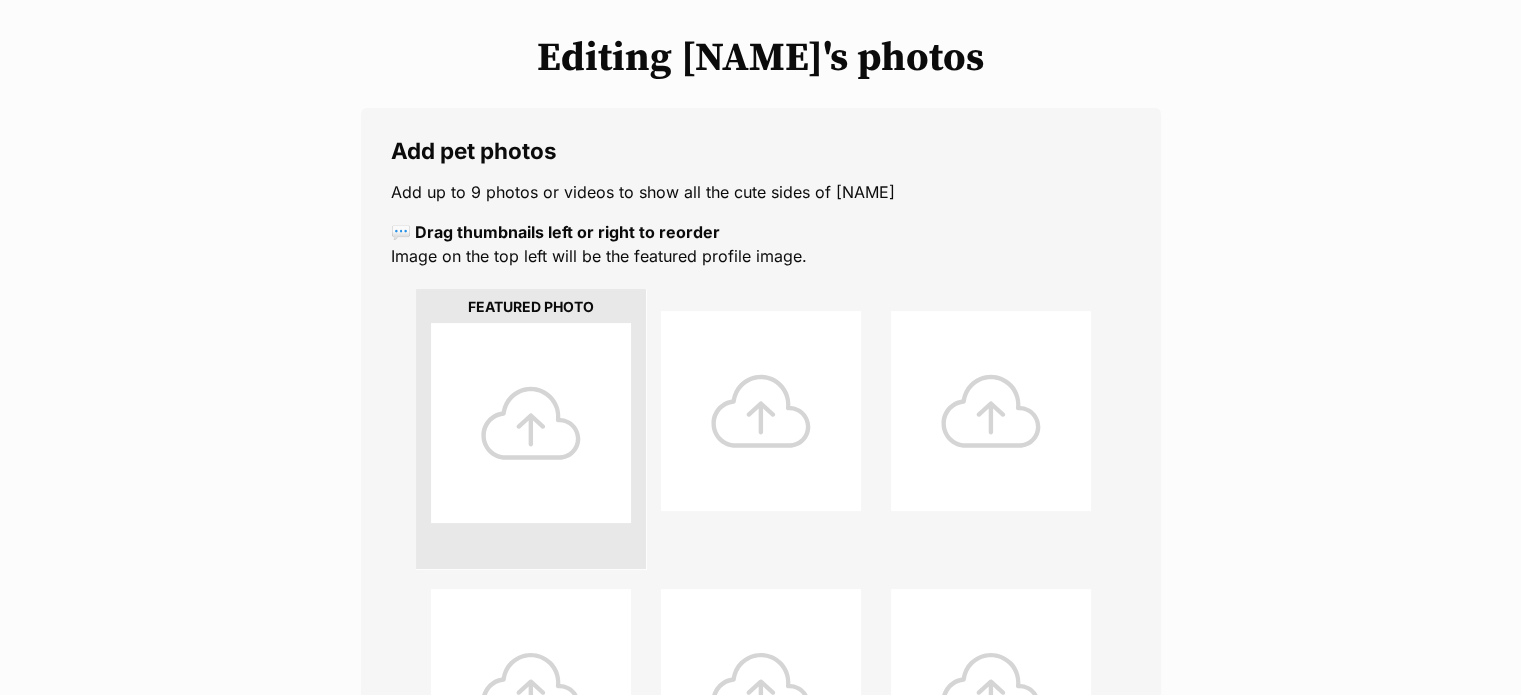 click at bounding box center [531, 423] 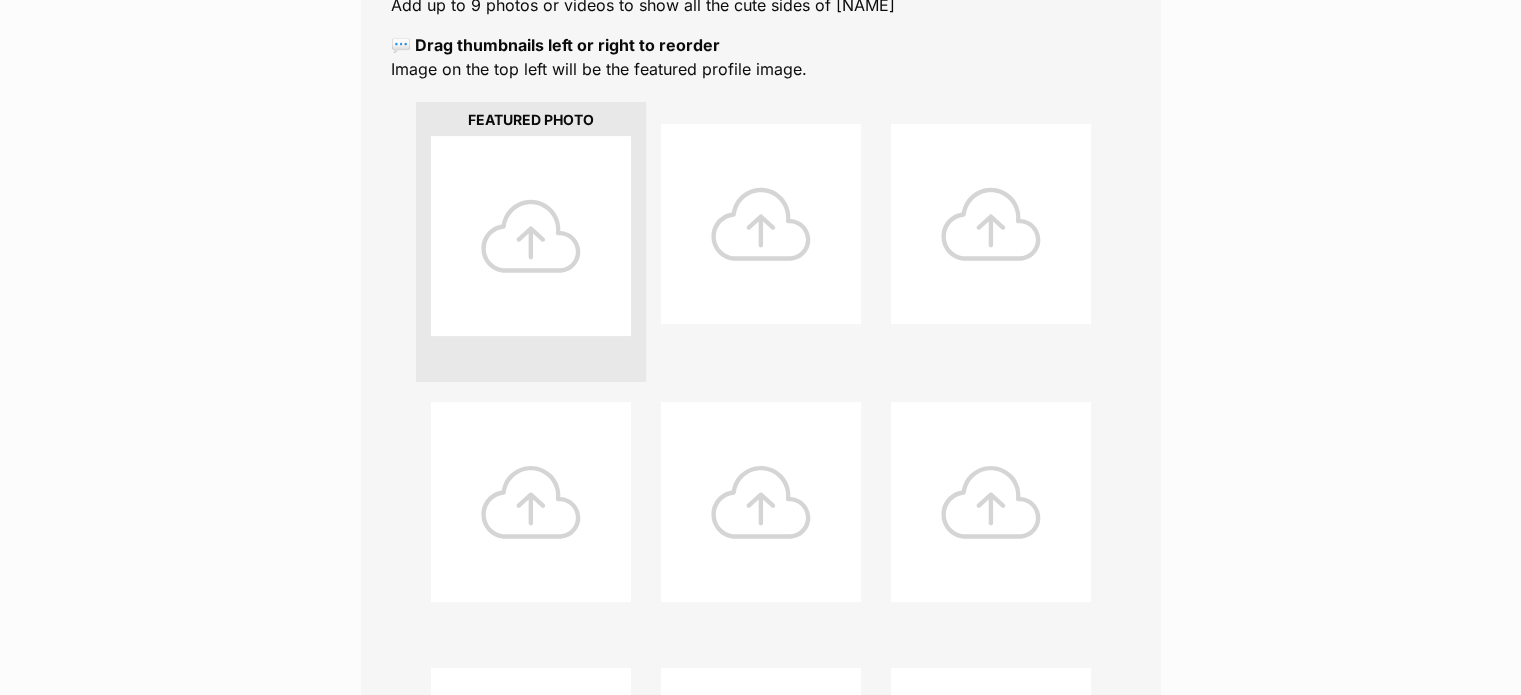 scroll, scrollTop: 420, scrollLeft: 0, axis: vertical 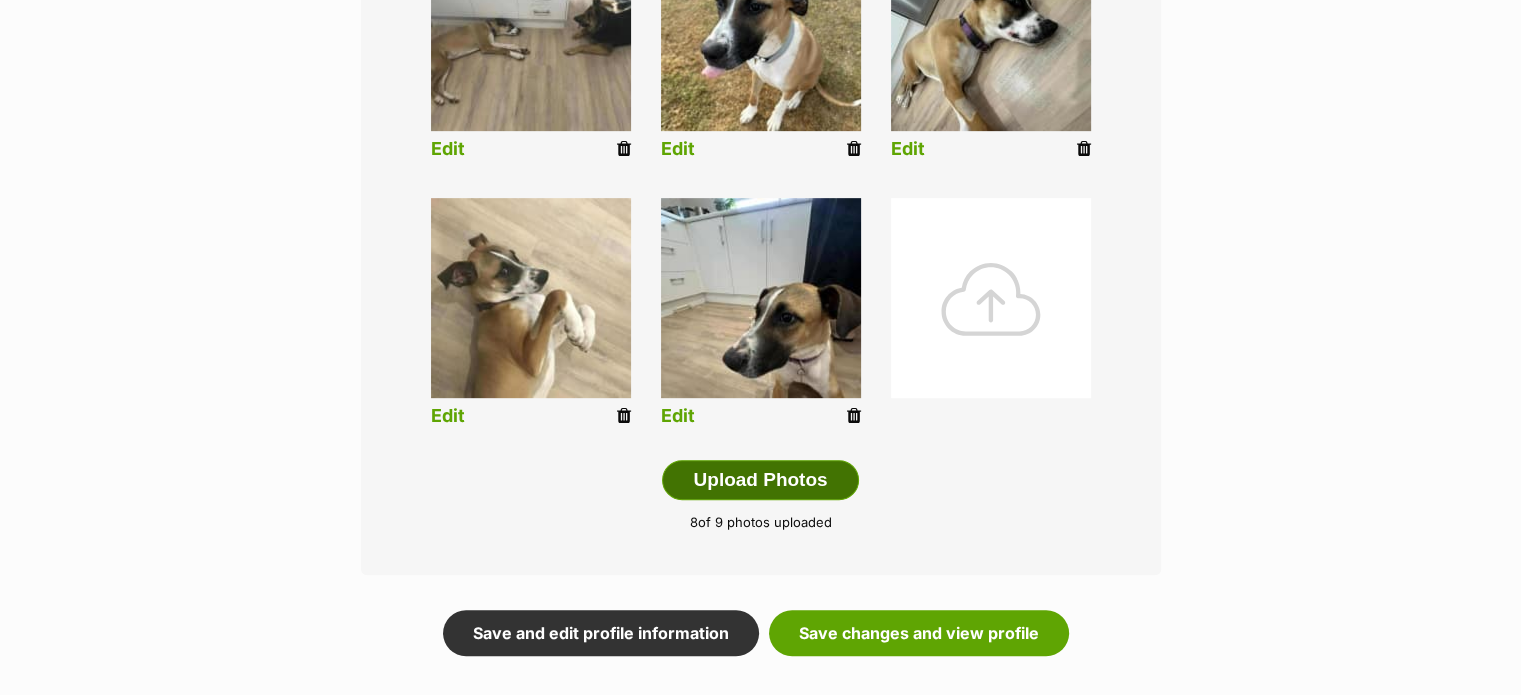 click on "Upload Photos" at bounding box center (760, 480) 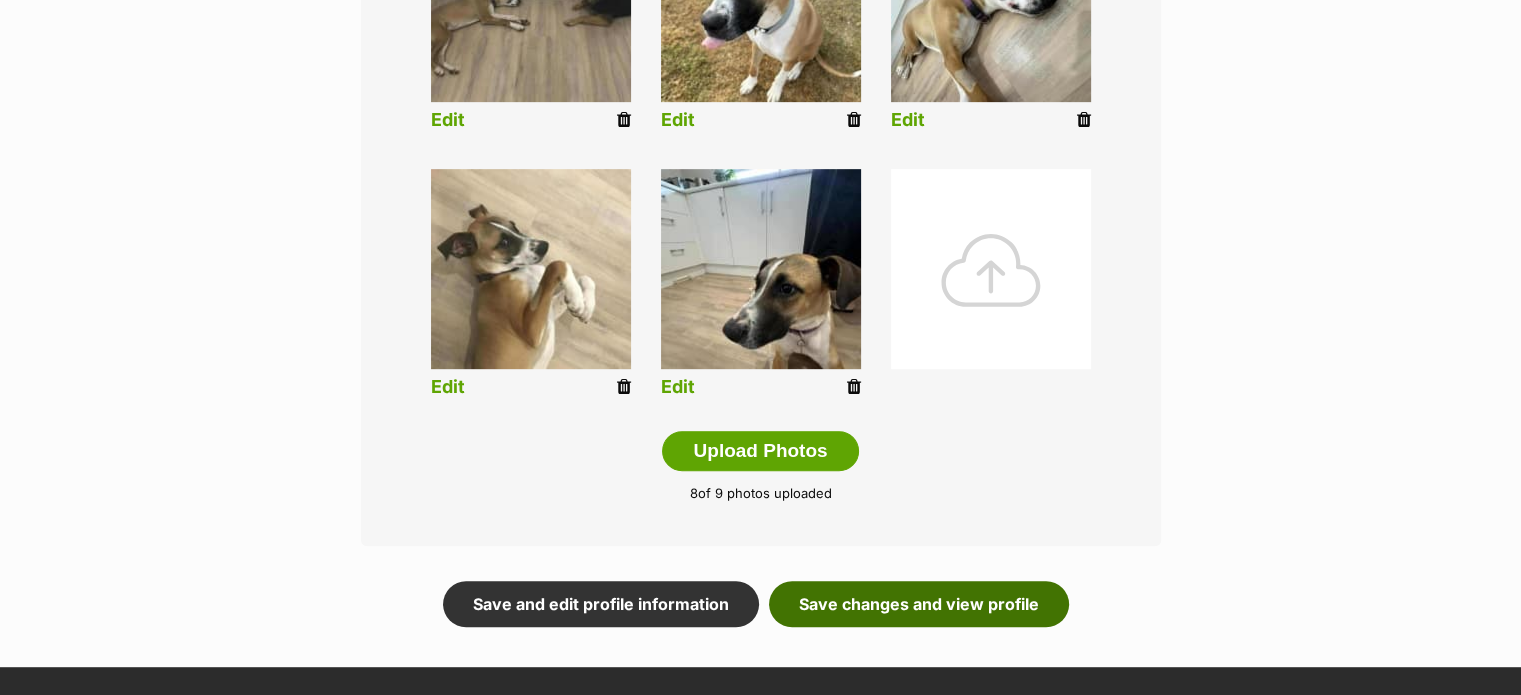 scroll, scrollTop: 920, scrollLeft: 0, axis: vertical 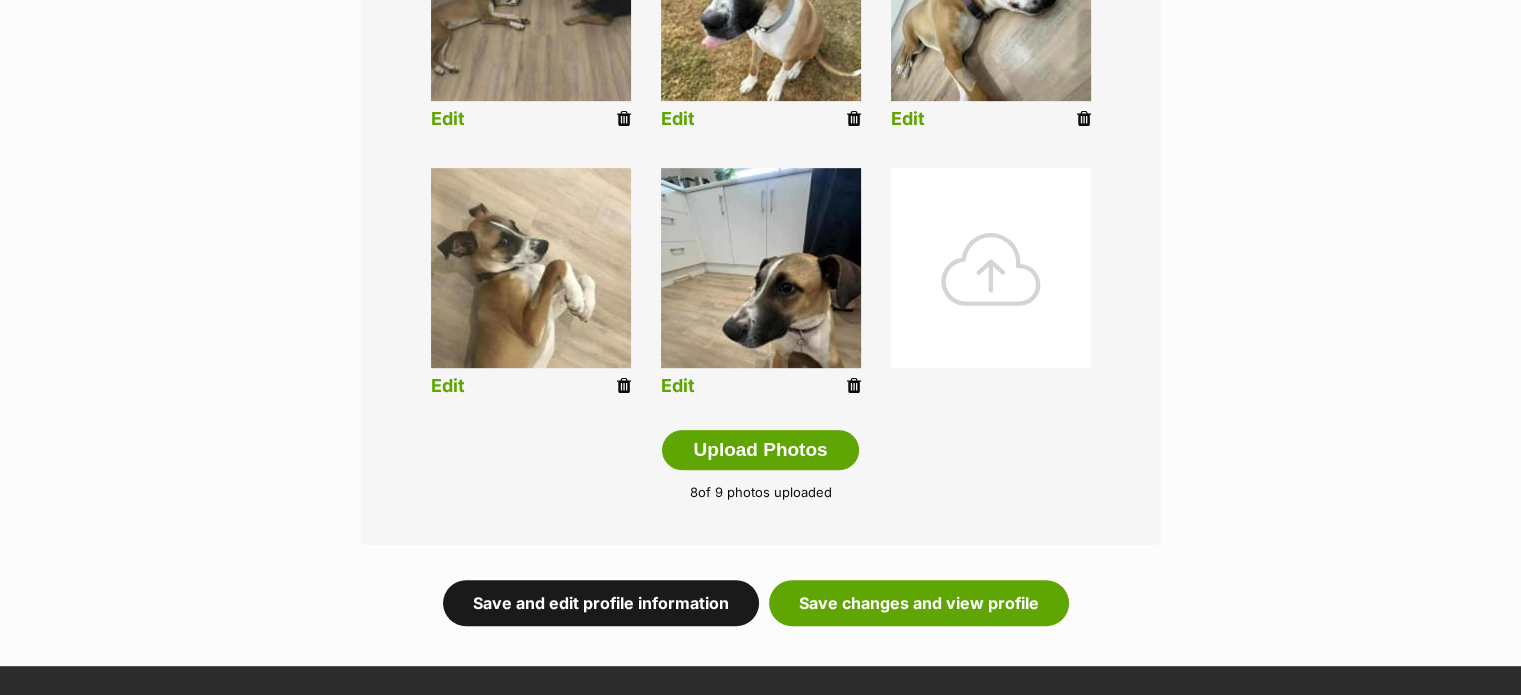 click on "Save and edit profile information" at bounding box center (601, 603) 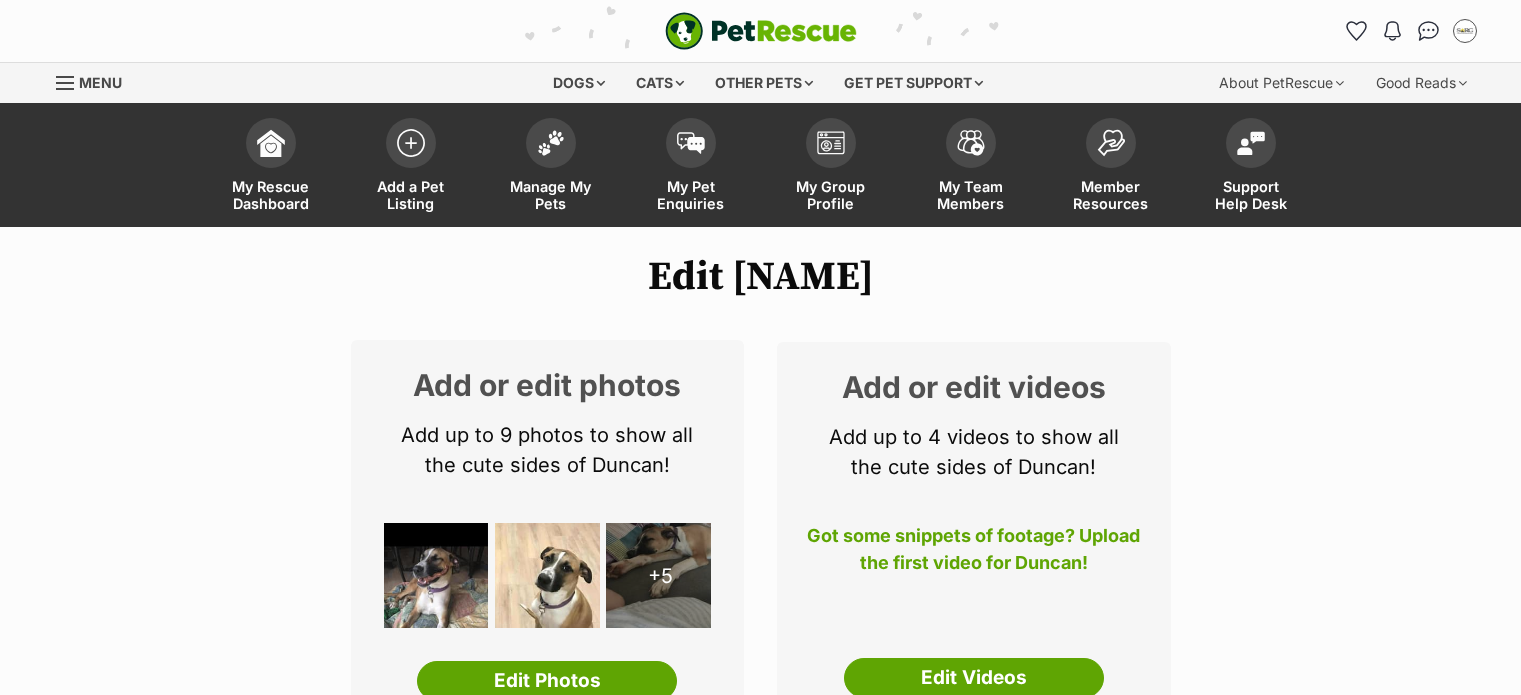 scroll, scrollTop: 0, scrollLeft: 0, axis: both 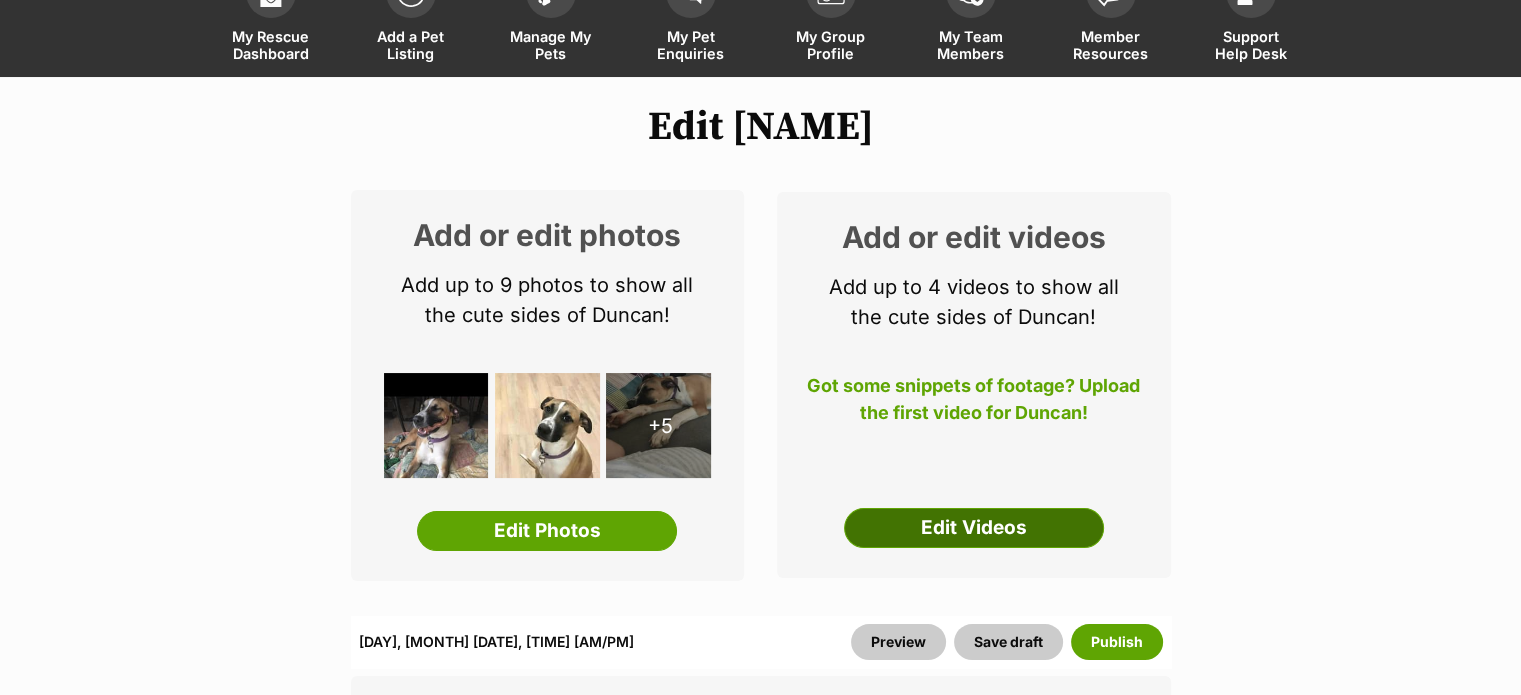 click on "Edit Videos" at bounding box center (974, 528) 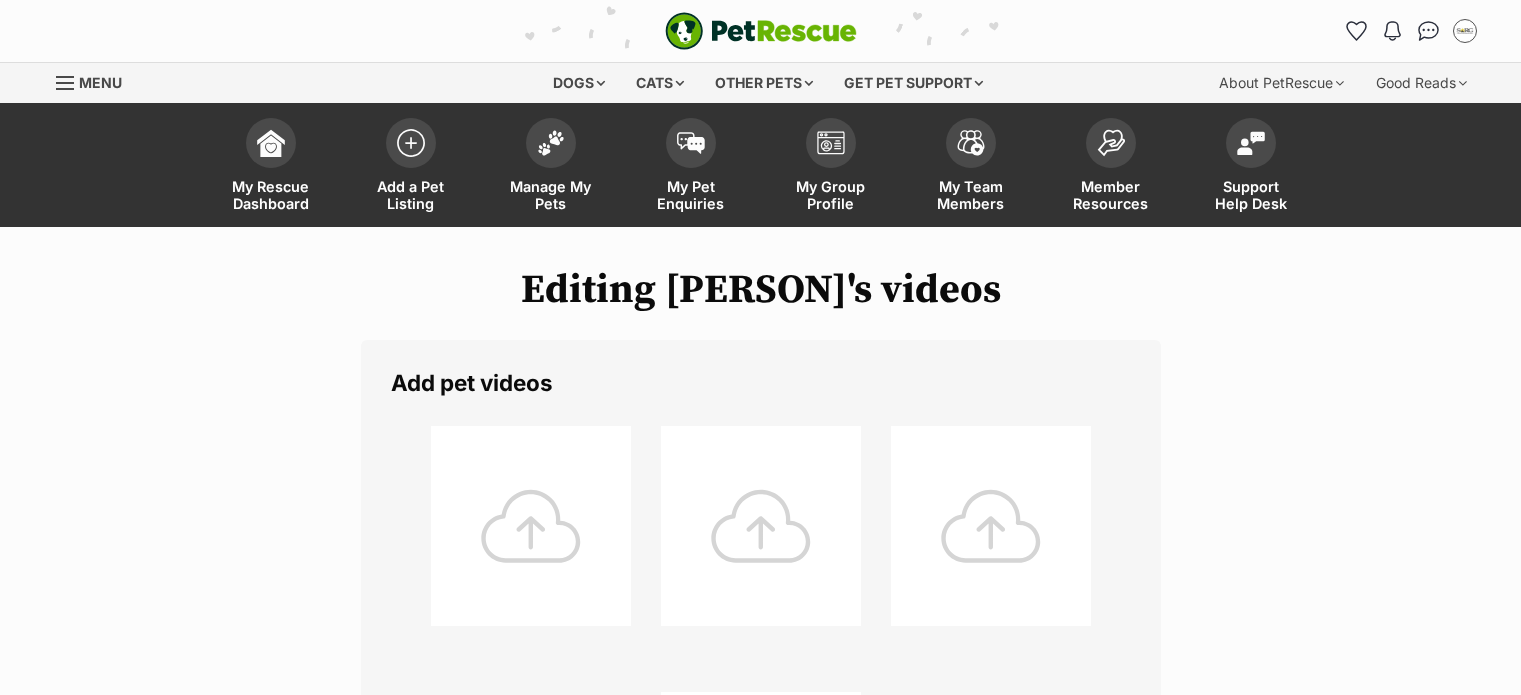scroll, scrollTop: 0, scrollLeft: 0, axis: both 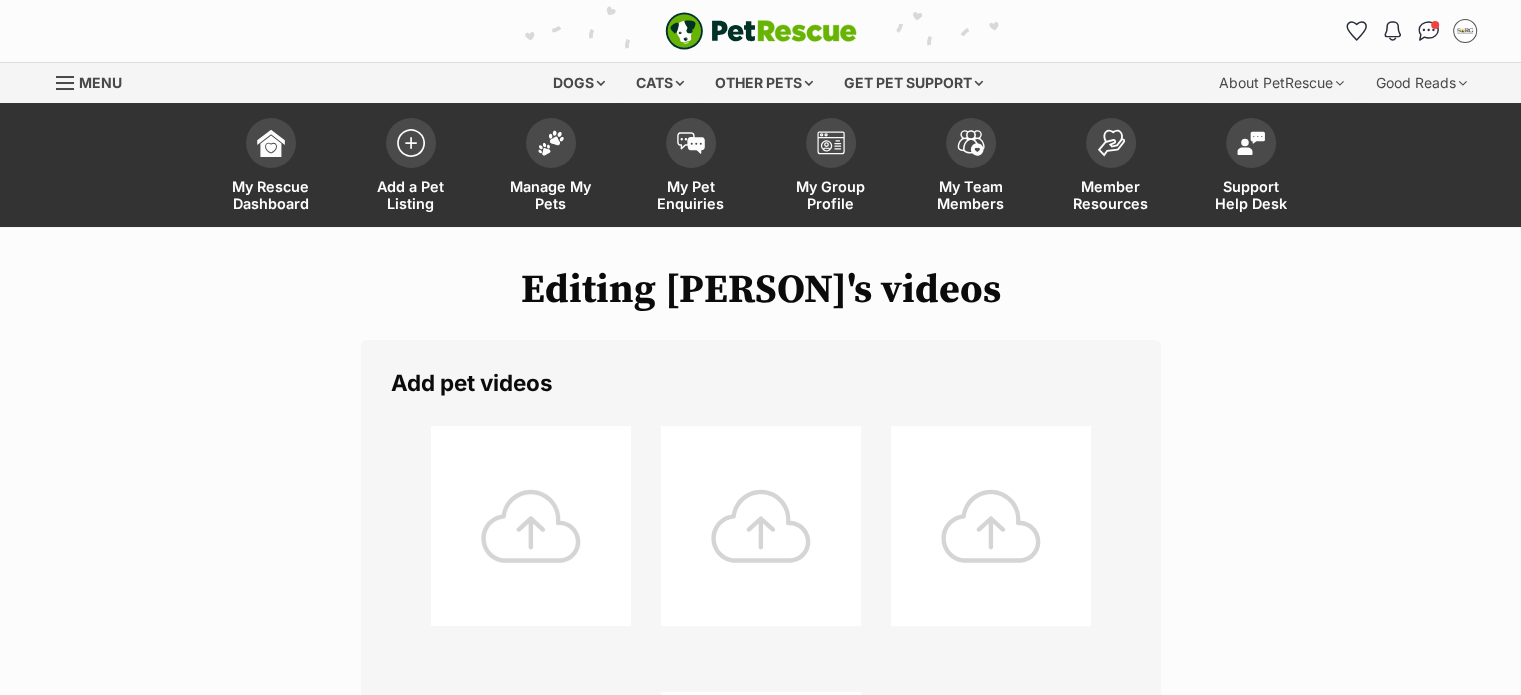 click at bounding box center (531, 526) 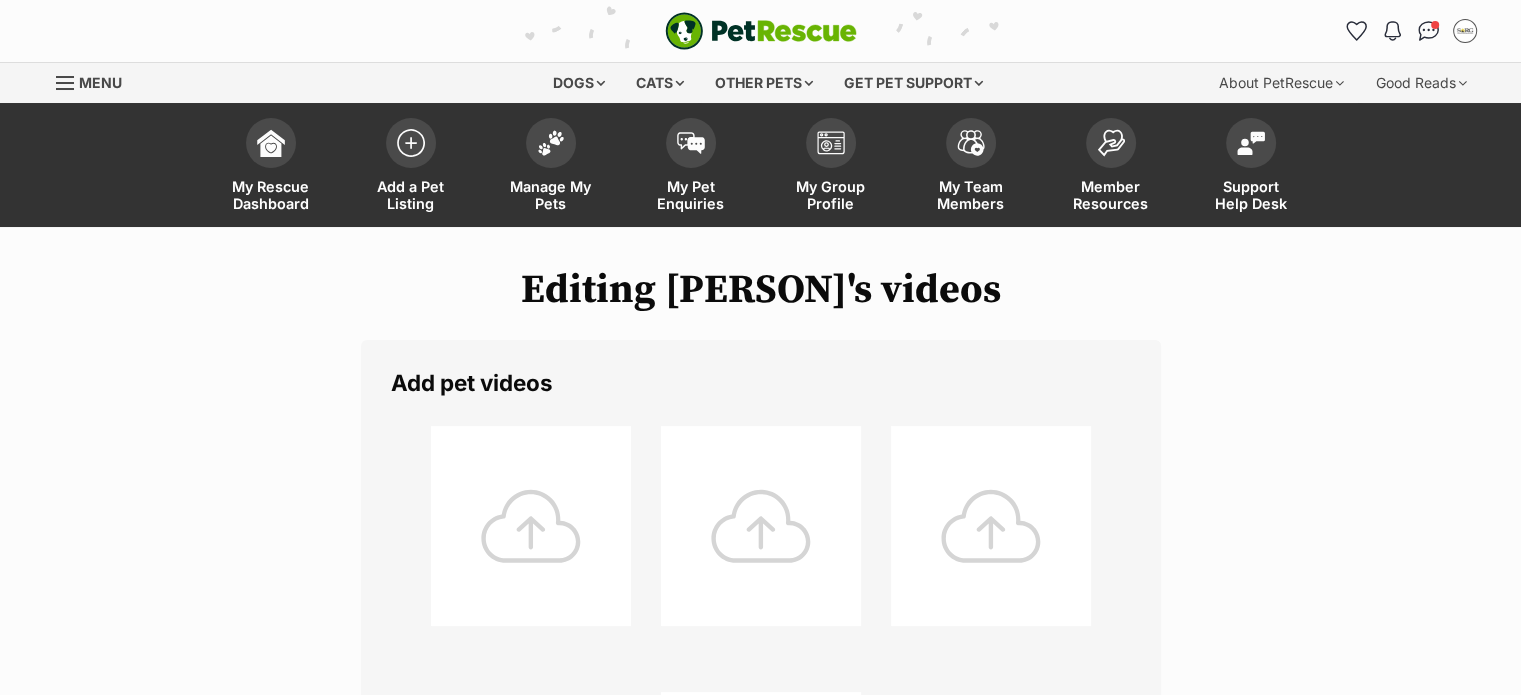 click at bounding box center (531, 526) 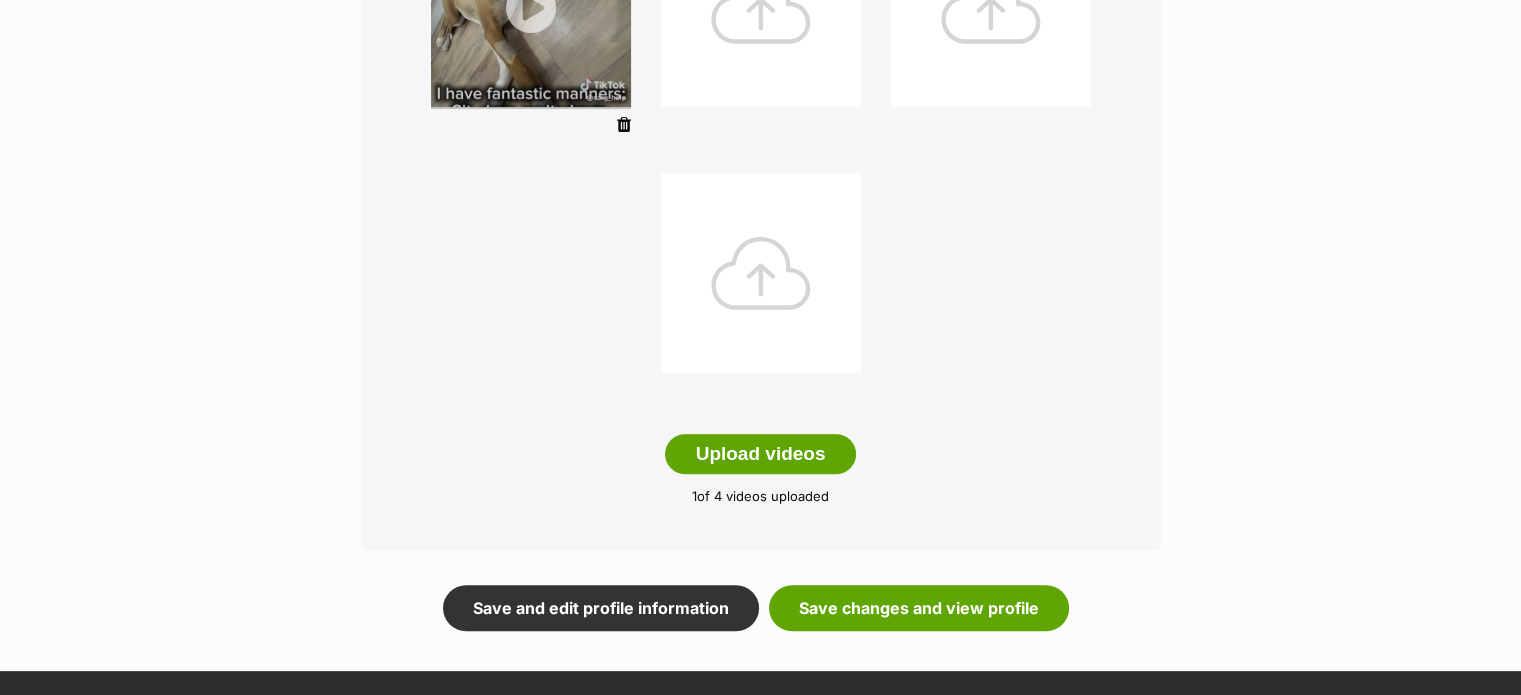 scroll, scrollTop: 520, scrollLeft: 0, axis: vertical 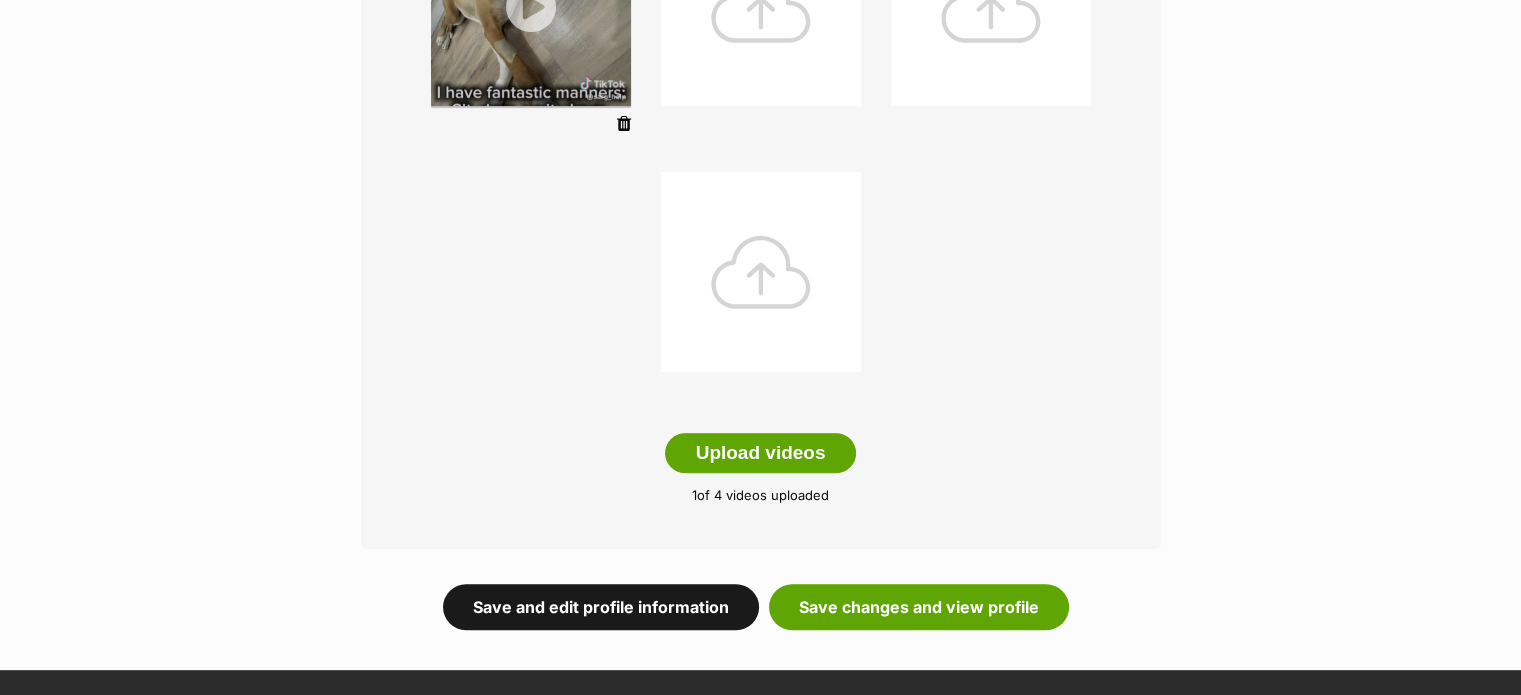 click on "Save and edit profile information" at bounding box center (601, 607) 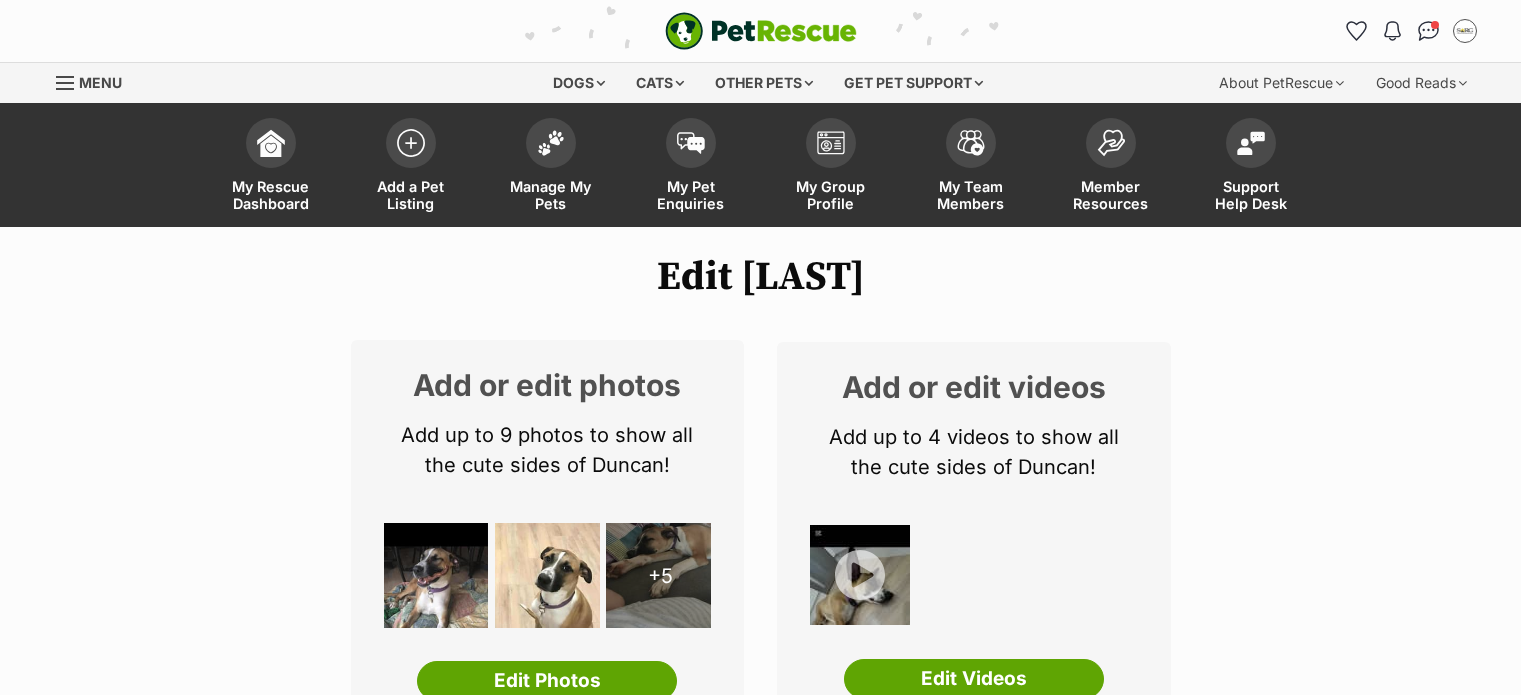 scroll, scrollTop: 0, scrollLeft: 0, axis: both 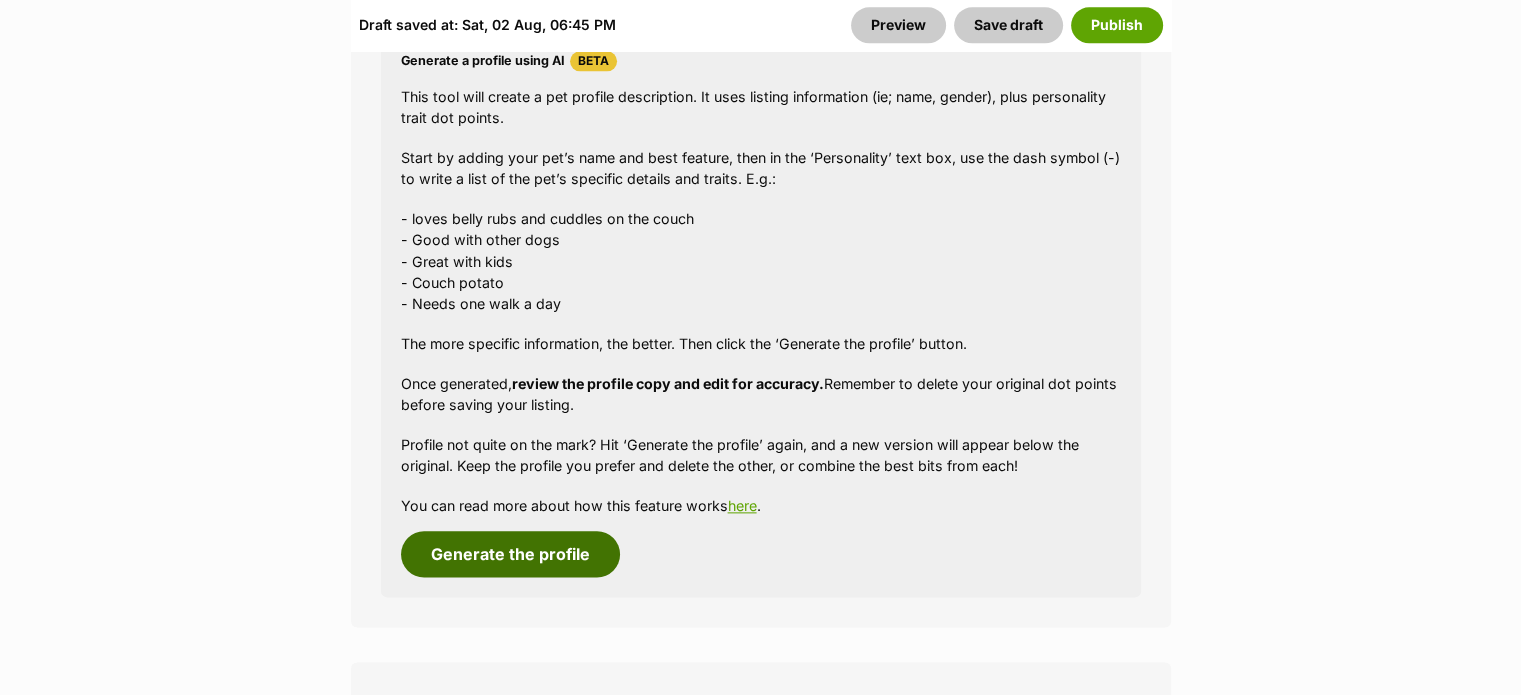 click on "Generate the profile" at bounding box center [510, 554] 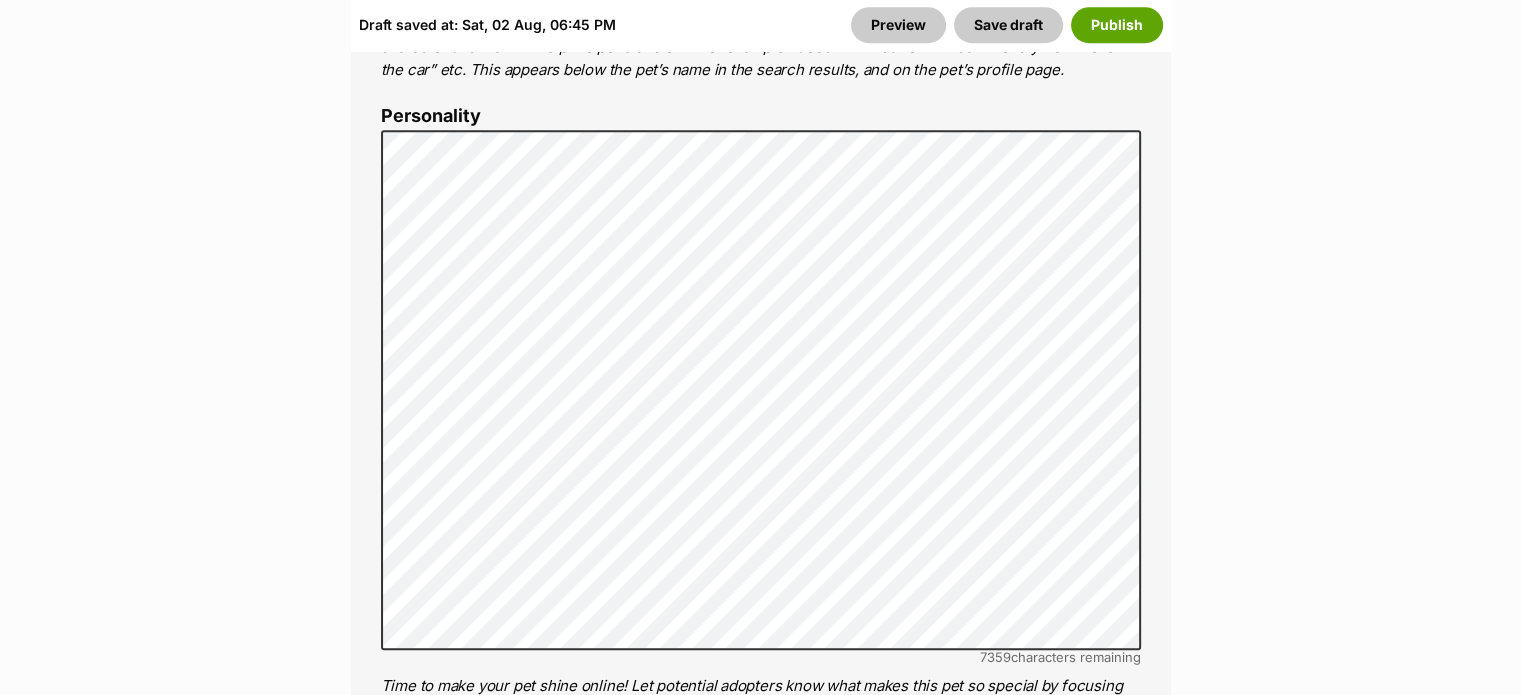 scroll, scrollTop: 1569, scrollLeft: 0, axis: vertical 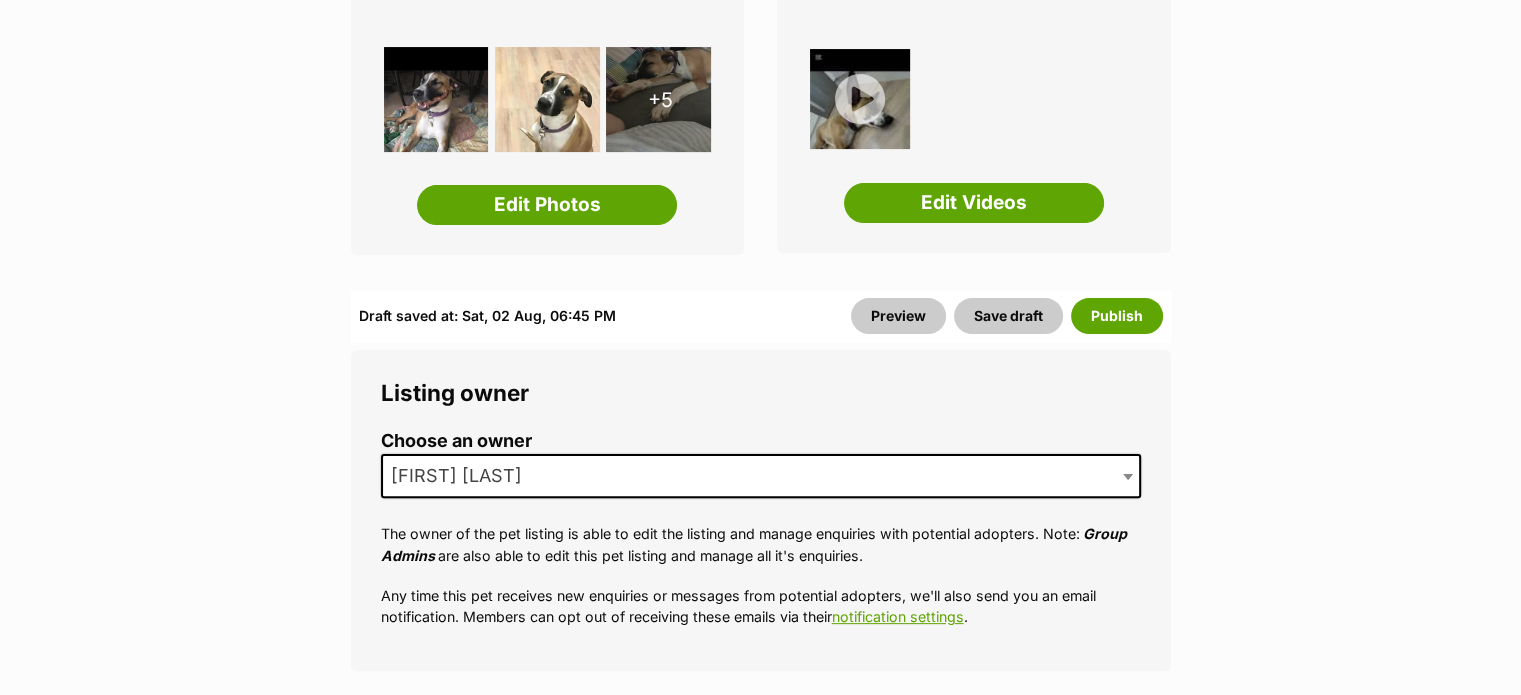 click on "Skip to main content
Log in to favourite this pet
Log in
Or sign up
Search PetRescue
Search for a pet, rescue group or article
Please select PetRescue ID
Pet name
Group
Article
Go
E.g. enter a pet's id into the search.
E.g. enter a pet's name into the search.
E.g. enter a rescue groups's name.
E.g. enter in a keyword to find an article.
Log in to set up alerts
Log in
Or sign up
Close Sidebar
Welcome, Tess McLean!
Log out
Find pets to foster or adopt
Browse for dogs and puppies
Browse for cats and kittens
Browse for other pets
Search the website
Pets needing foster care
All pets
Keyword search
Rescue directory
My account
Favourites
Alerts
Pet alert matches
Account settings
Account details
Change password" at bounding box center (760, 4624) 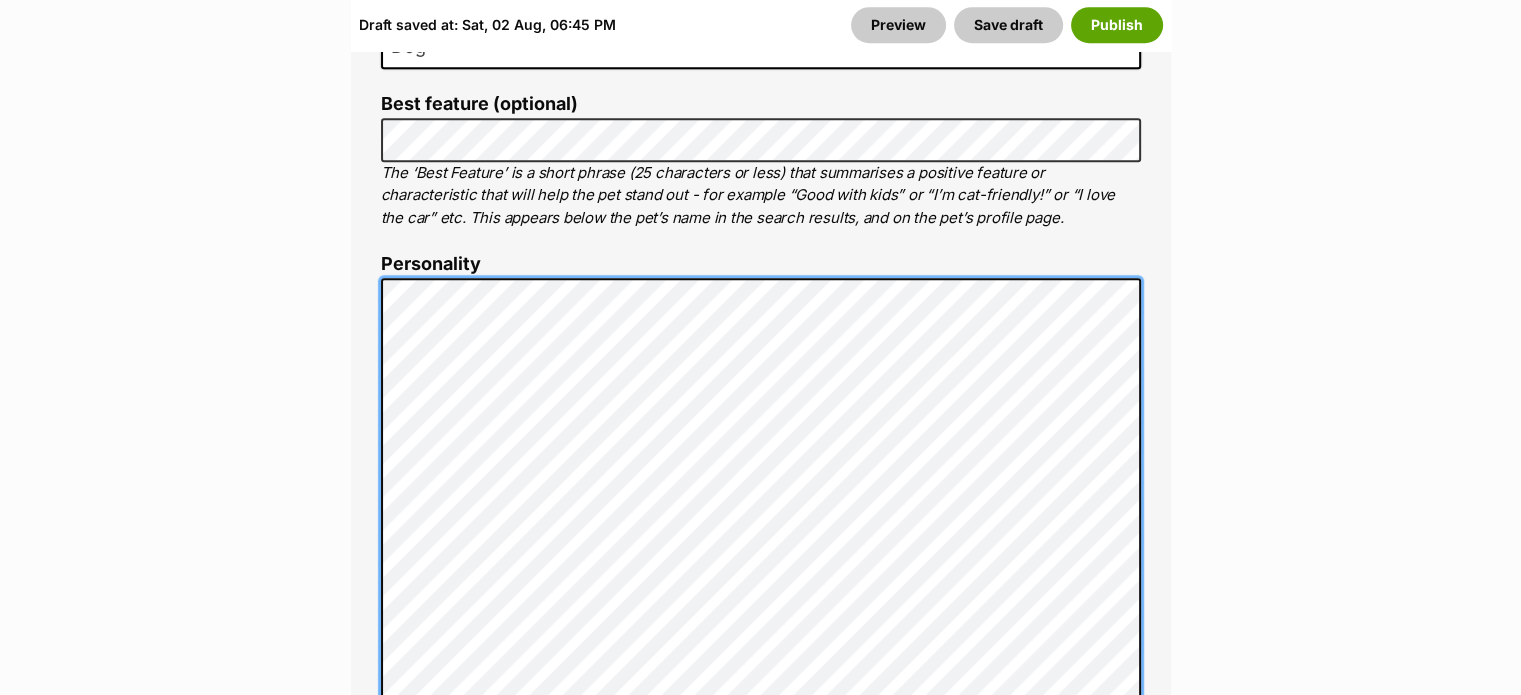 scroll, scrollTop: 1431, scrollLeft: 0, axis: vertical 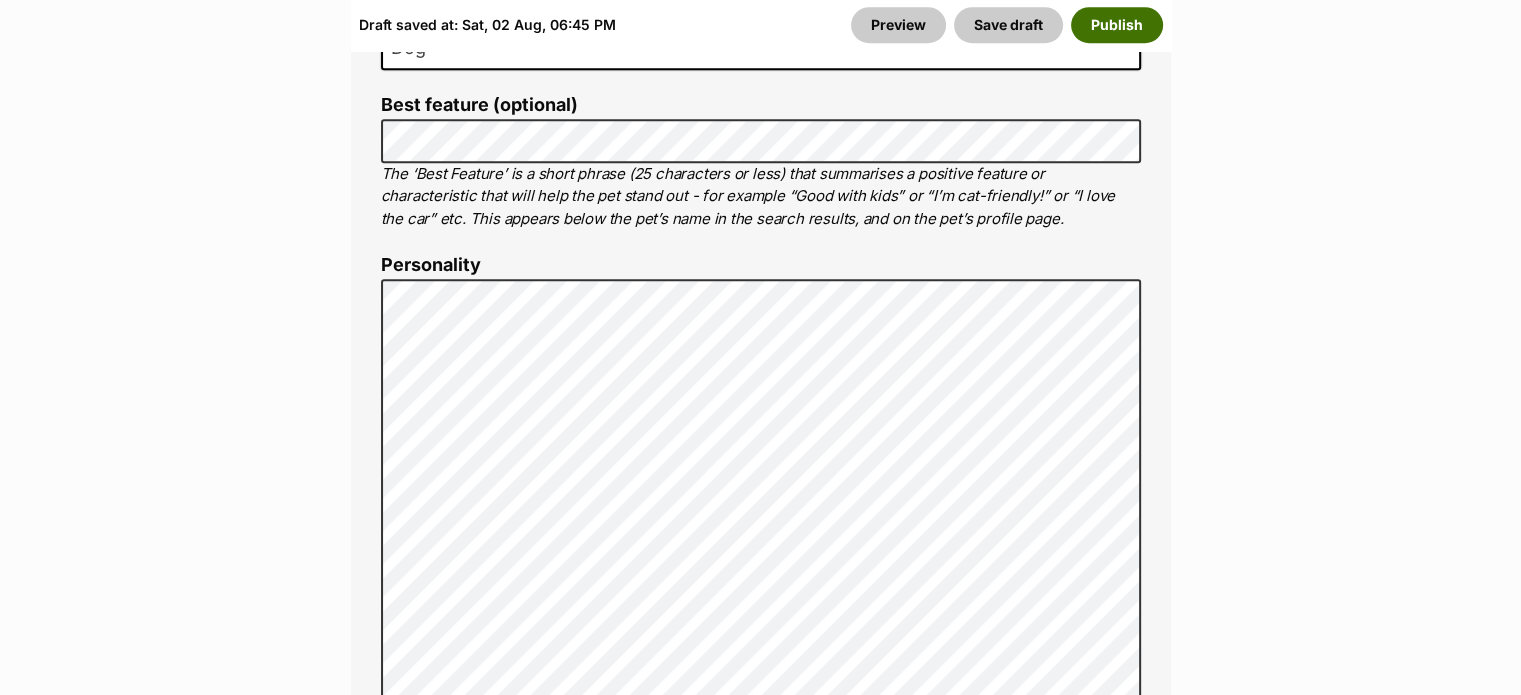 click on "Publish" at bounding box center [1117, 25] 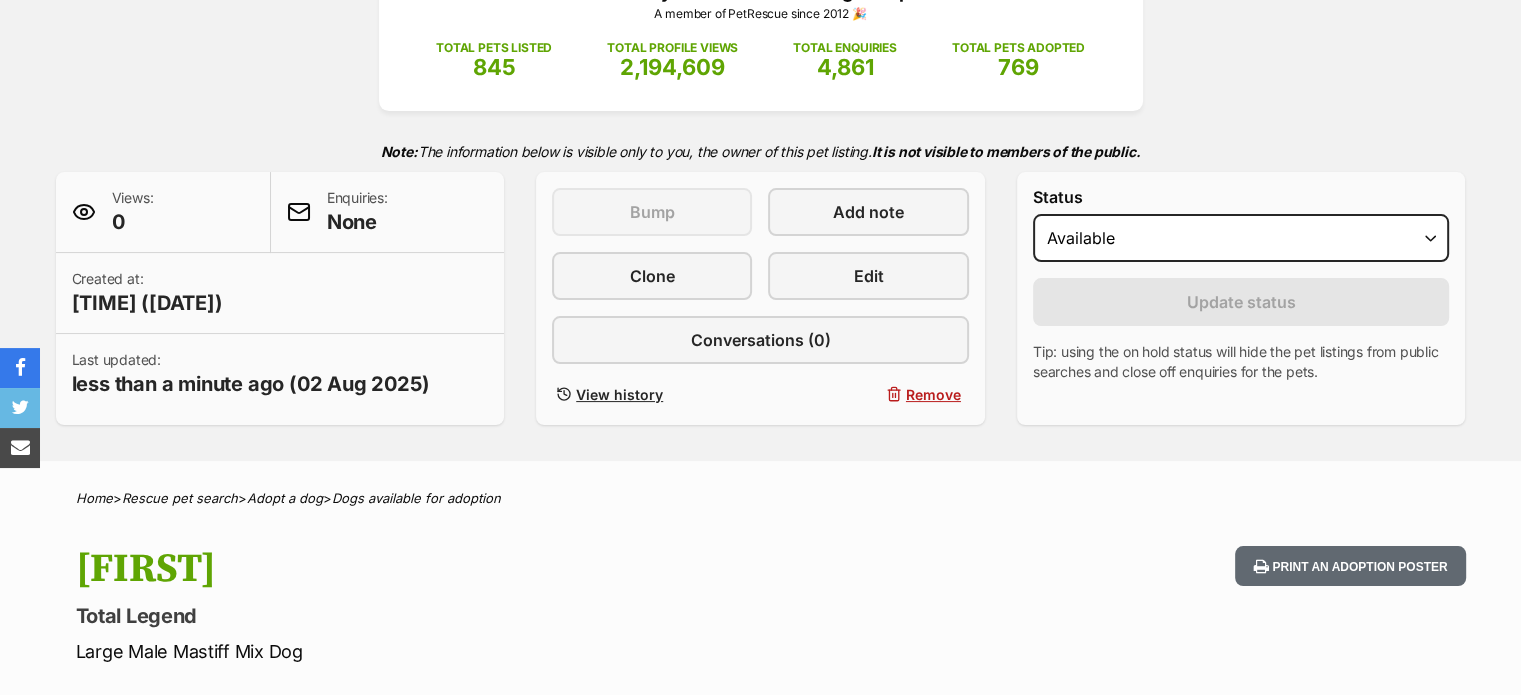 scroll, scrollTop: 322, scrollLeft: 0, axis: vertical 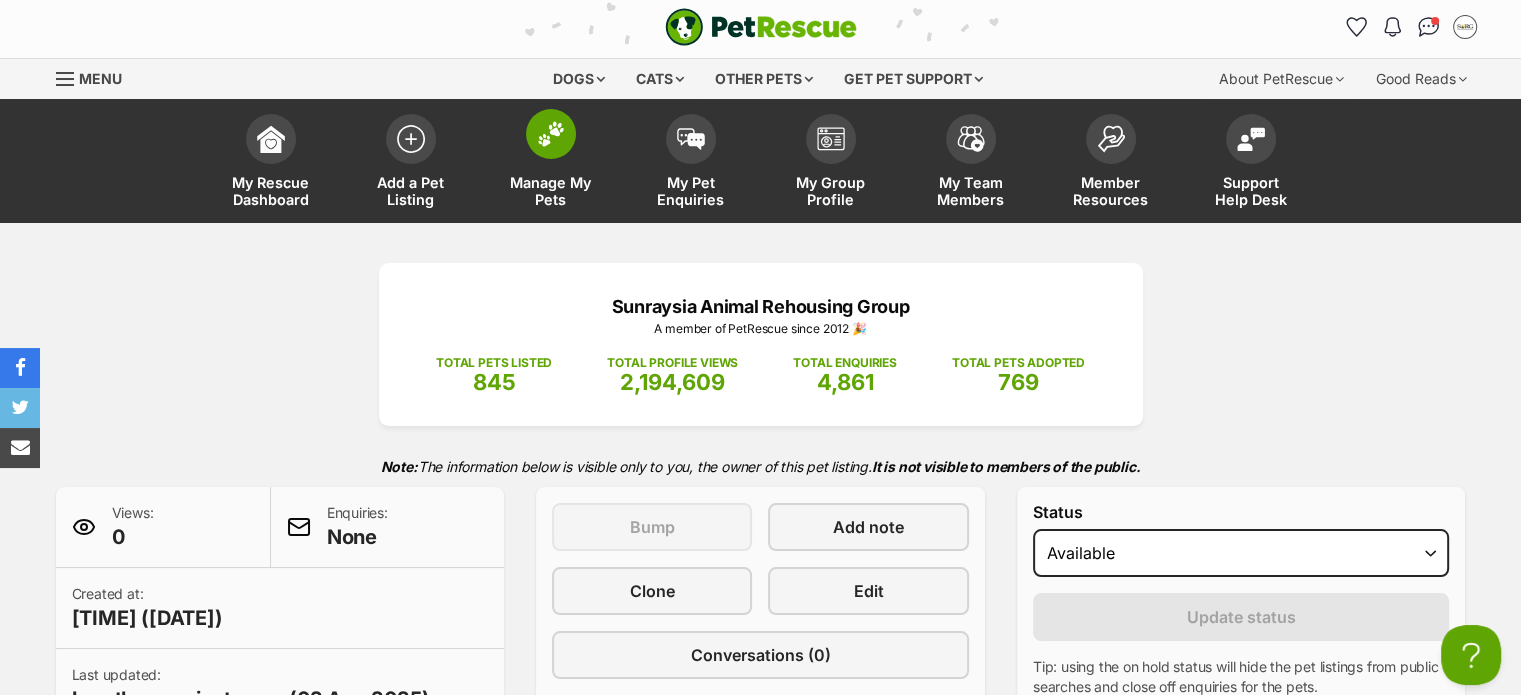 click at bounding box center (551, 134) 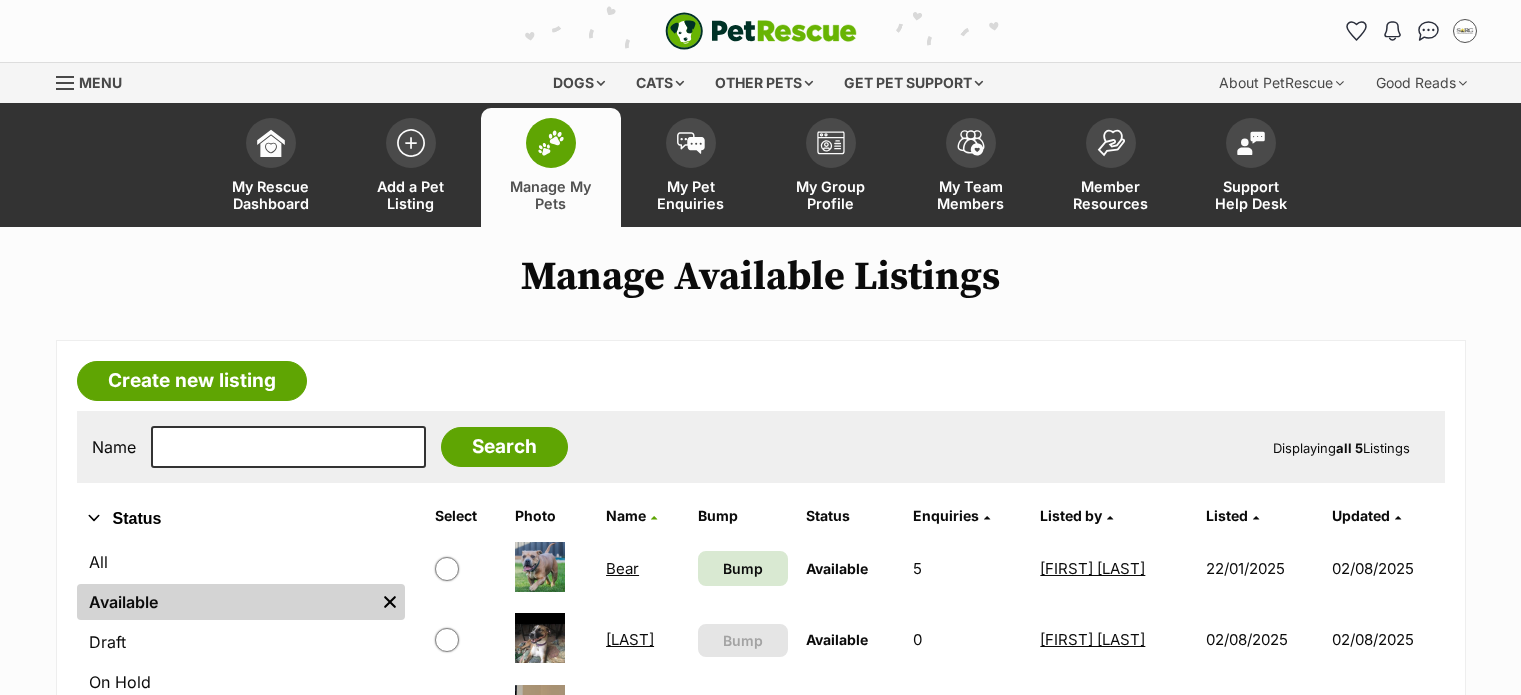 scroll, scrollTop: 368, scrollLeft: 0, axis: vertical 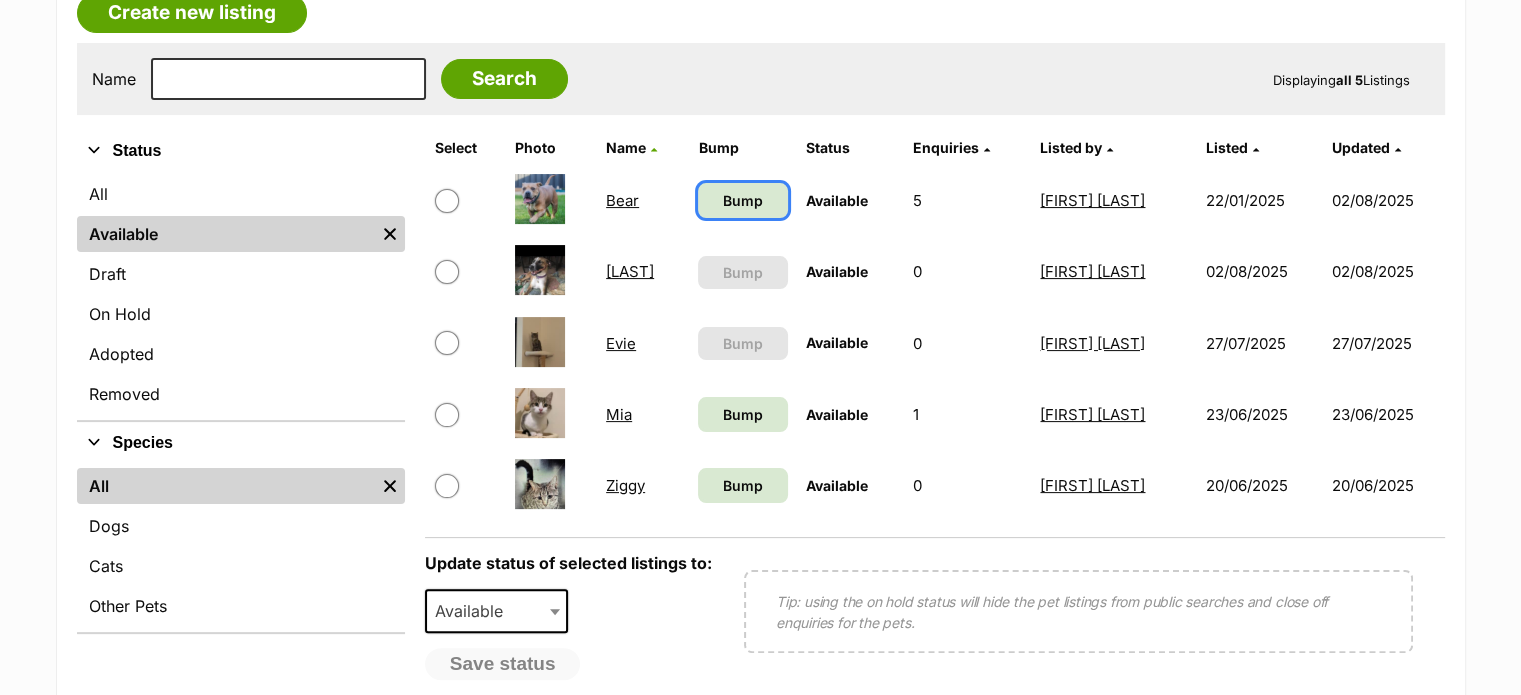 click on "Bump" at bounding box center (743, 200) 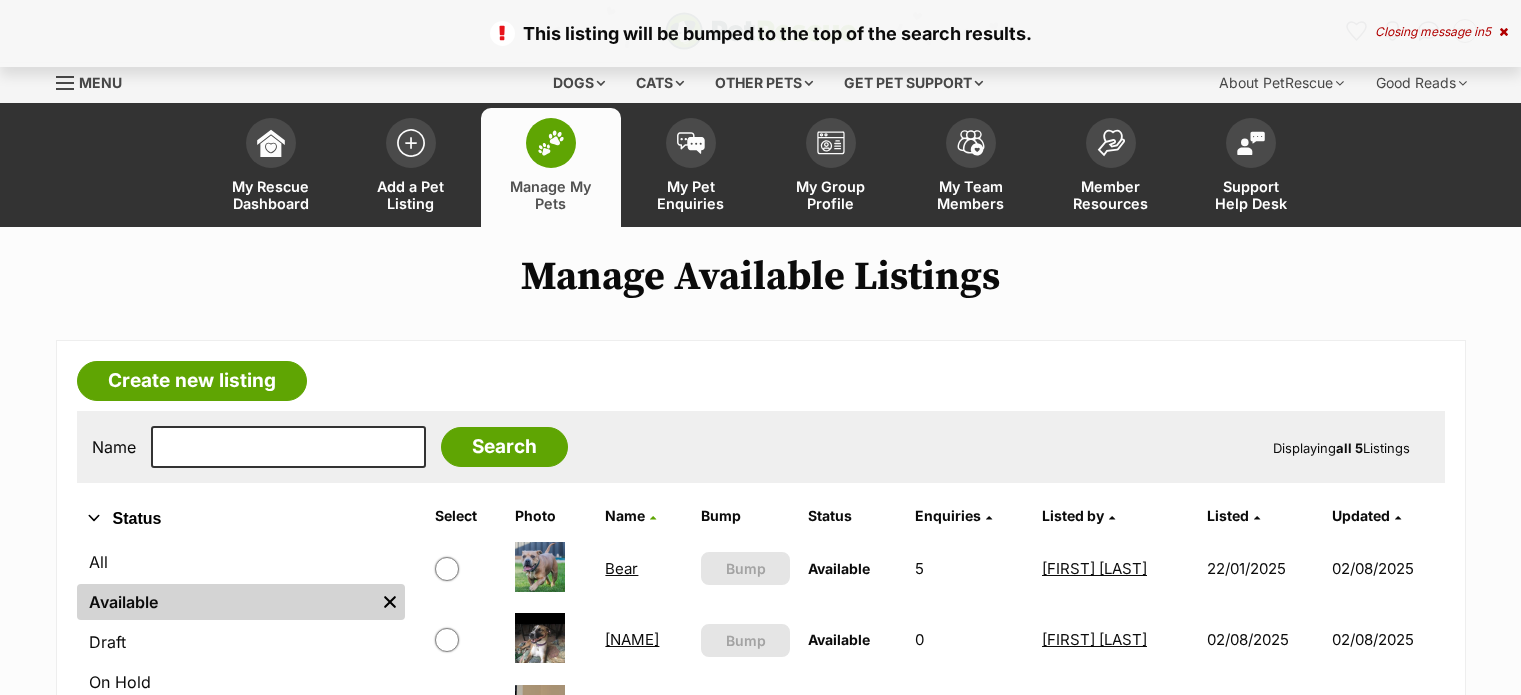 scroll, scrollTop: 0, scrollLeft: 0, axis: both 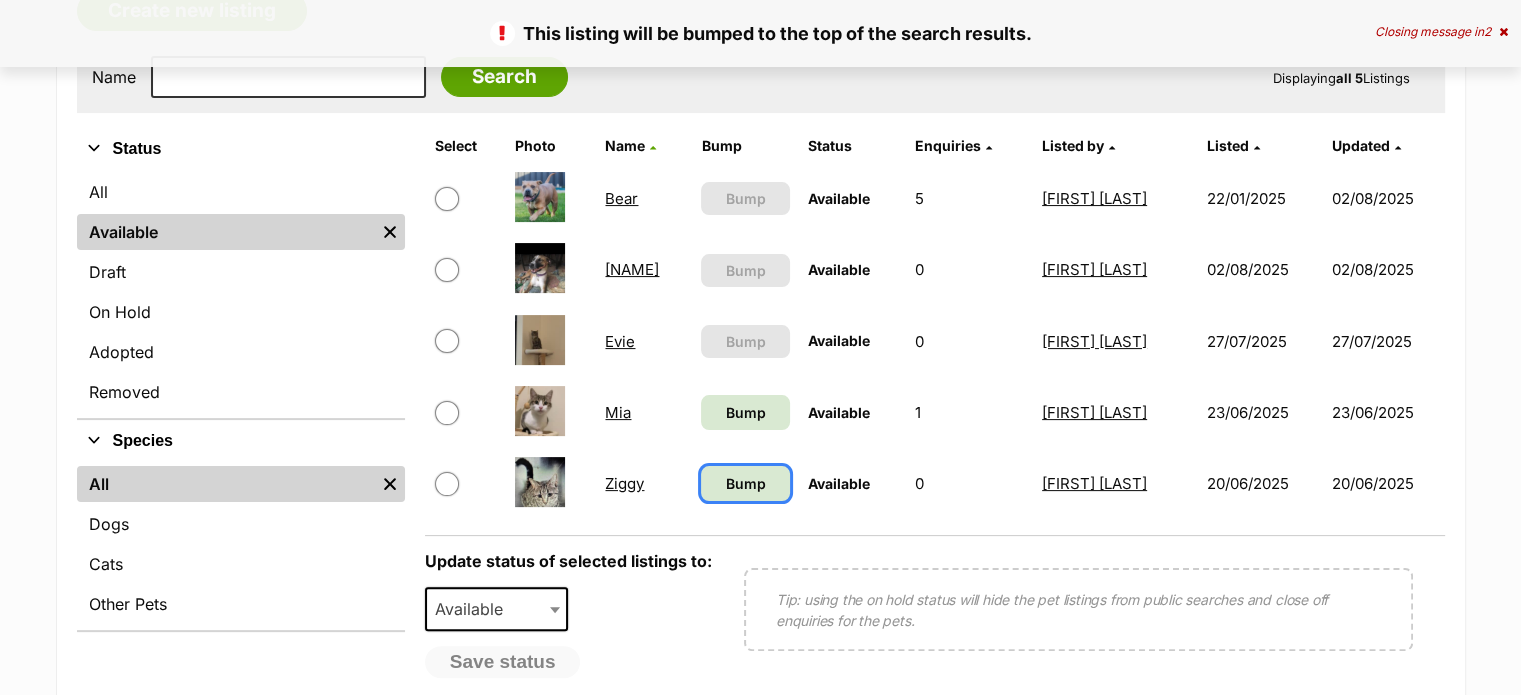 click on "Bump" at bounding box center (746, 483) 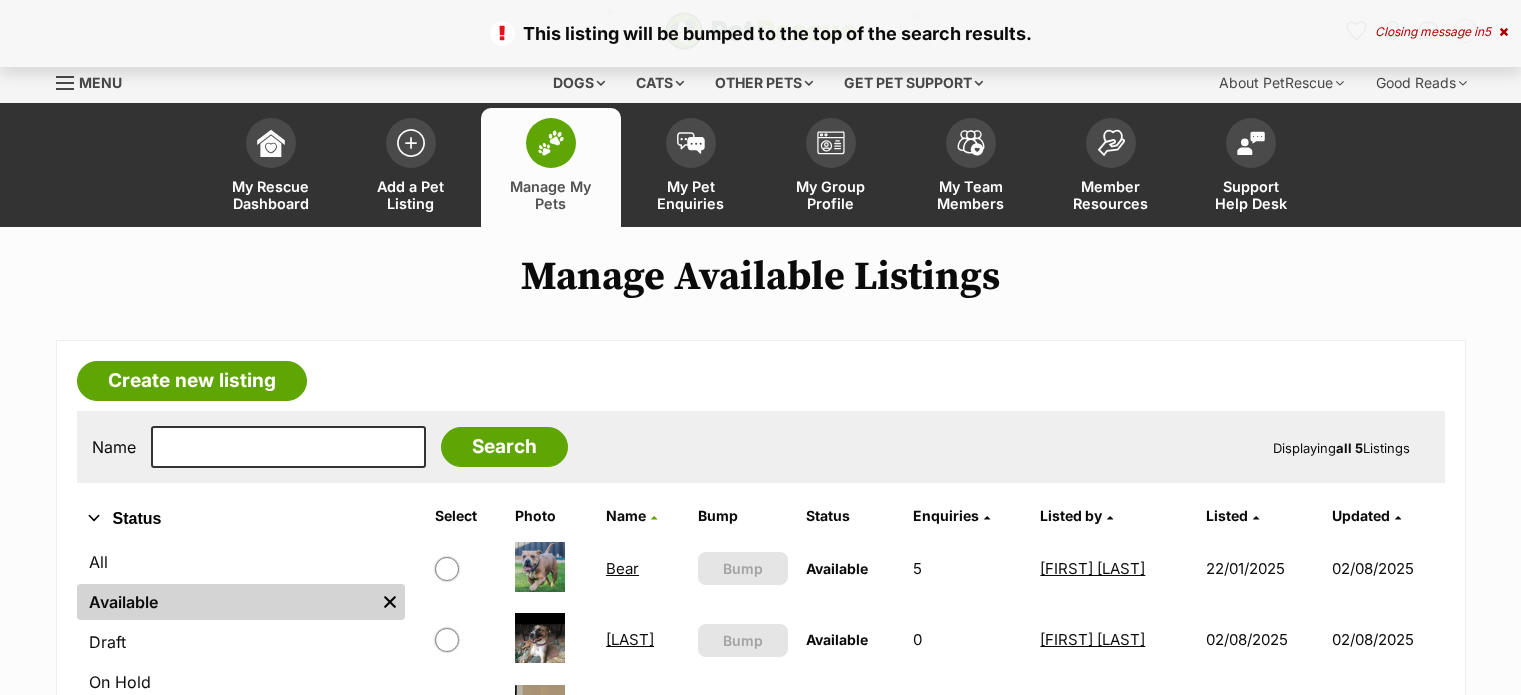 scroll, scrollTop: 0, scrollLeft: 0, axis: both 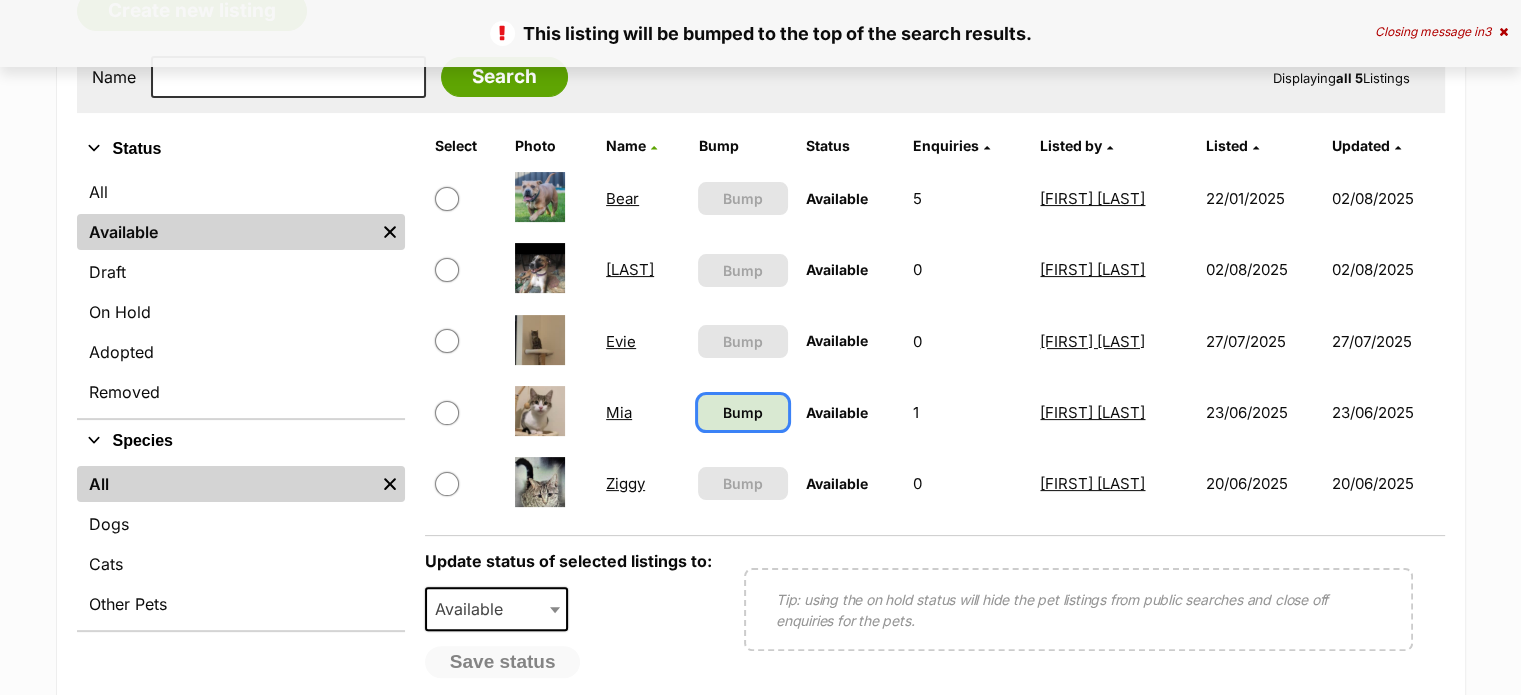 click on "Bump" at bounding box center [742, 412] 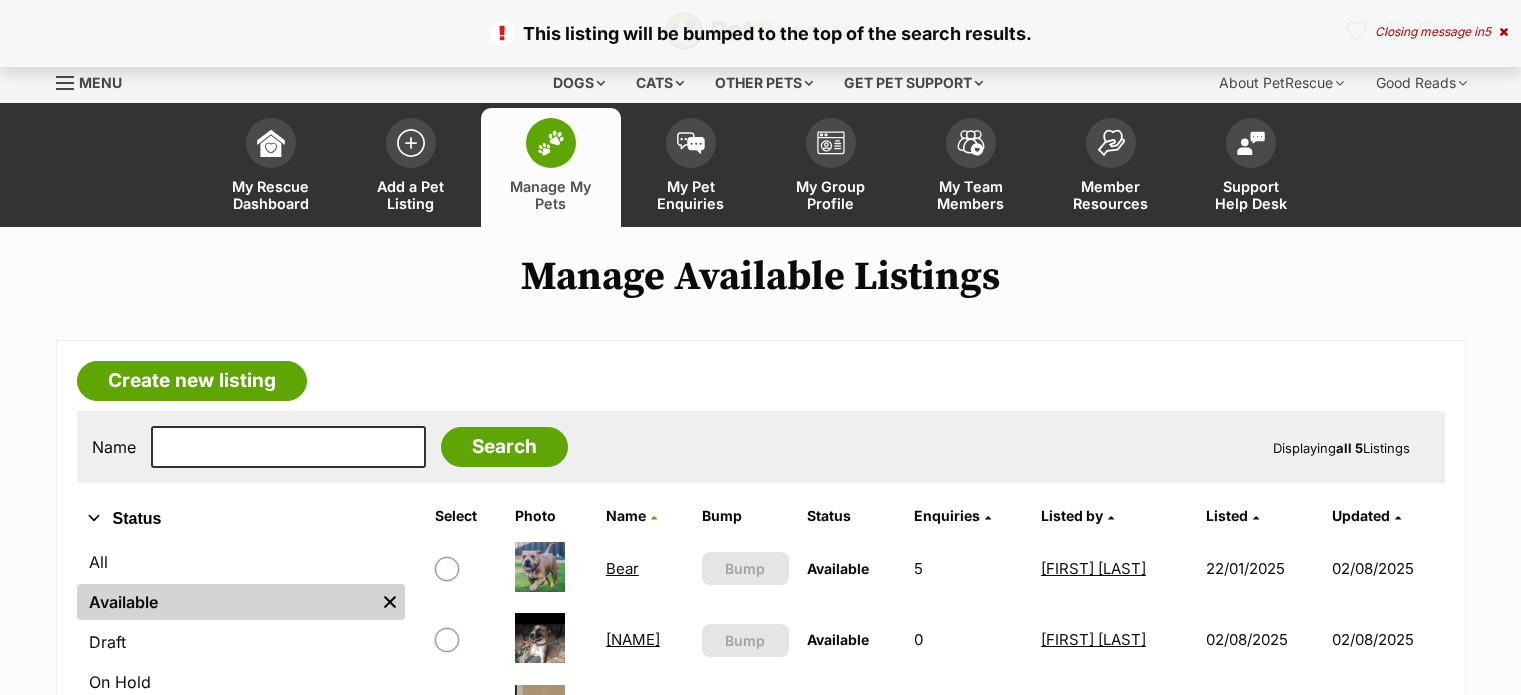 scroll, scrollTop: 0, scrollLeft: 0, axis: both 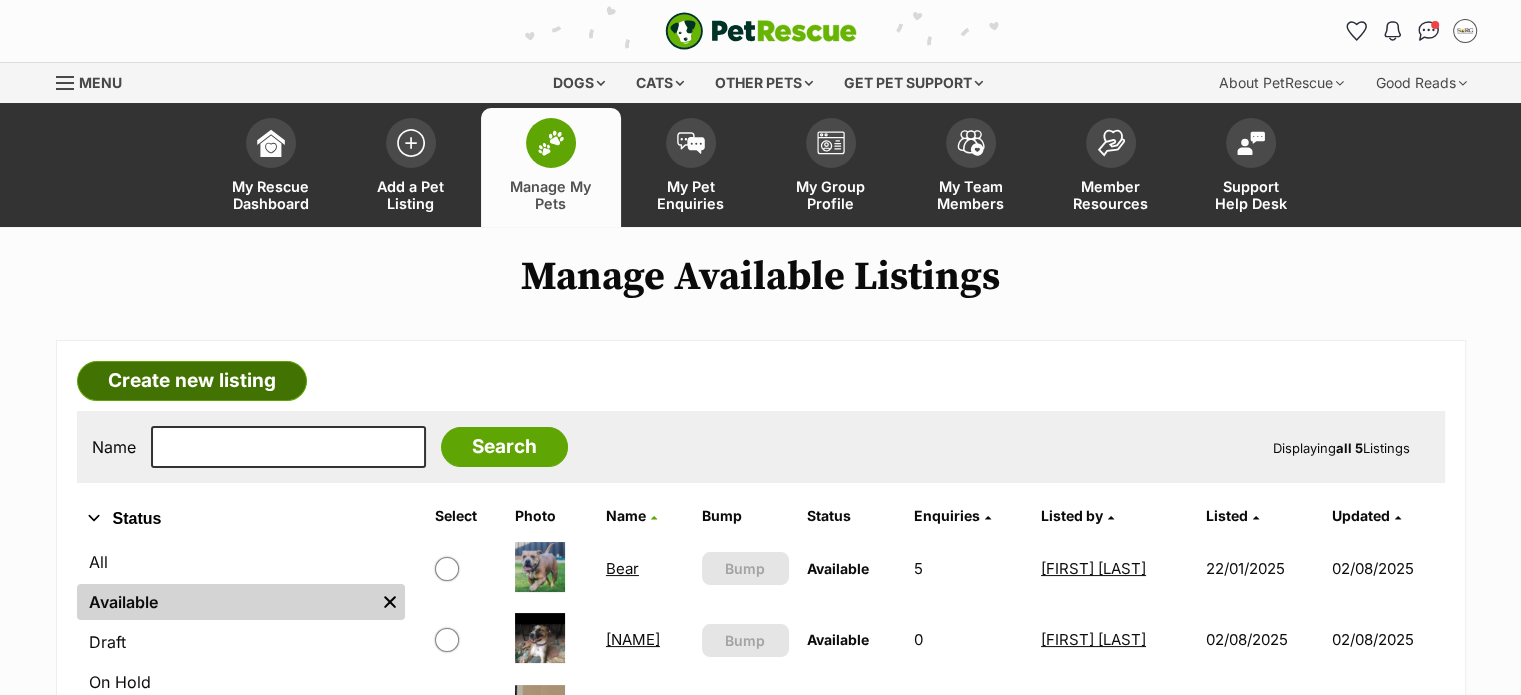 click on "Create new listing" at bounding box center (192, 381) 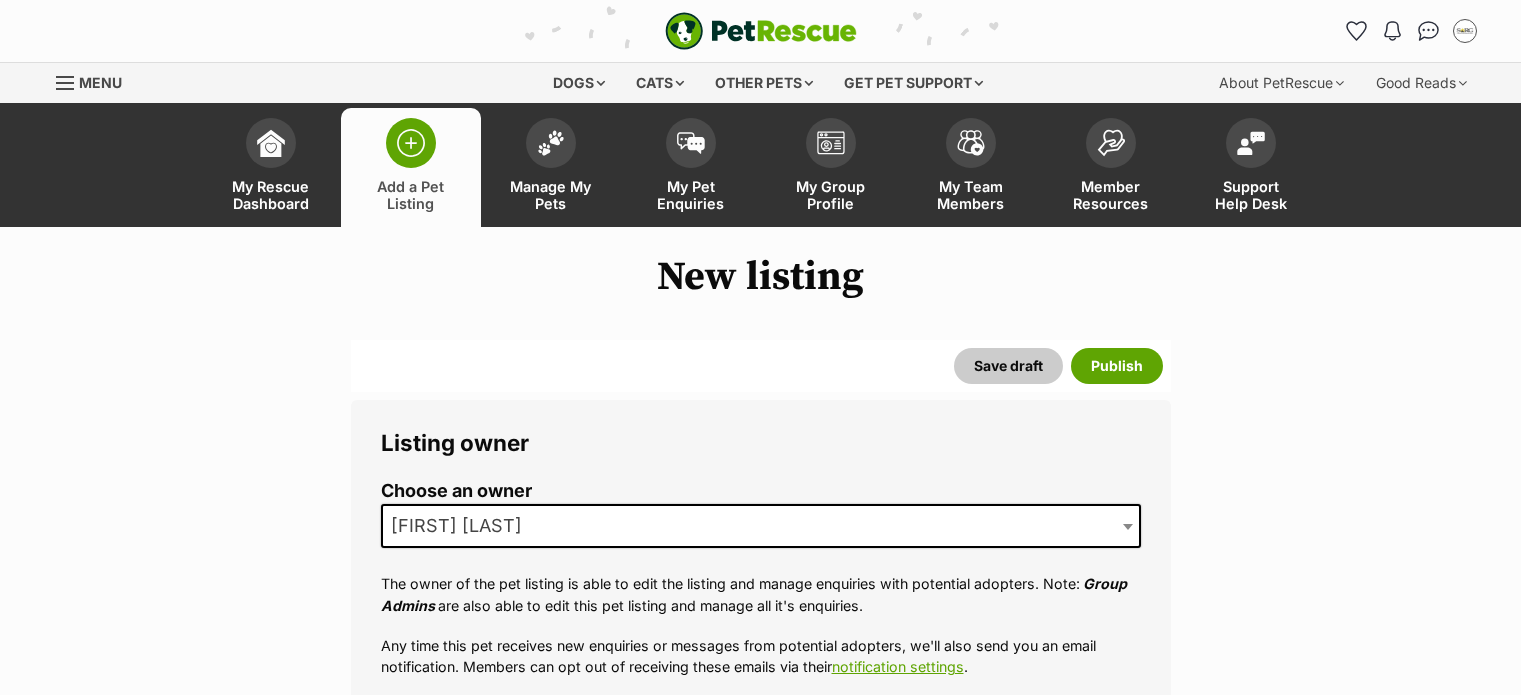 scroll, scrollTop: 0, scrollLeft: 0, axis: both 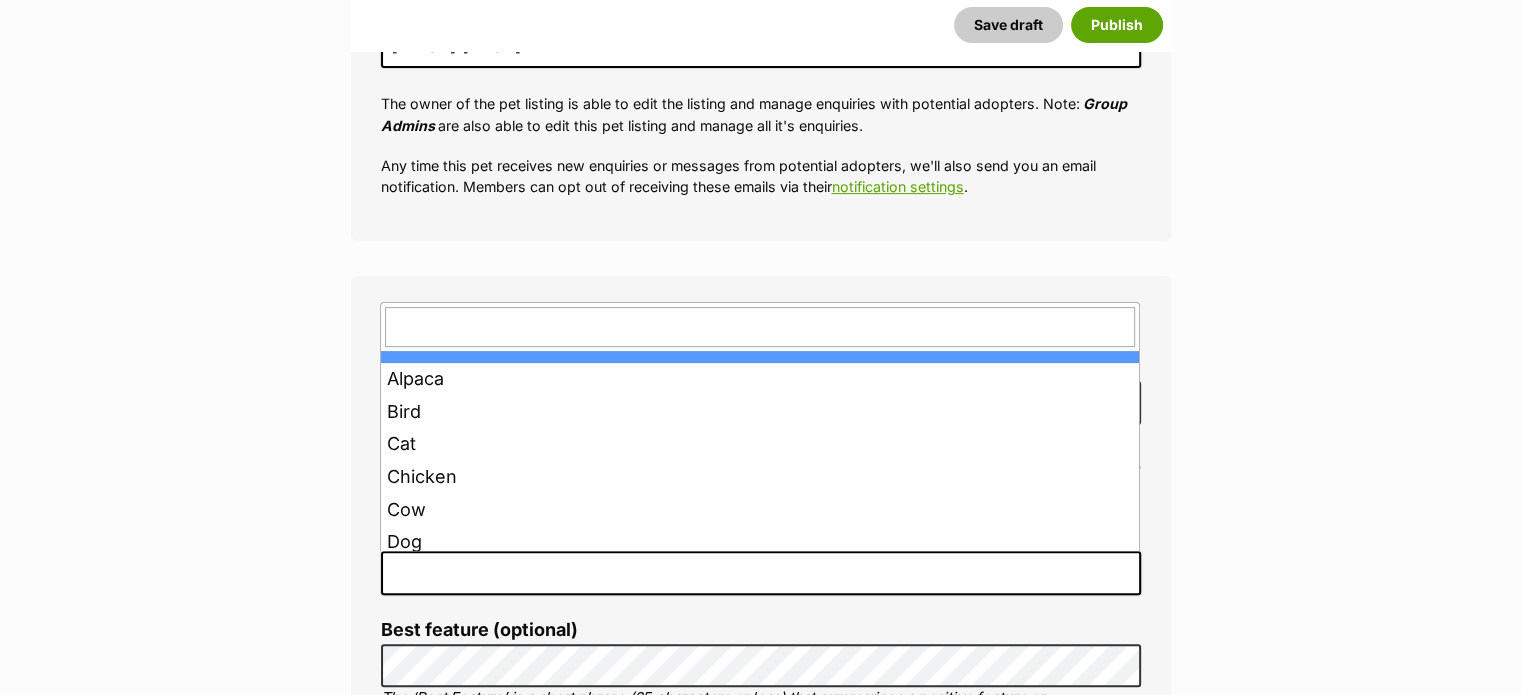 click at bounding box center [761, 573] 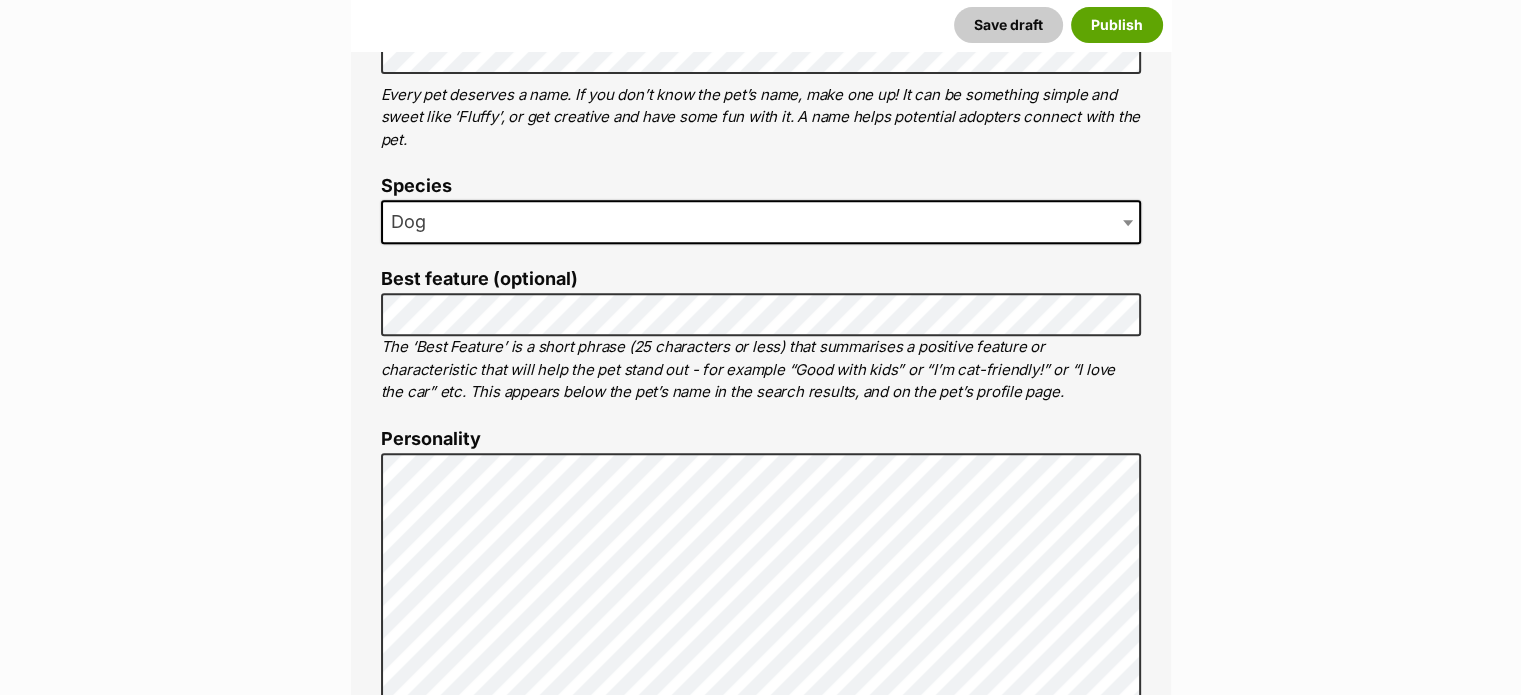 scroll, scrollTop: 836, scrollLeft: 0, axis: vertical 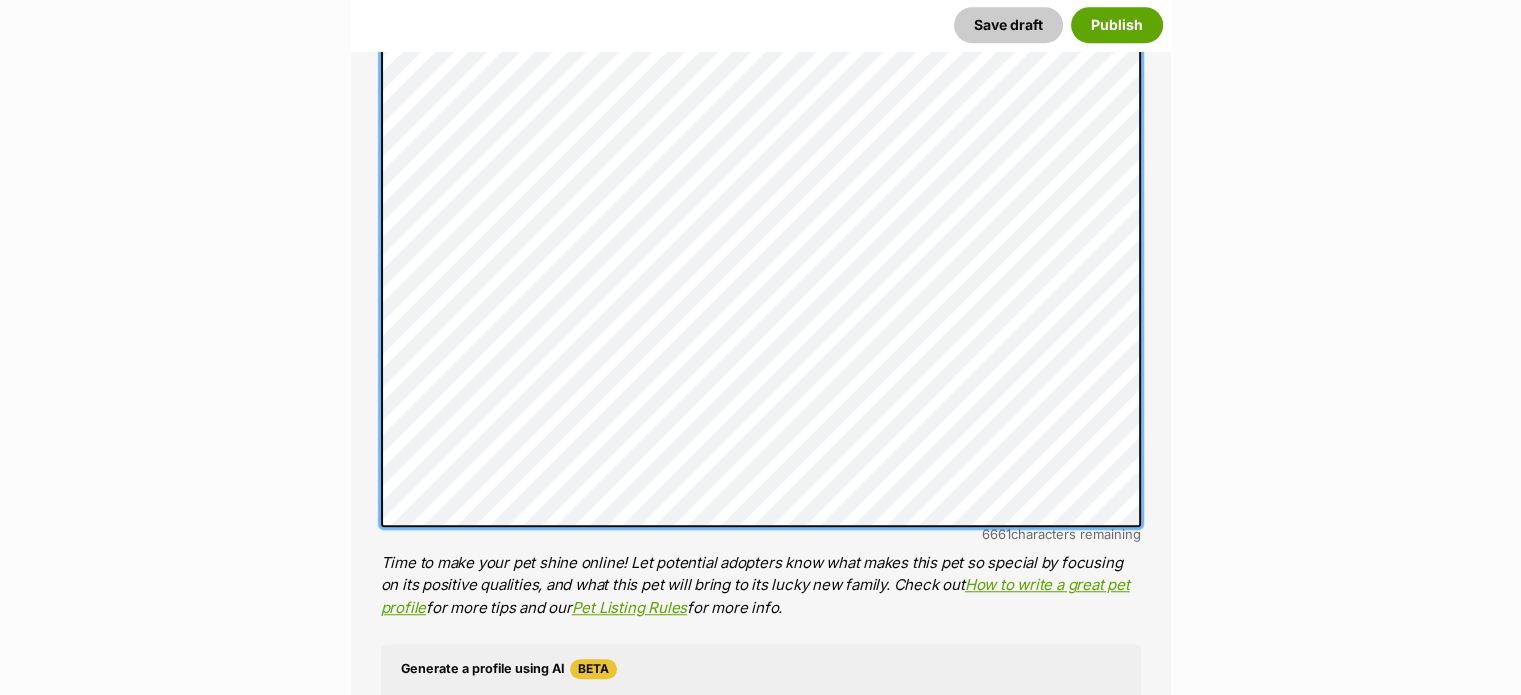 click on "About This Pet Name
Henlo there, it looks like you might be using the pet name field to indicate that this pet is now on hold - we recommend updating the status to on hold from the listing page instead!
Every pet deserves a name. If you don’t know the pet’s name, make one up! It can be something simple and sweet like ‘Fluffy’, or get creative and have some fun with it. A name helps potential adopters connect with the pet.
Species Dog
Best feature (optional)
The ‘Best Feature’ is a short phrase (25 characters or less) that summarises a positive feature or characteristic that will help the pet stand out - for example “Good with kids” or “I’m cat-friendly!” or “I love the car” etc. This appears below the pet’s name in the search results, and on the pet’s profile page.
Personality 6661  characters remaining
How to write a great pet profile  for more tips and our  Pet Listing Rules  for more info.
Generate a profile using AI
Beta
." at bounding box center (761, 305) 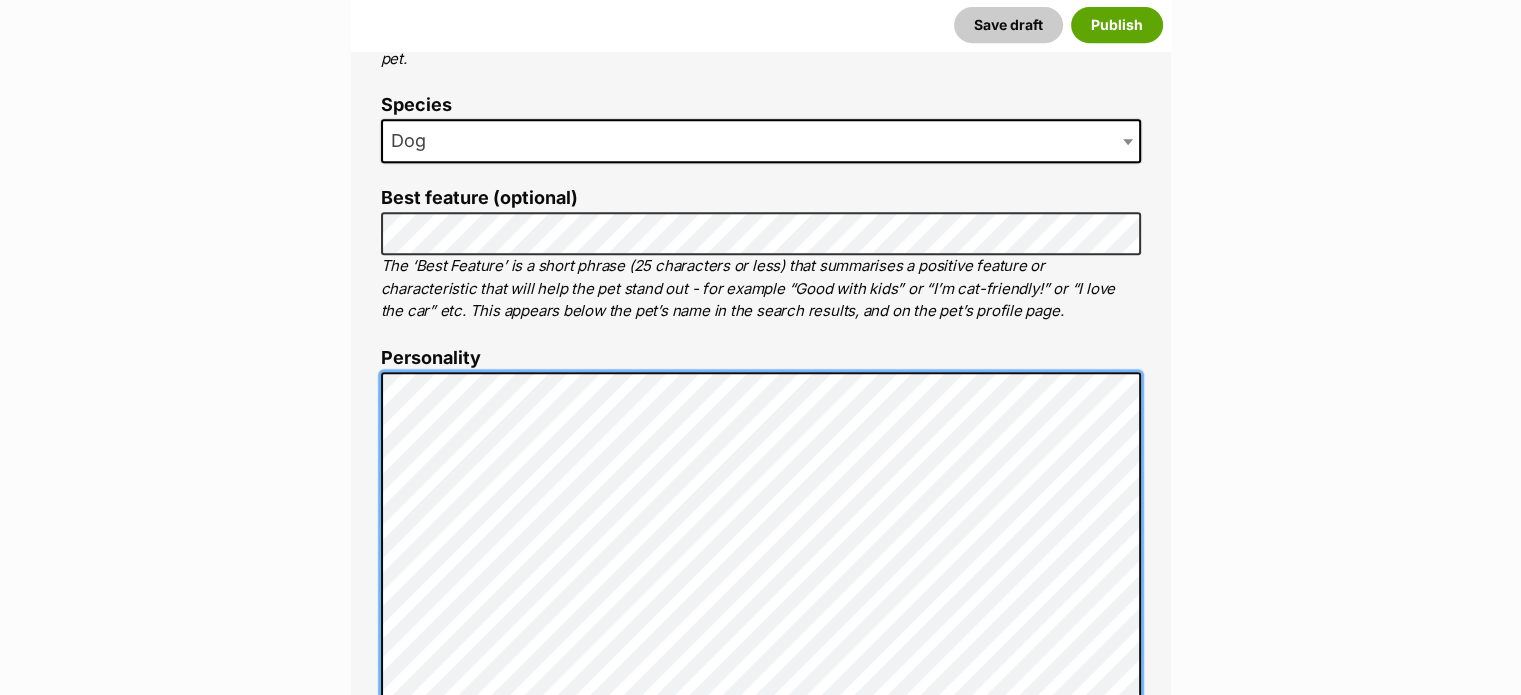scroll, scrollTop: 880, scrollLeft: 0, axis: vertical 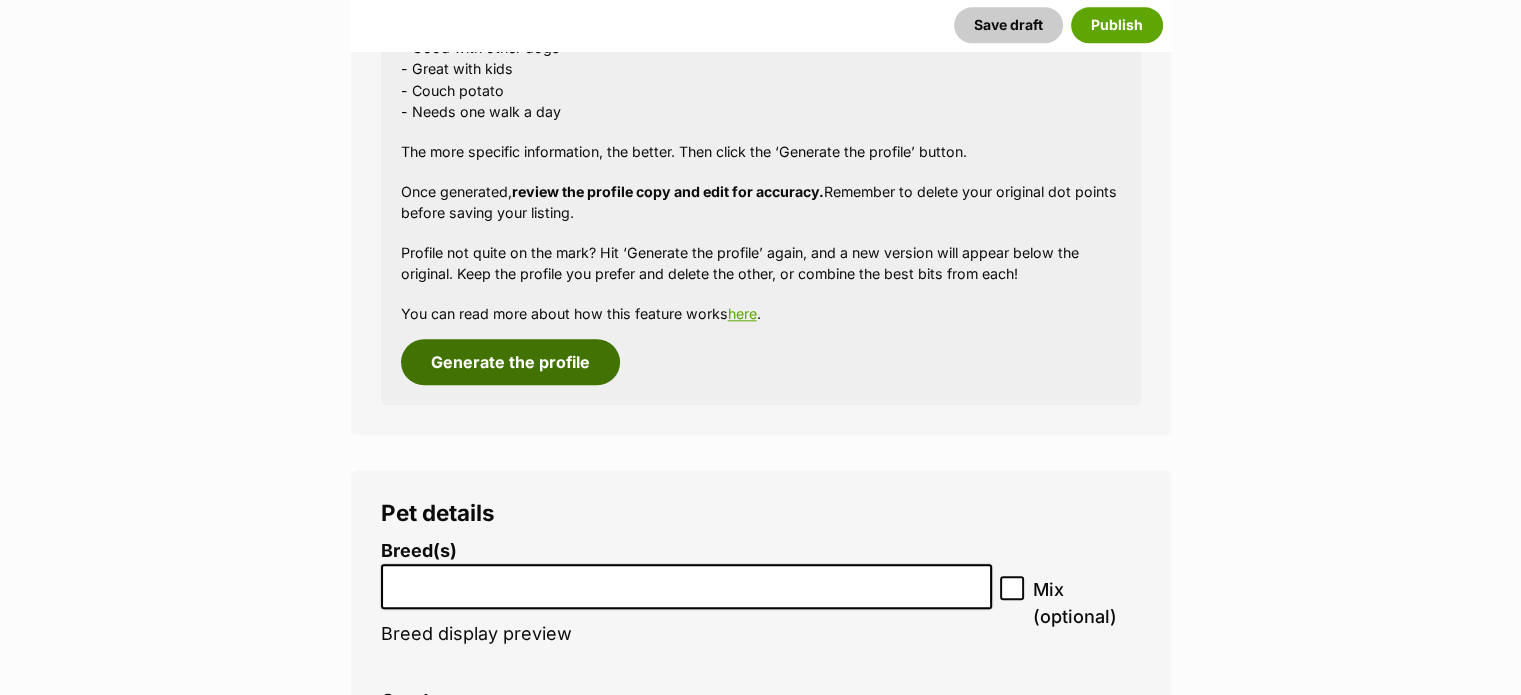 click on "Generate the profile" at bounding box center (510, 362) 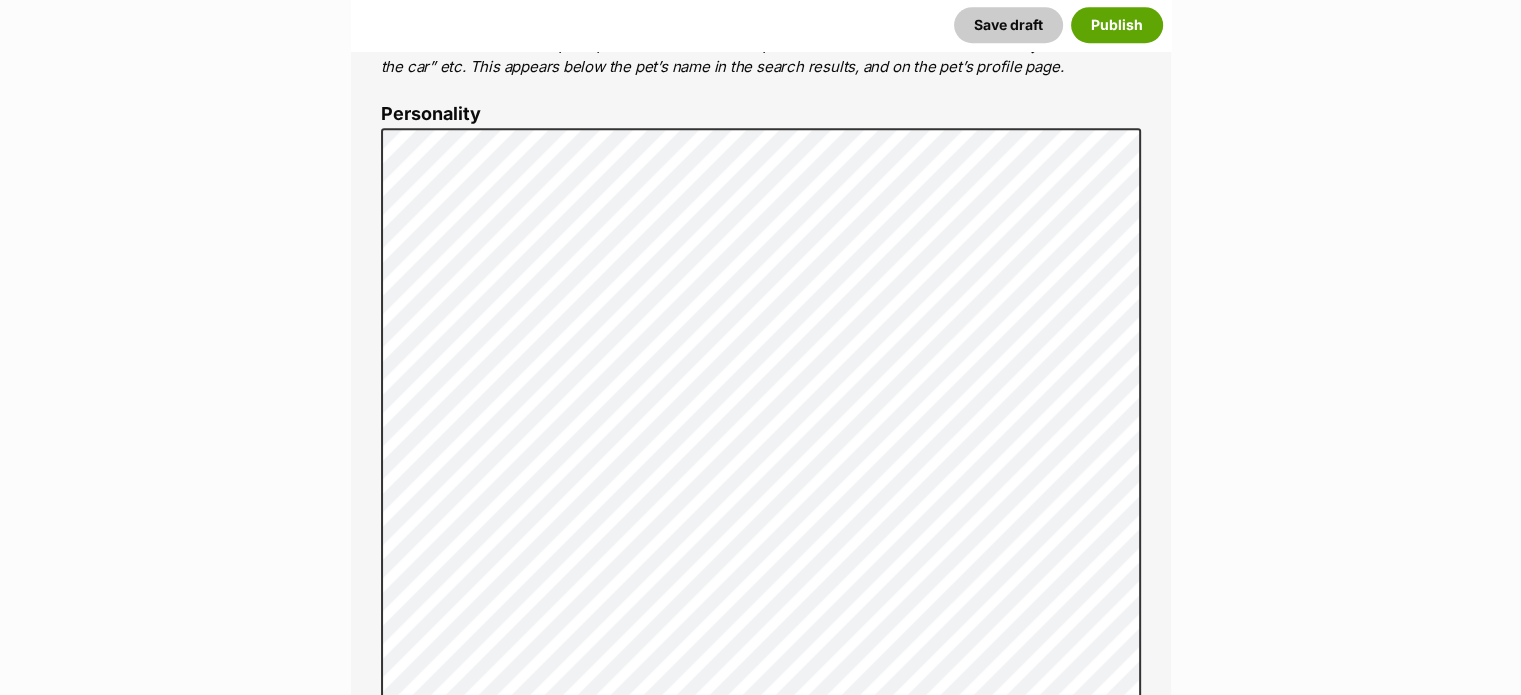 scroll, scrollTop: 1155, scrollLeft: 0, axis: vertical 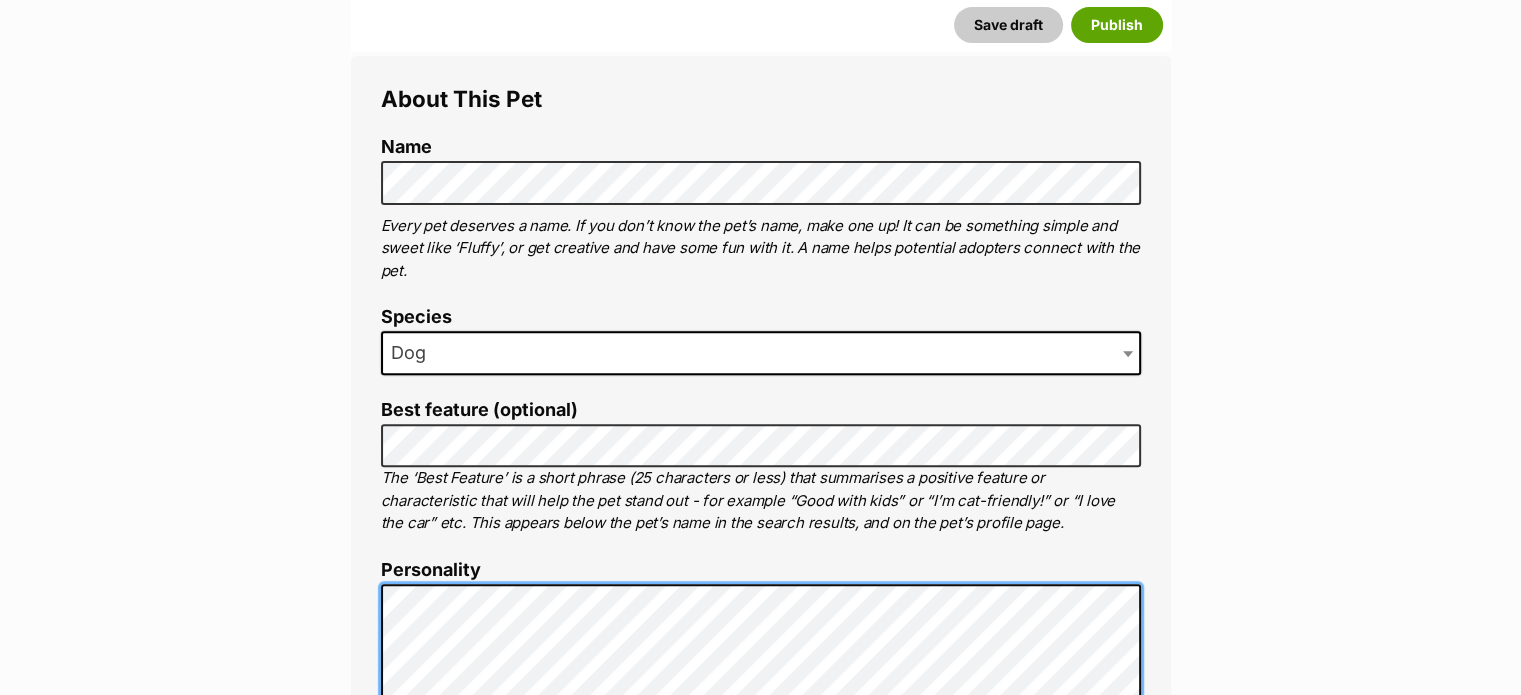 click on "About This Pet Name
Henlo there, it looks like you might be using the pet name field to indicate that this pet is now on hold - we recommend updating the status to on hold from the listing page instead!
Every pet deserves a name. If you don’t know the pet’s name, make one up! It can be something simple and sweet like ‘Fluffy’, or get creative and have some fun with it. A name helps potential adopters connect with the pet.
Species Dog
Best feature (optional)
The ‘Best Feature’ is a short phrase (25 characters or less) that summarises a positive feature or characteristic that will help the pet stand out - for example “Good with kids” or “I’m cat-friendly!” or “I love the car” etc. This appears below the pet’s name in the search results, and on the pet’s profile page.
Personality 5130  characters remaining
How to write a great pet profile  for more tips and our  Pet Listing Rules  for more info.
Generate a profile using AI
Beta
." at bounding box center (761, 1213) 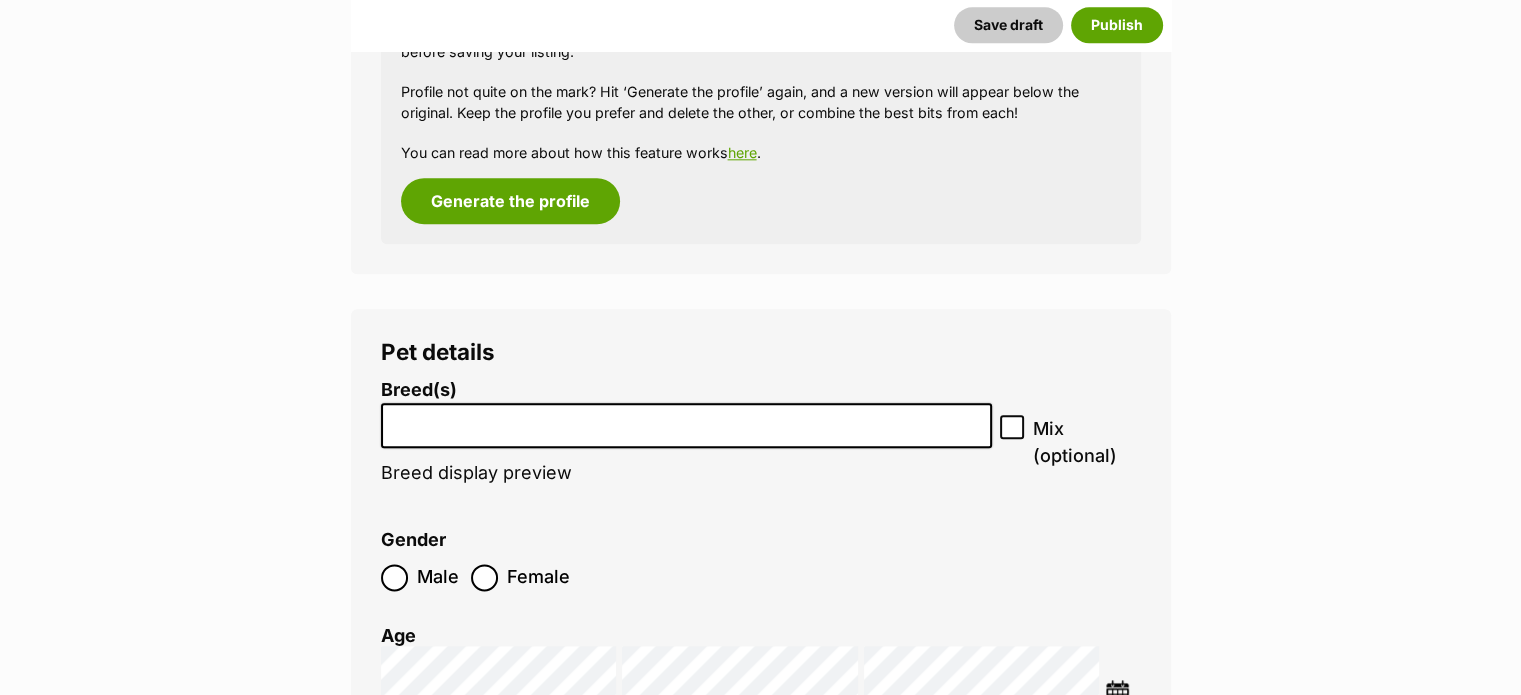 scroll, scrollTop: 2400, scrollLeft: 0, axis: vertical 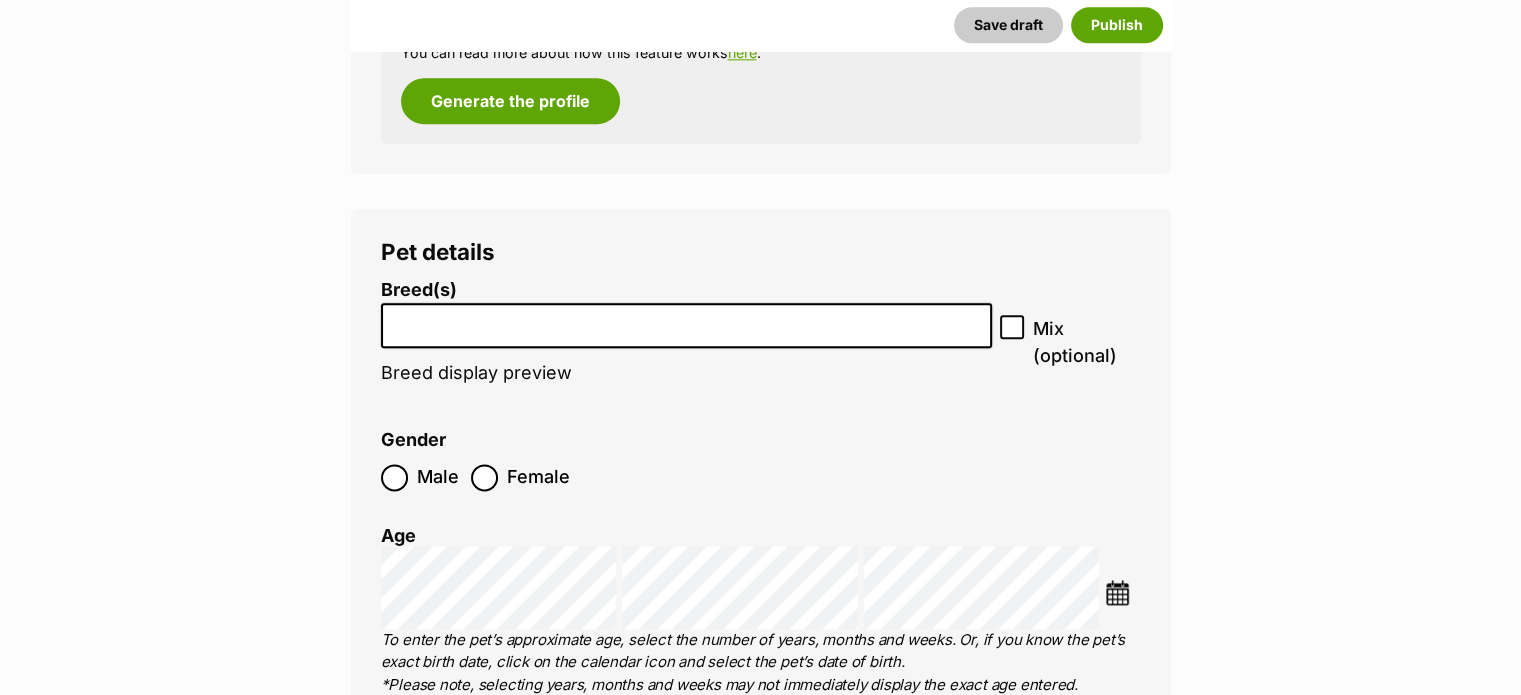 click at bounding box center (687, 325) 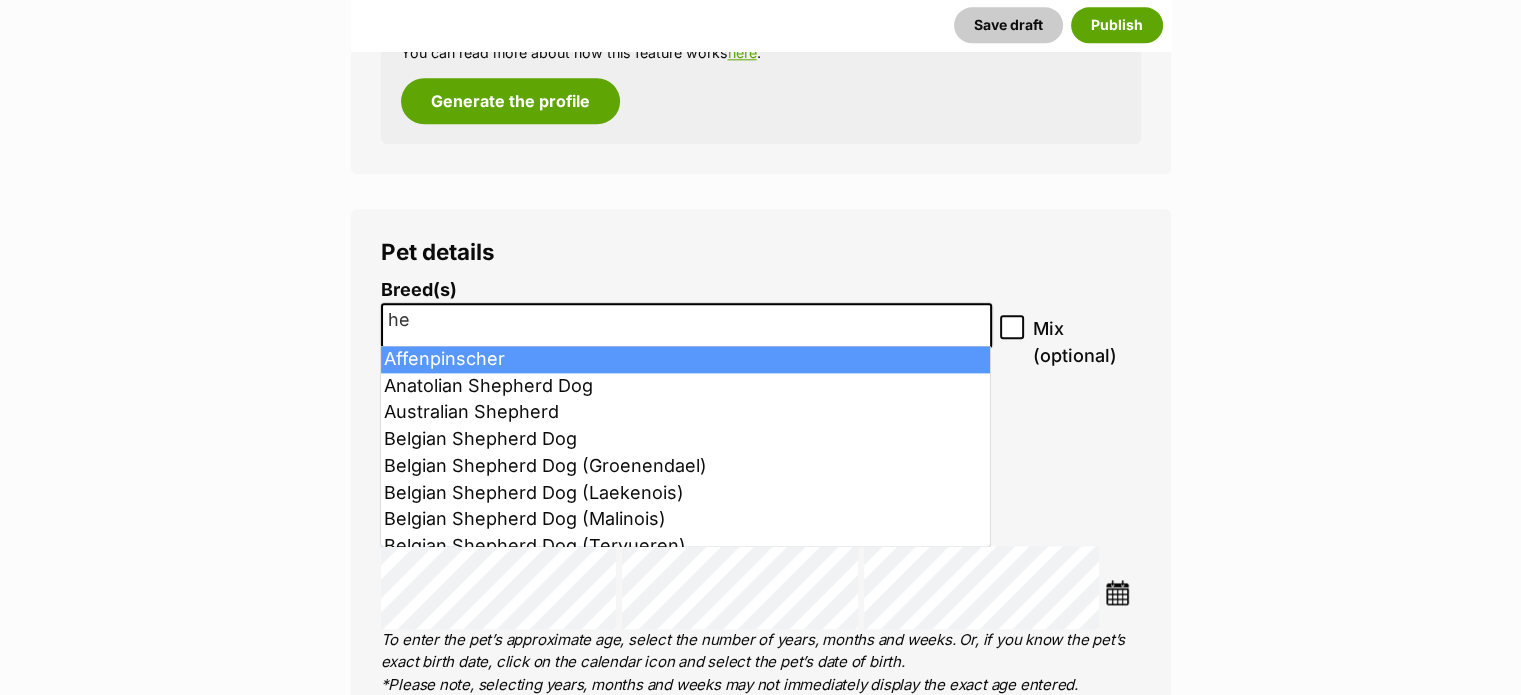 type on "h" 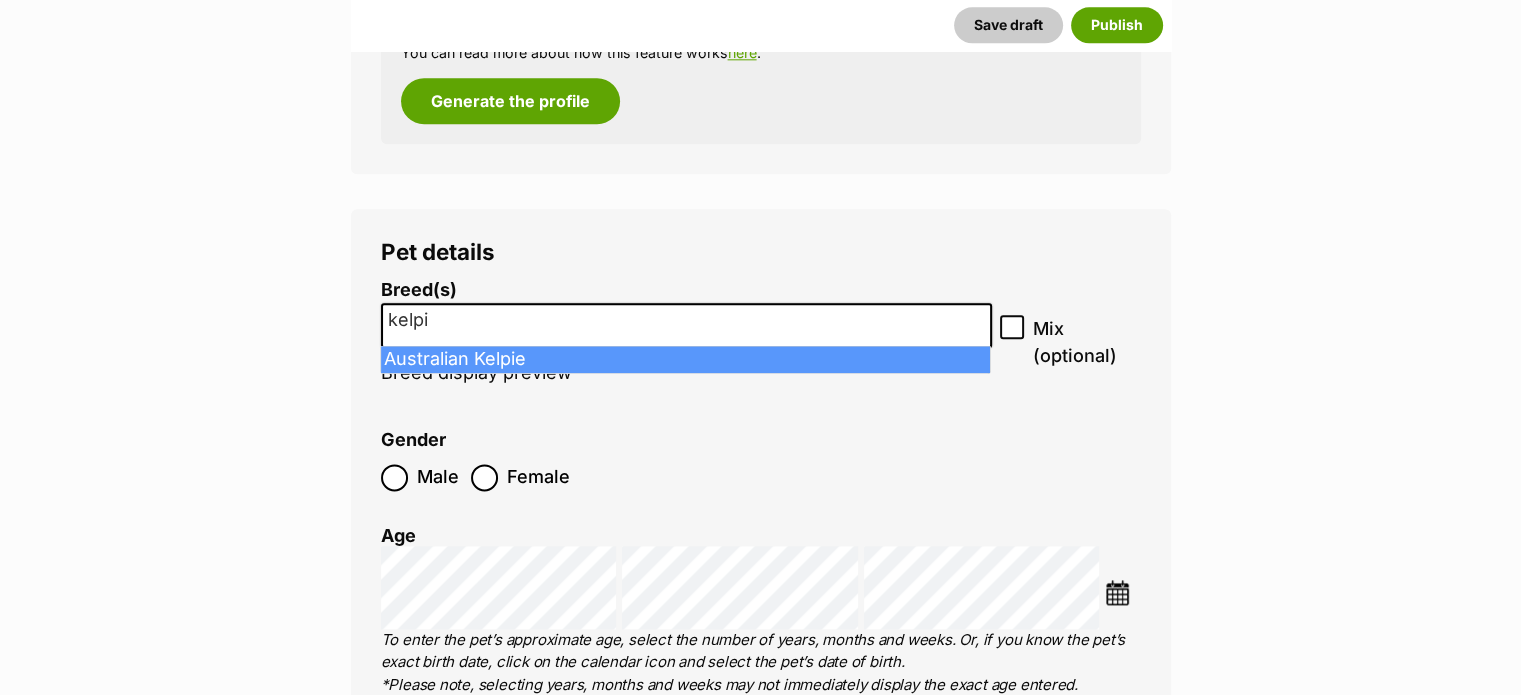 type on "kelpi" 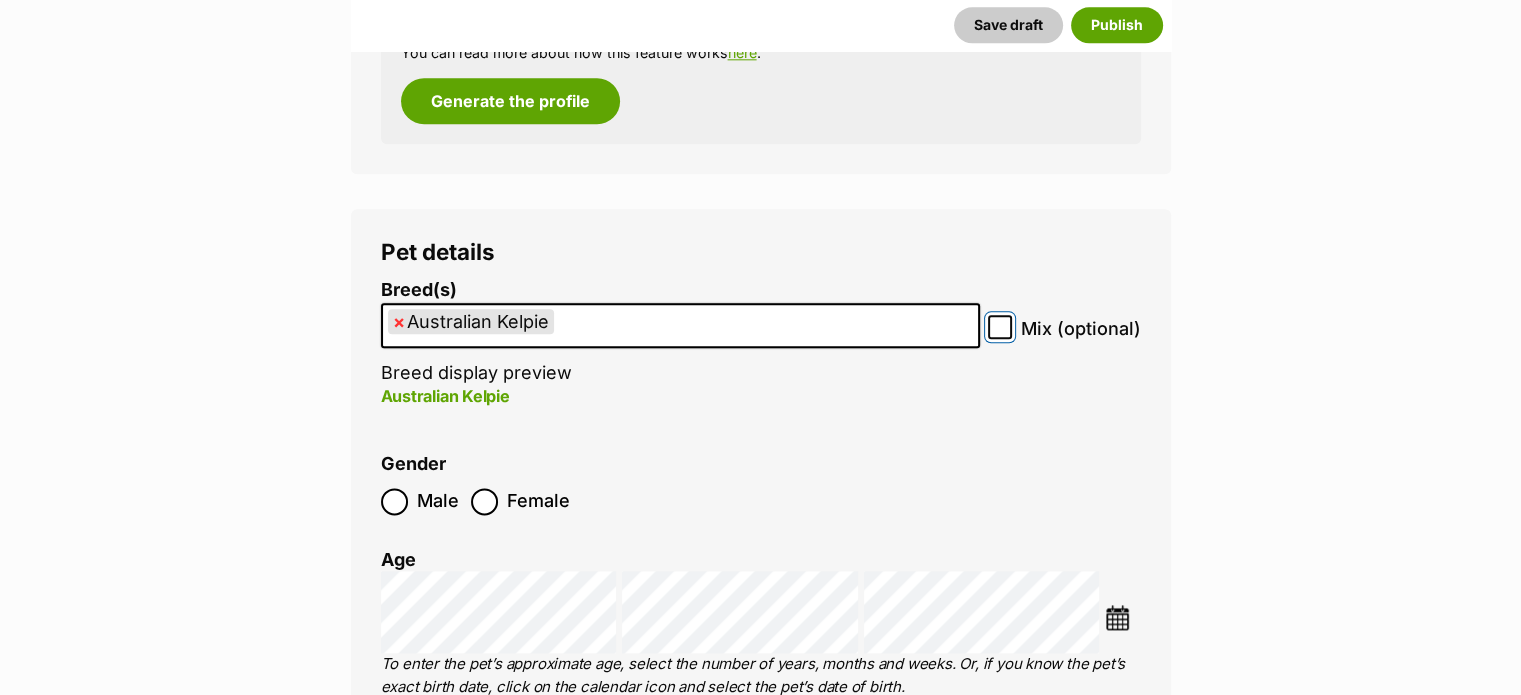 click on "Mix (optional)" at bounding box center (1000, 327) 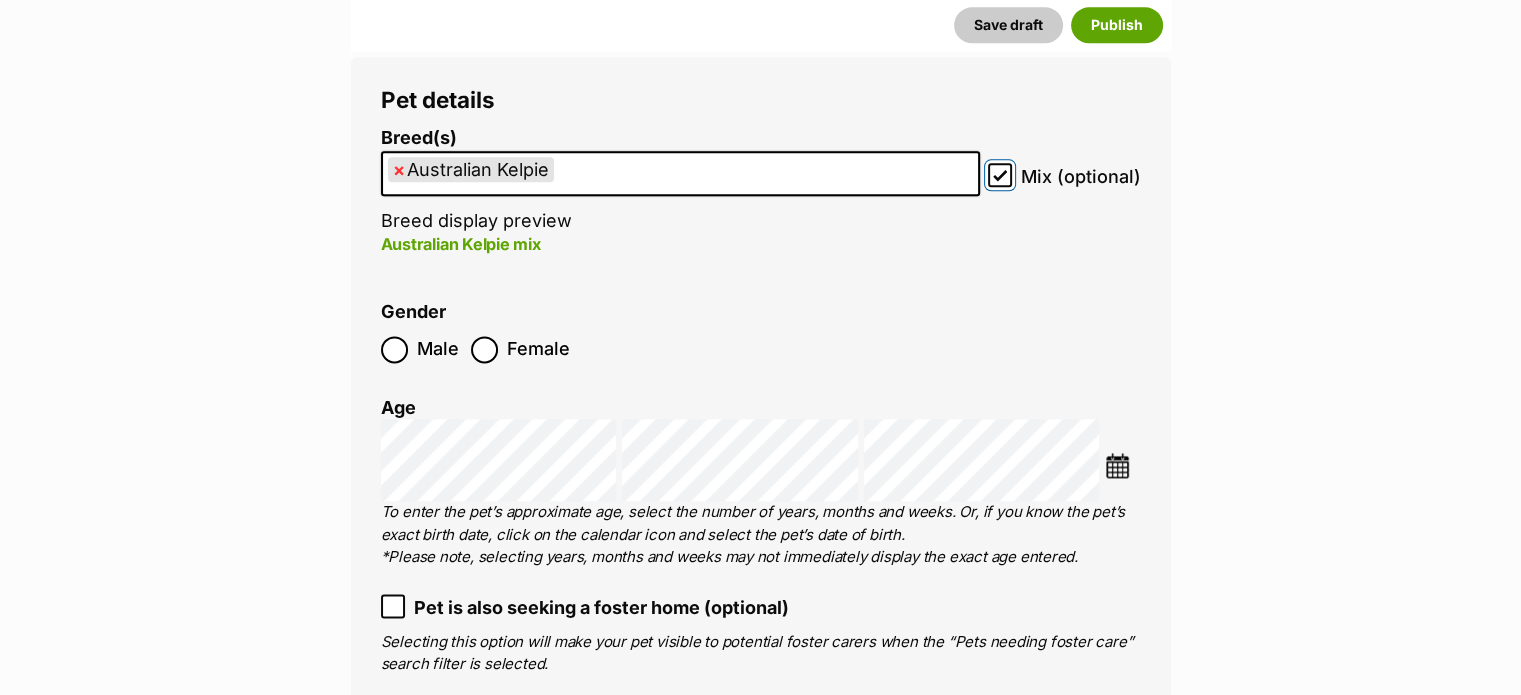 scroll, scrollTop: 2600, scrollLeft: 0, axis: vertical 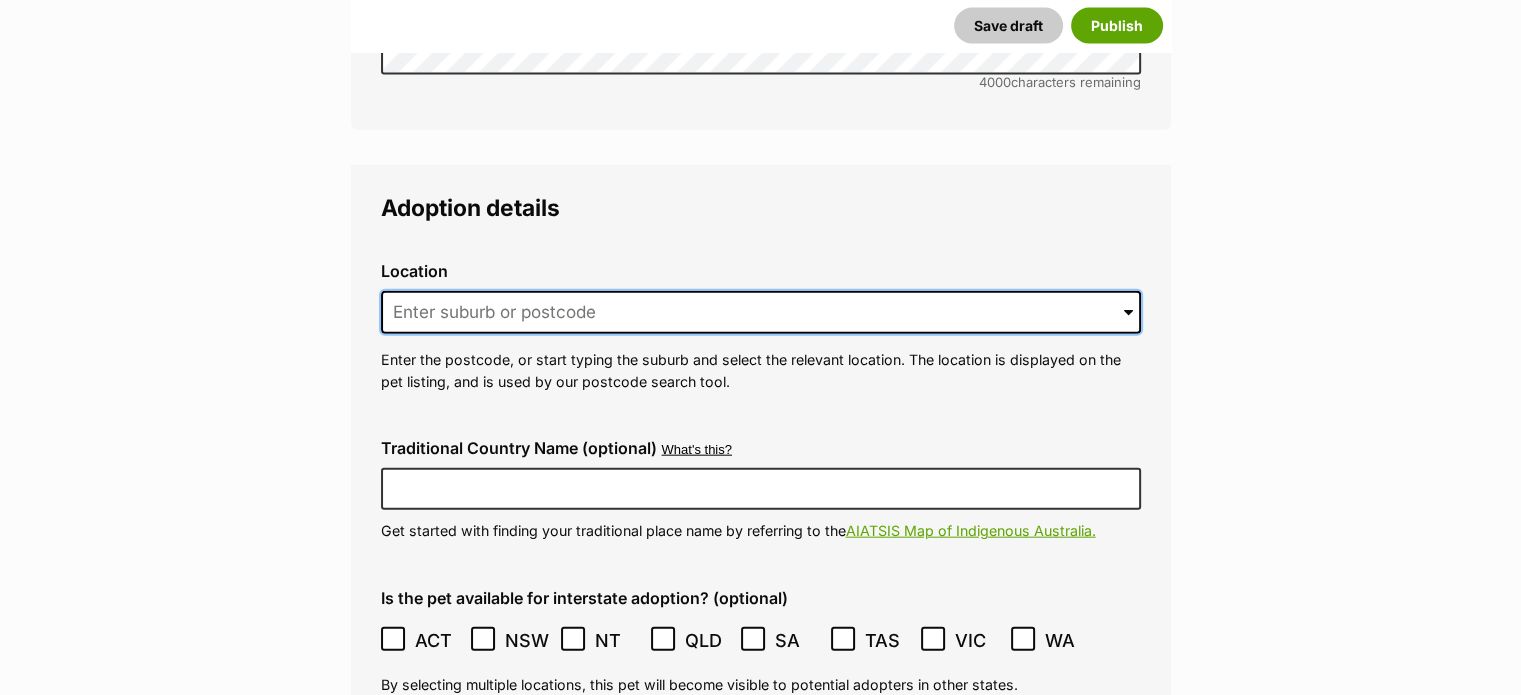 click at bounding box center (761, 313) 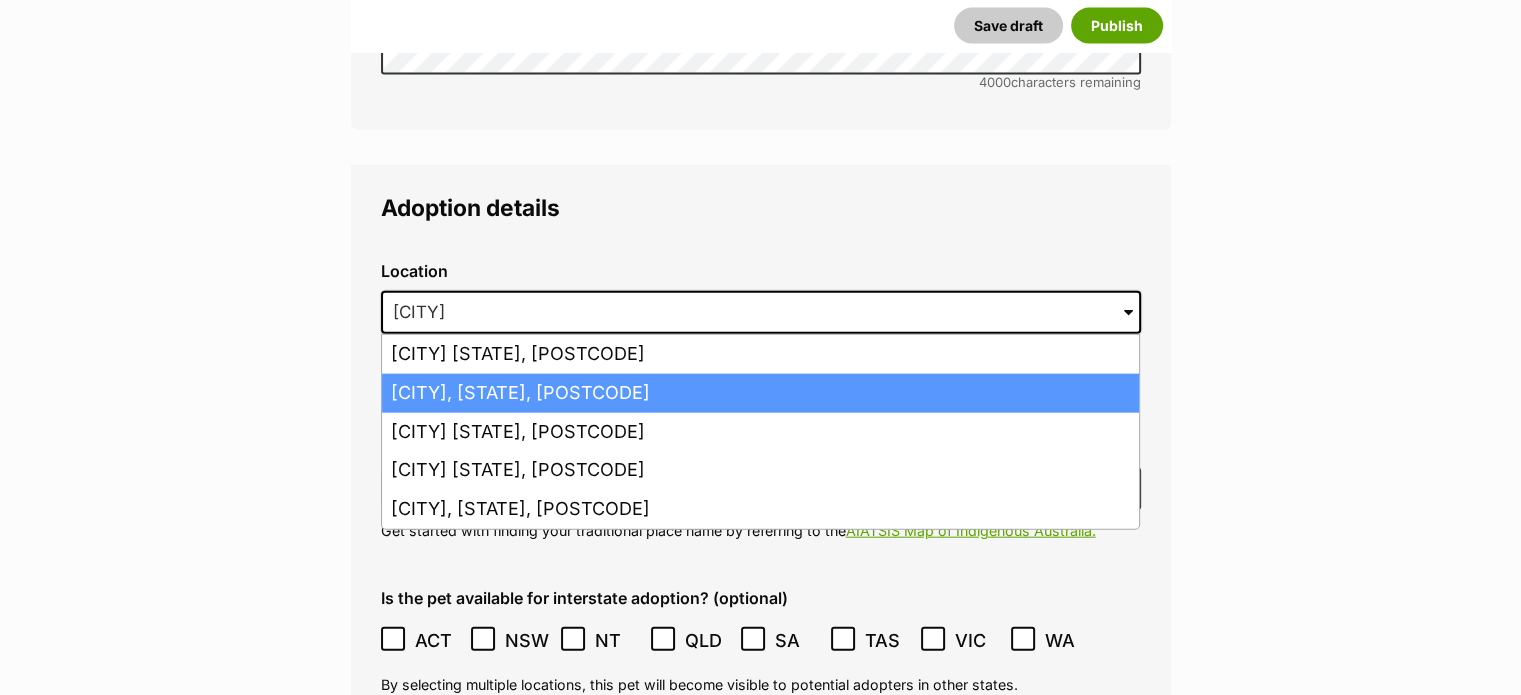 click on "Mildura, Victoria, 3500" at bounding box center [760, 393] 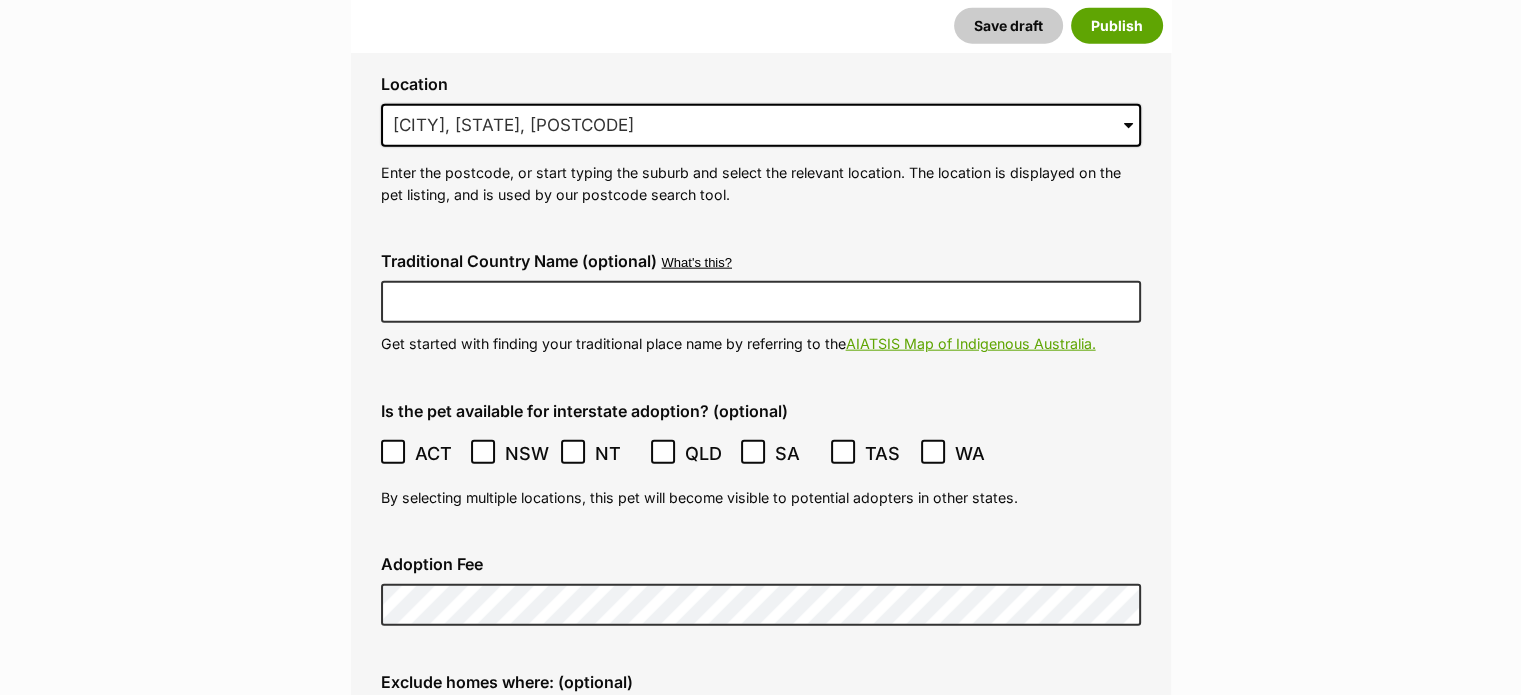 scroll, scrollTop: 4800, scrollLeft: 0, axis: vertical 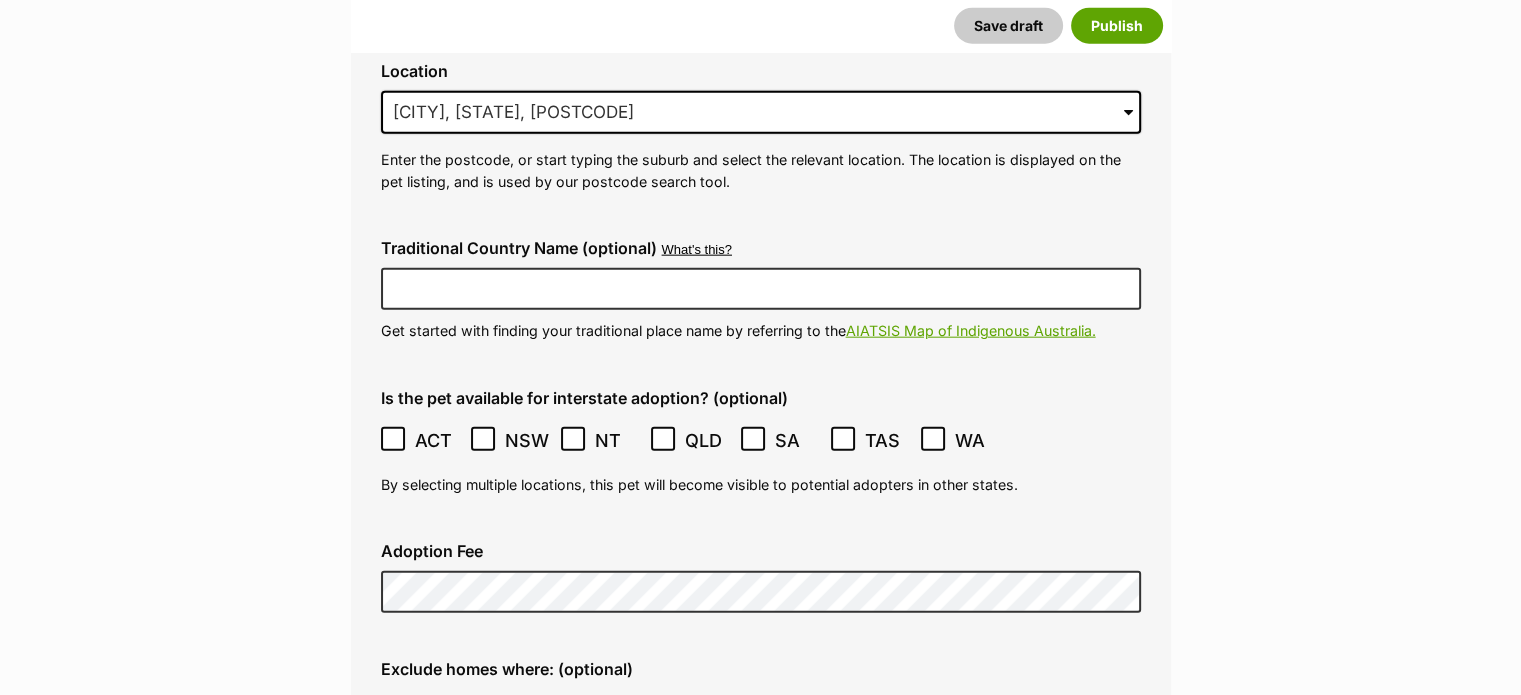 click 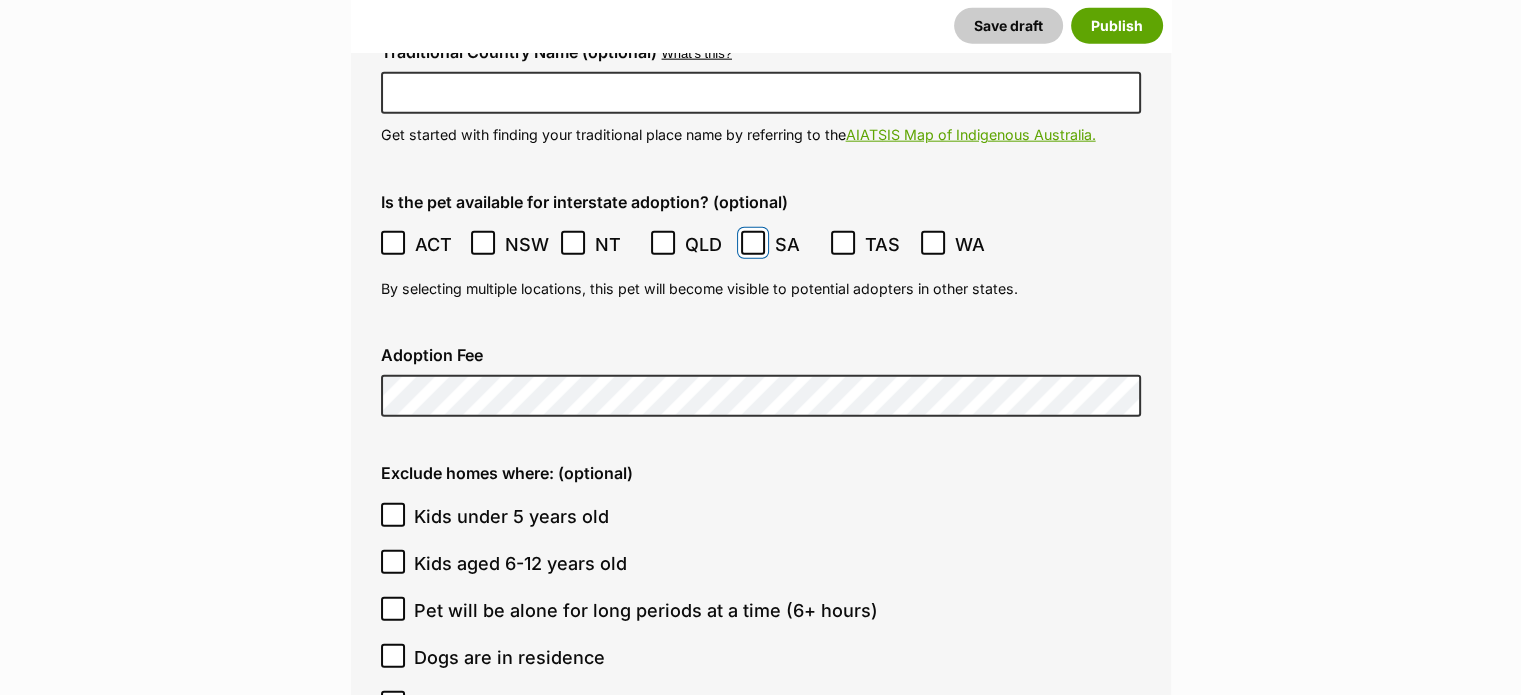 scroll, scrollTop: 5000, scrollLeft: 0, axis: vertical 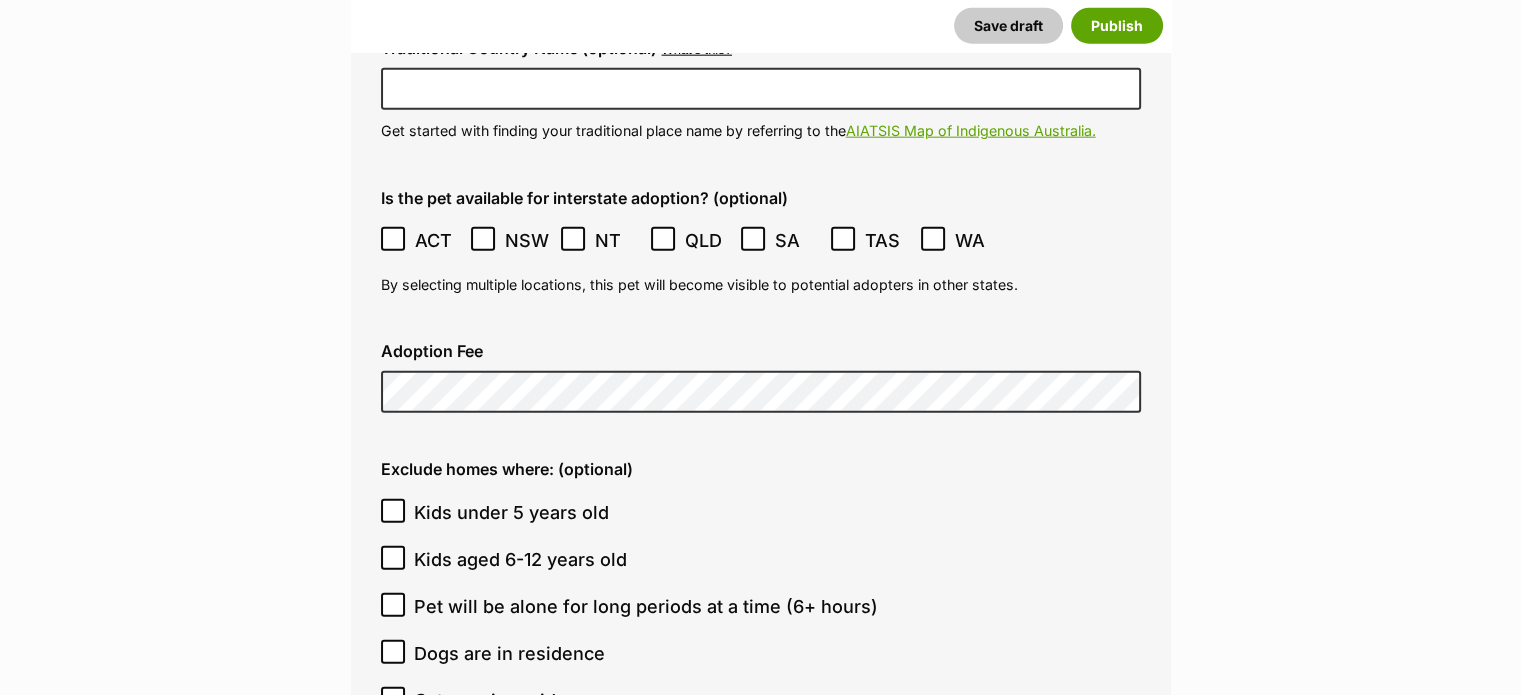 click on "New listing
Listing owner Choose an owner Tess Mc Lean
The owner of the pet listing is able to edit the listing and manage enquiries with potential adopters. Note:
Group Admins
are also able to edit this pet listing and manage all it's enquiries.
Any time this pet receives new enquiries or messages from potential adopters, we'll also send you an email notification. Members can opt out of receiving these emails via their
notification settings .
About This Pet Name
Henlo there, it looks like you might be using the pet name field to indicate that this pet is now on hold - we recommend updating the status to on hold from the listing page instead!
Every pet deserves a name. If you don’t know the pet’s name, make one up! It can be something simple and sweet like ‘Fluffy’, or get creative and have some fun with it. A name helps potential adopters connect with the pet.
Species Dog
Best feature (optional)
Personality 6153  characters remaining" at bounding box center (760, -545) 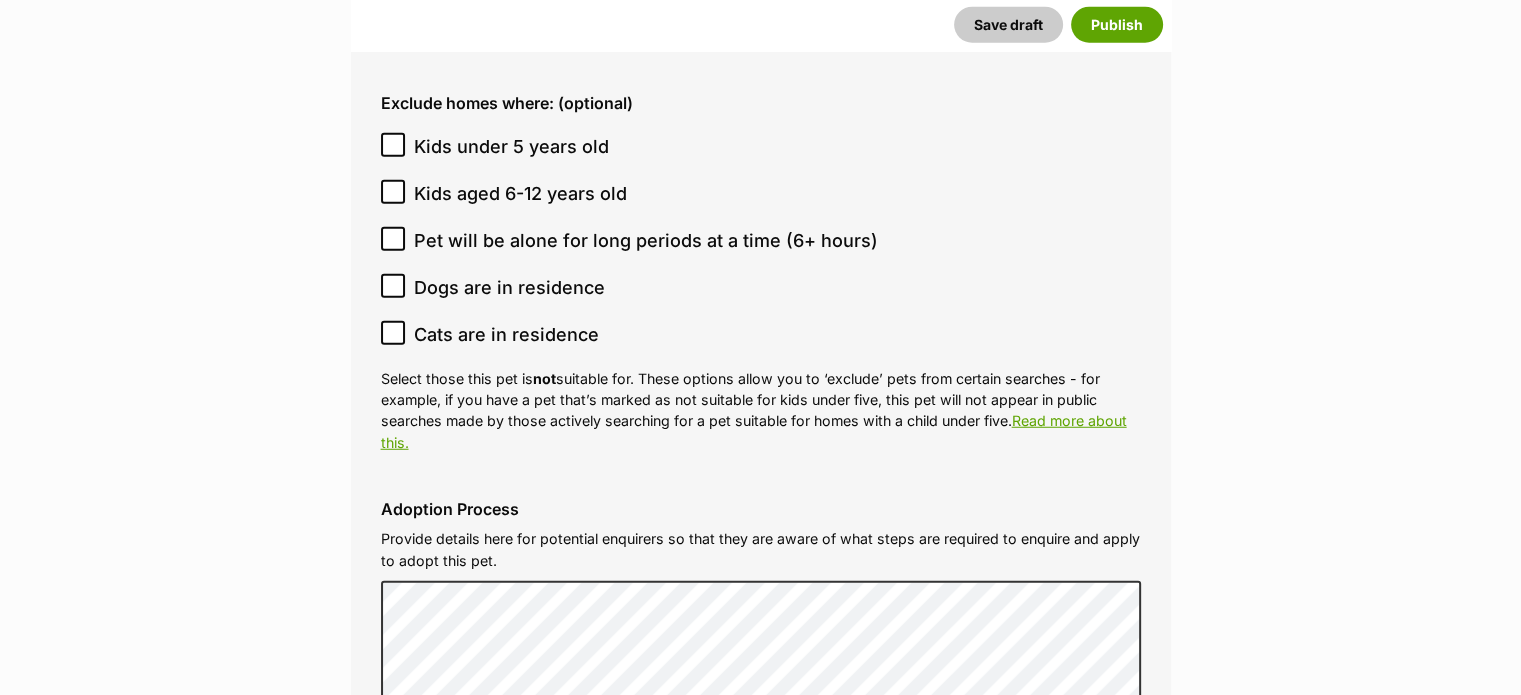scroll, scrollTop: 5400, scrollLeft: 0, axis: vertical 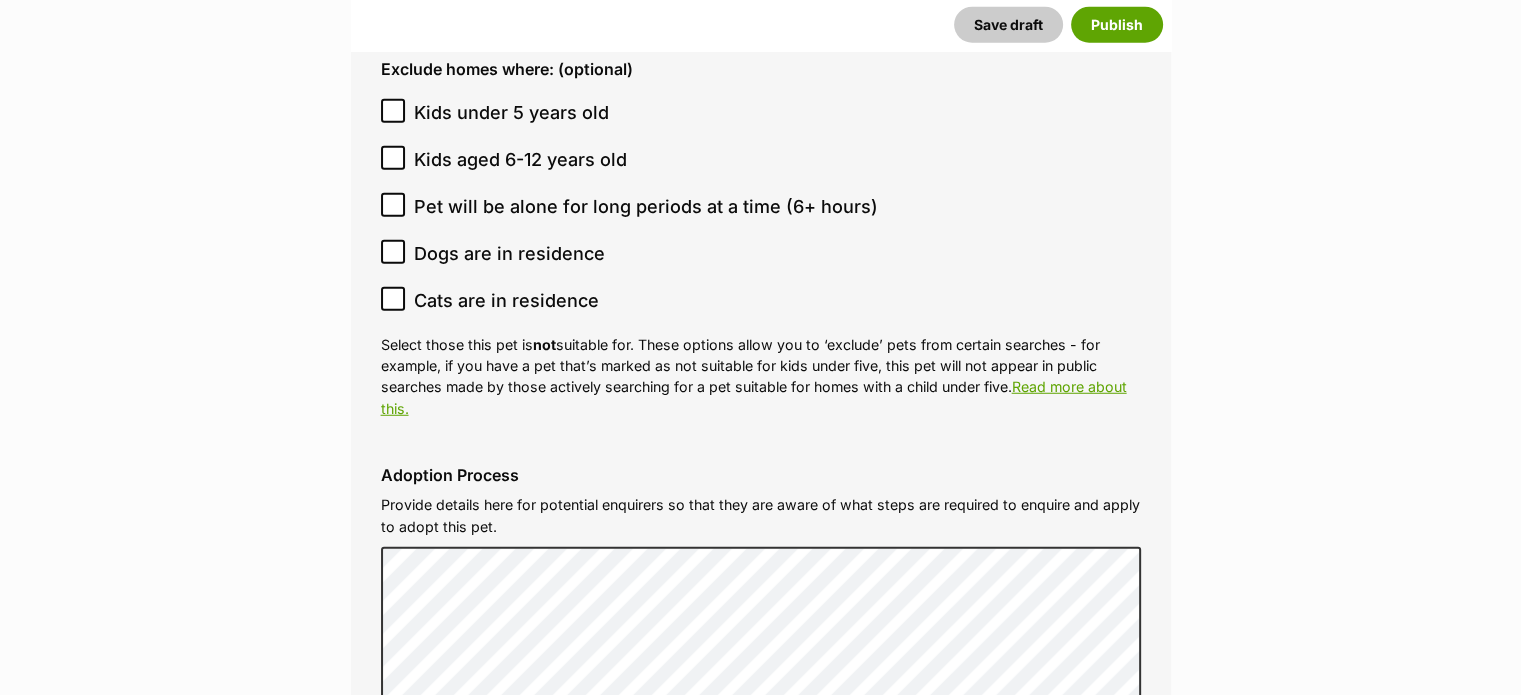 click 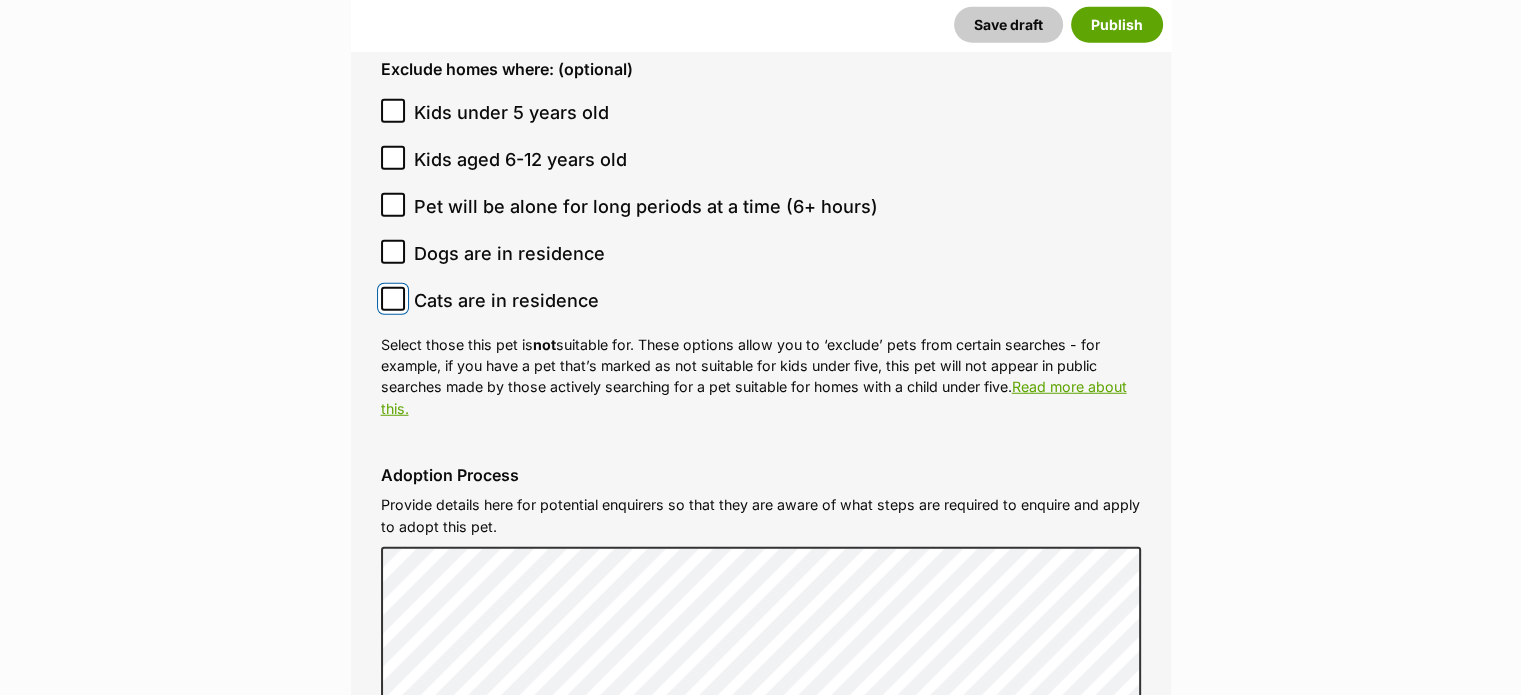 click on "Cats are in residence" at bounding box center (393, 299) 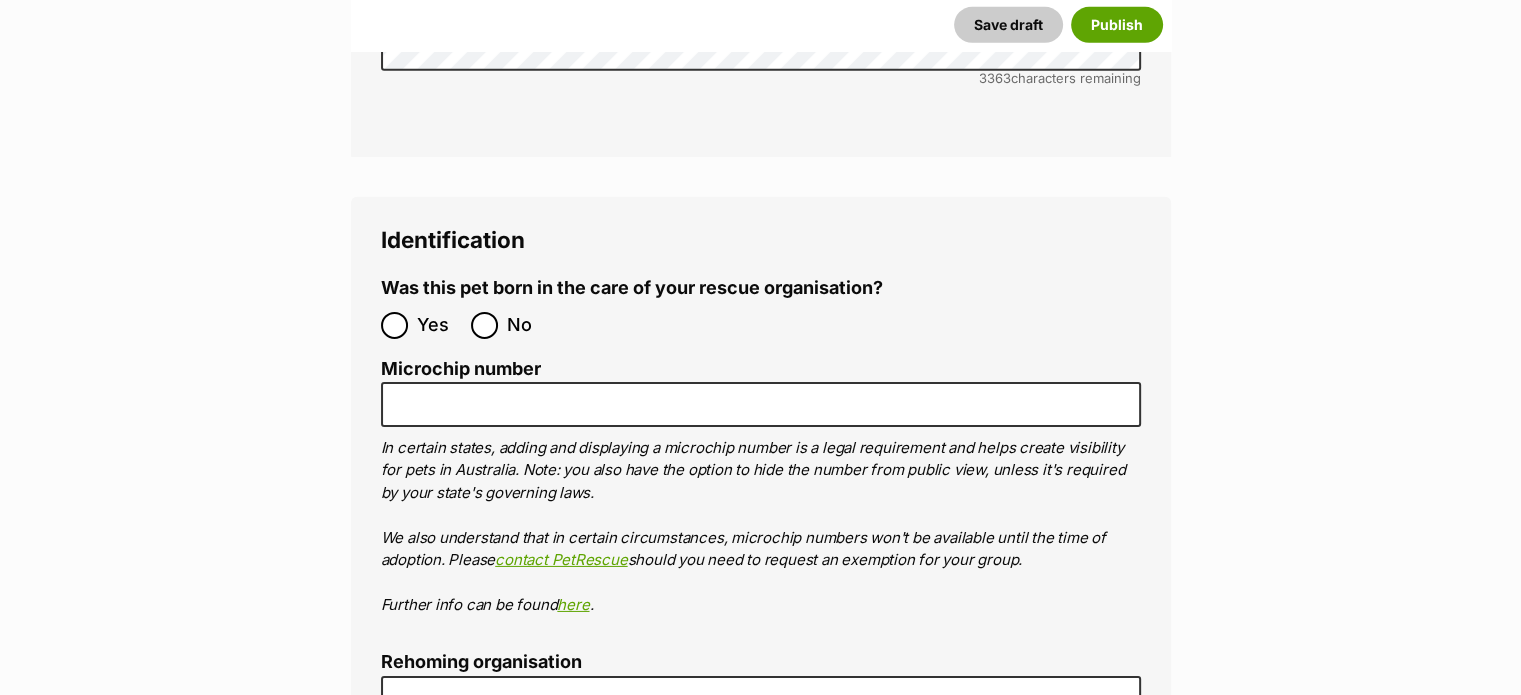 scroll, scrollTop: 6400, scrollLeft: 0, axis: vertical 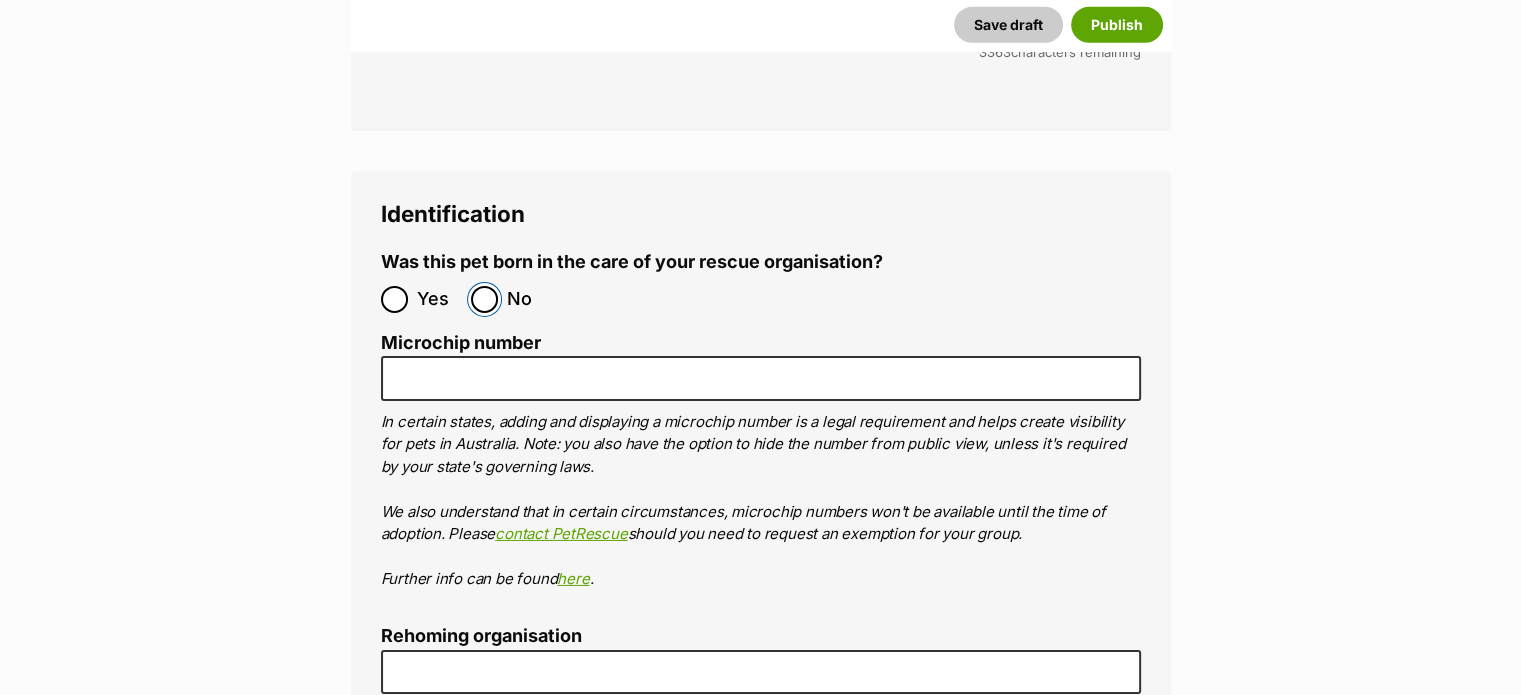 click on "No" at bounding box center [484, 299] 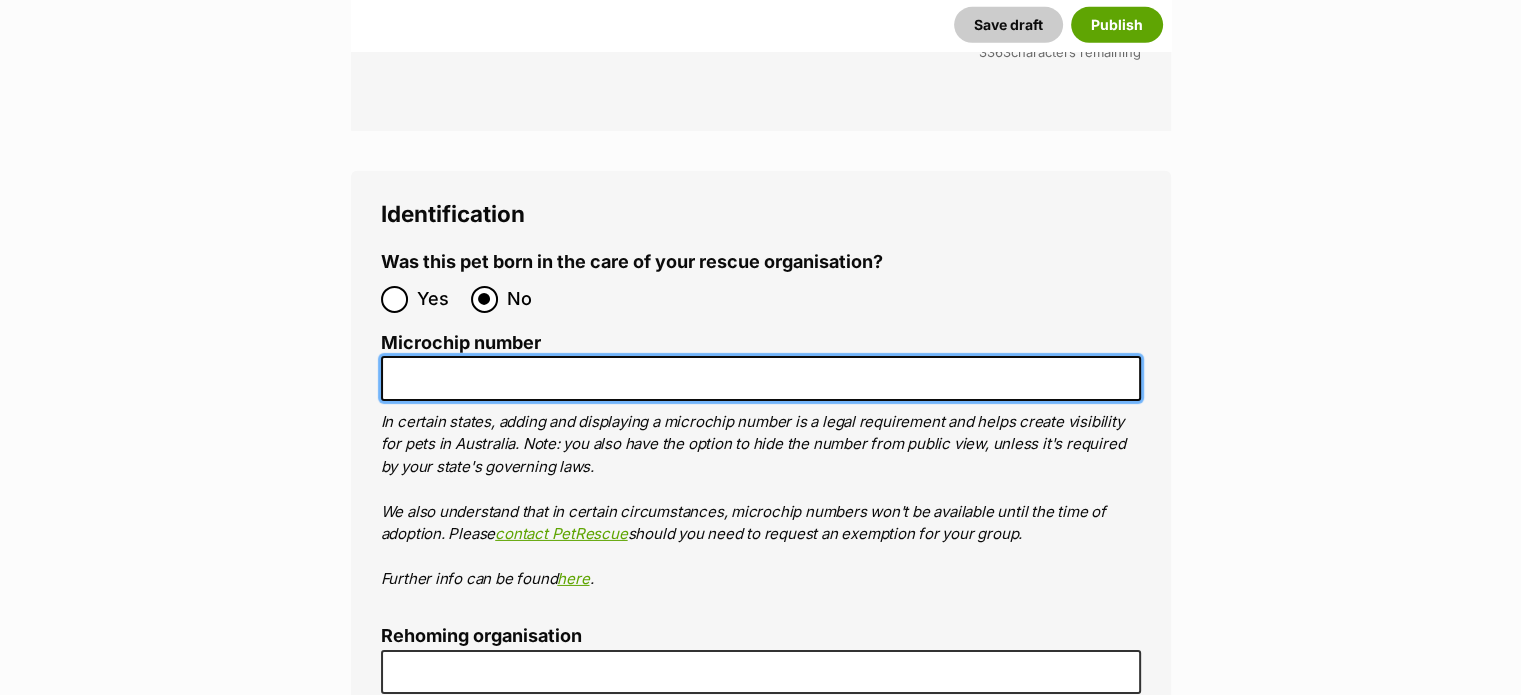 click on "Microchip number" at bounding box center [761, 378] 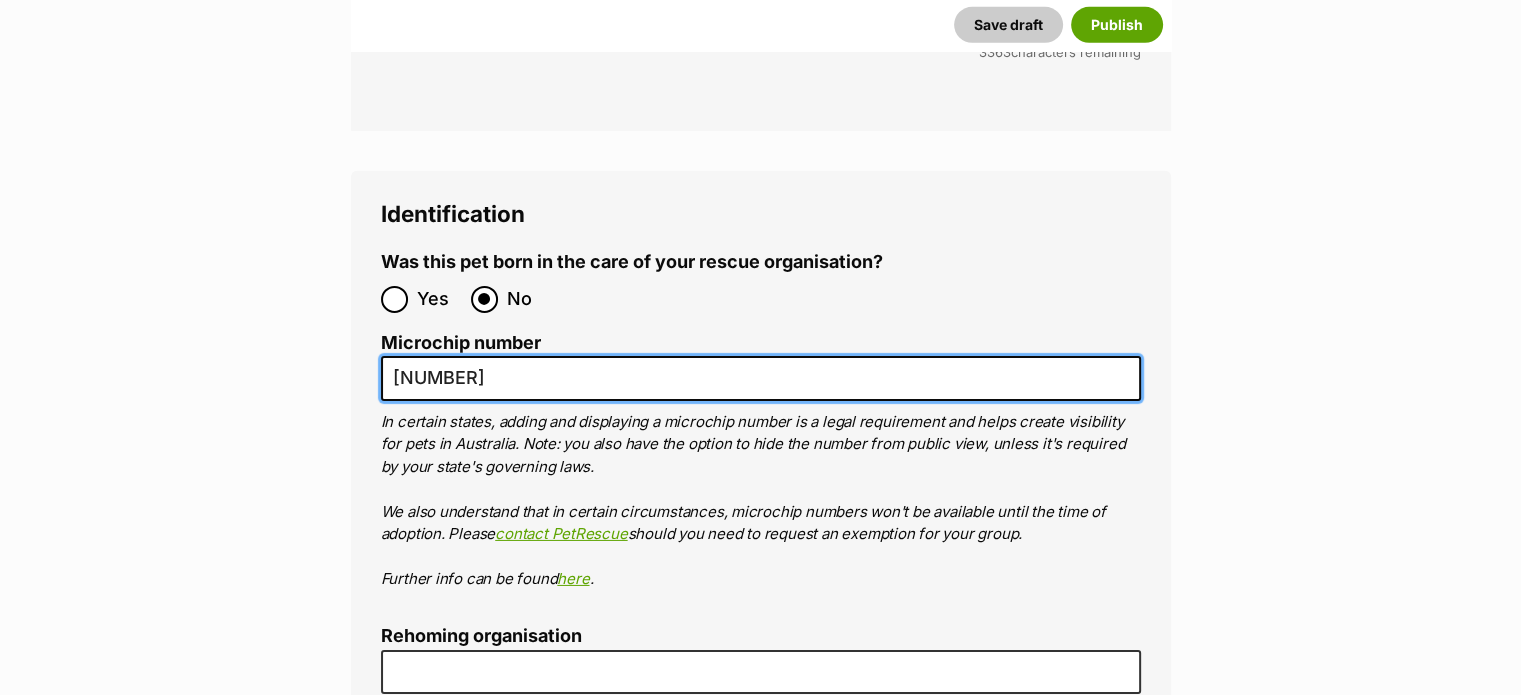 click on "956000014641958" at bounding box center (761, 378) 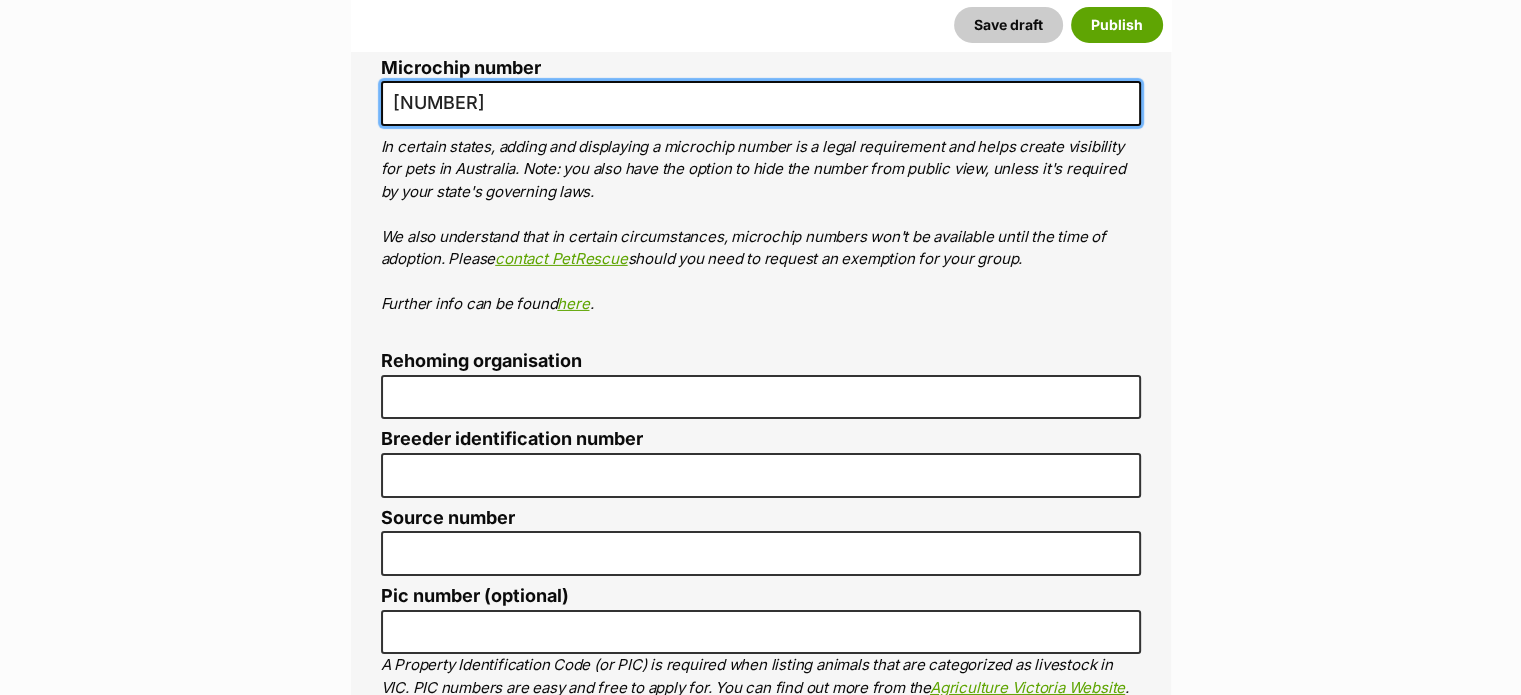 scroll, scrollTop: 6676, scrollLeft: 0, axis: vertical 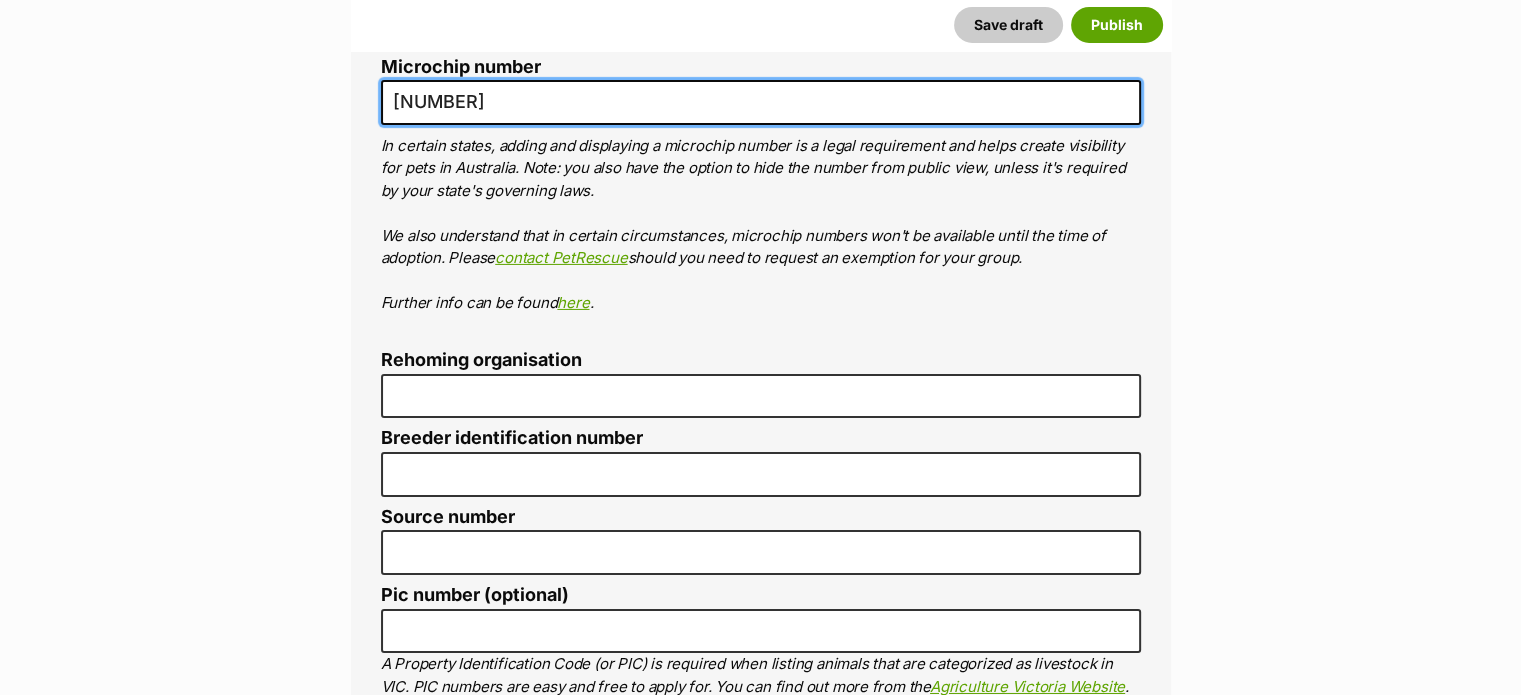 type on "956000014641958" 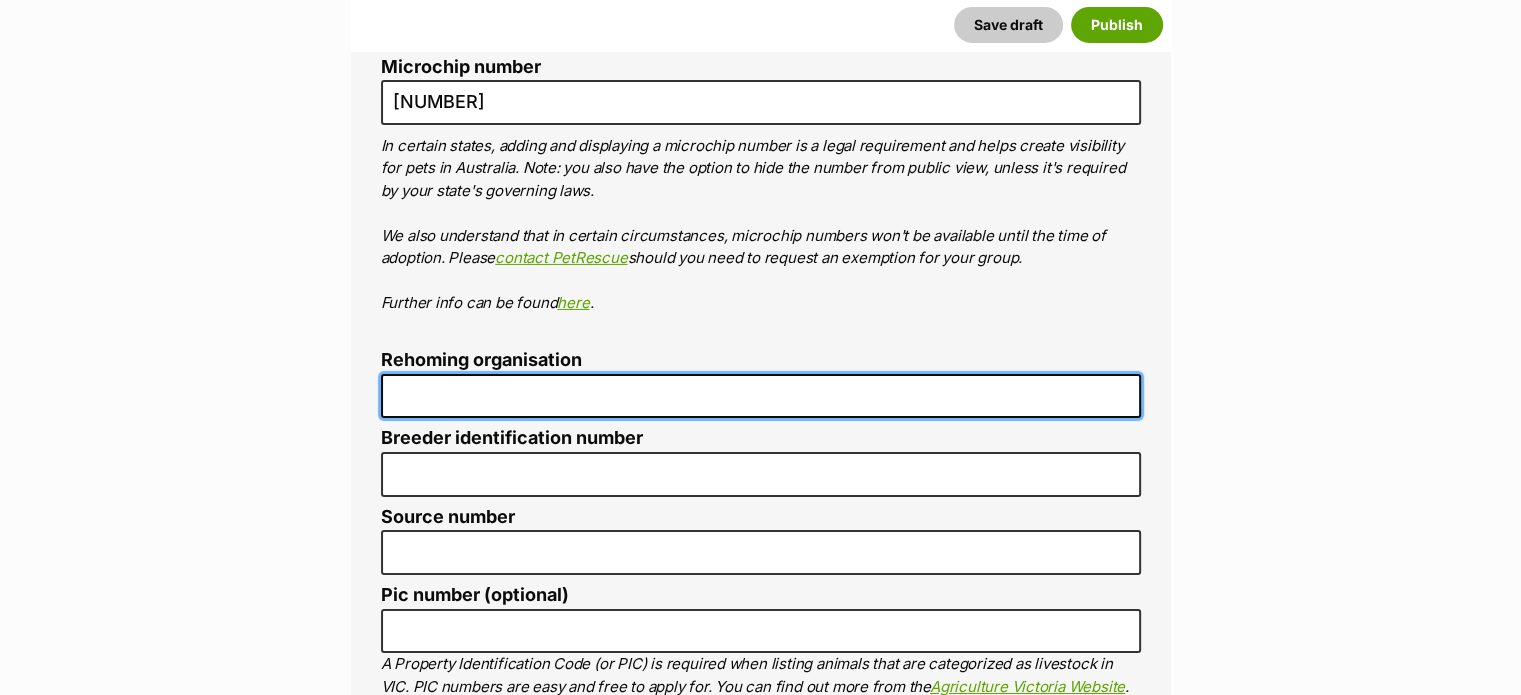 click on "Rehoming organisation" at bounding box center (761, 396) 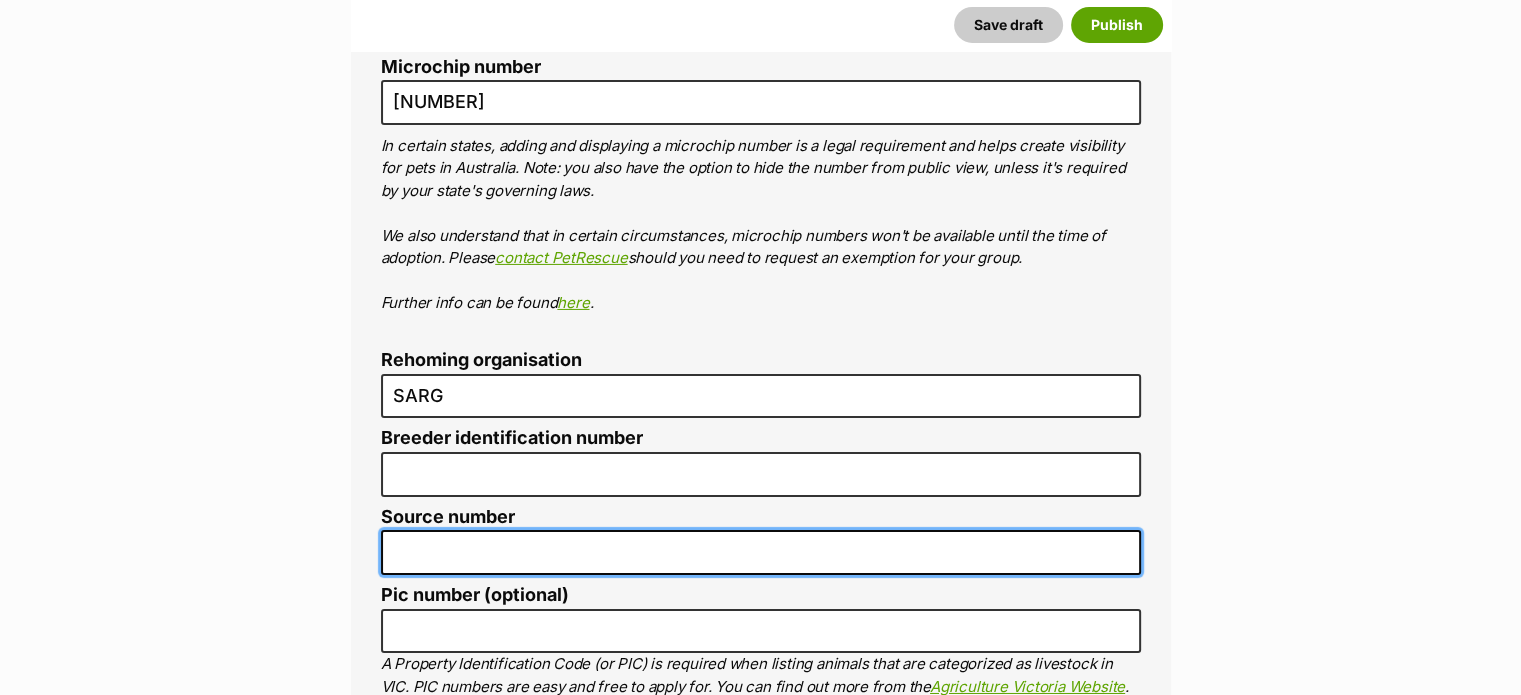 click on "Source number" at bounding box center (761, 552) 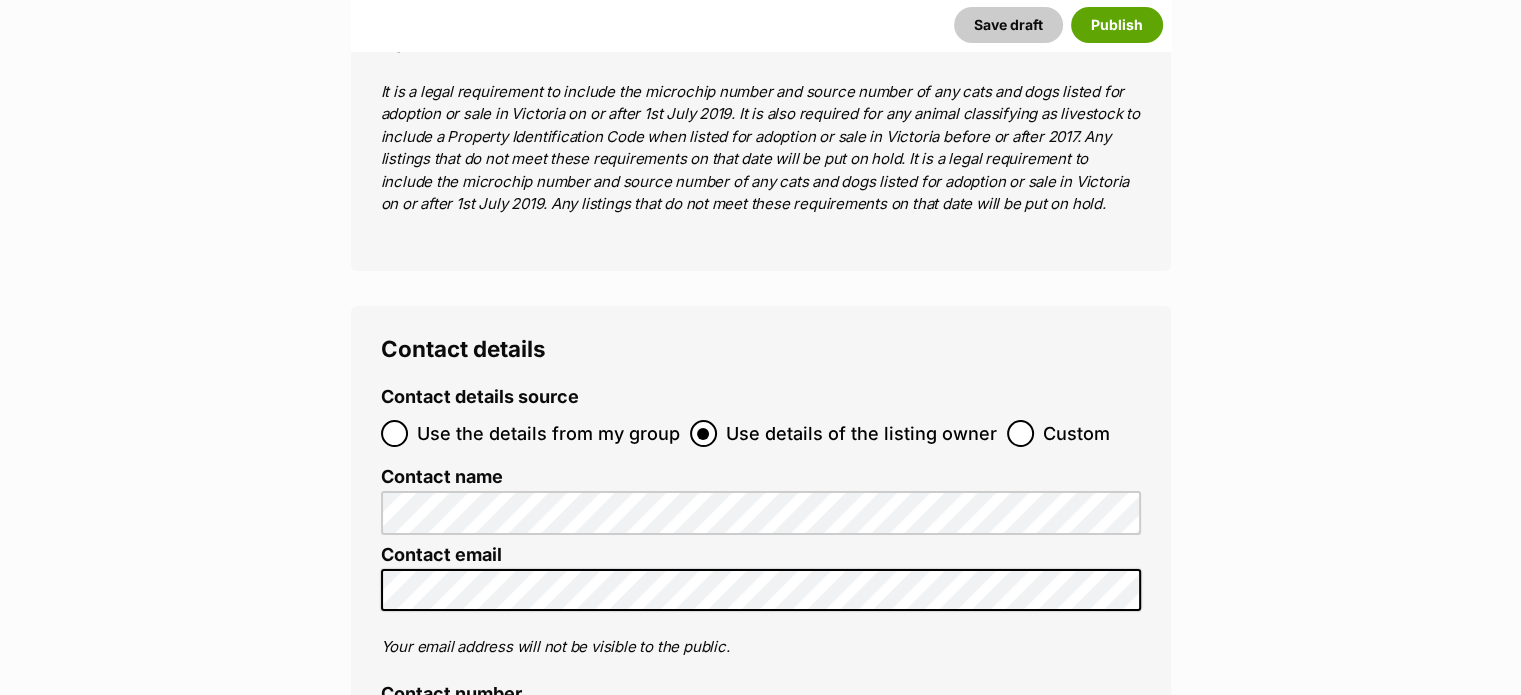 scroll, scrollTop: 7704, scrollLeft: 0, axis: vertical 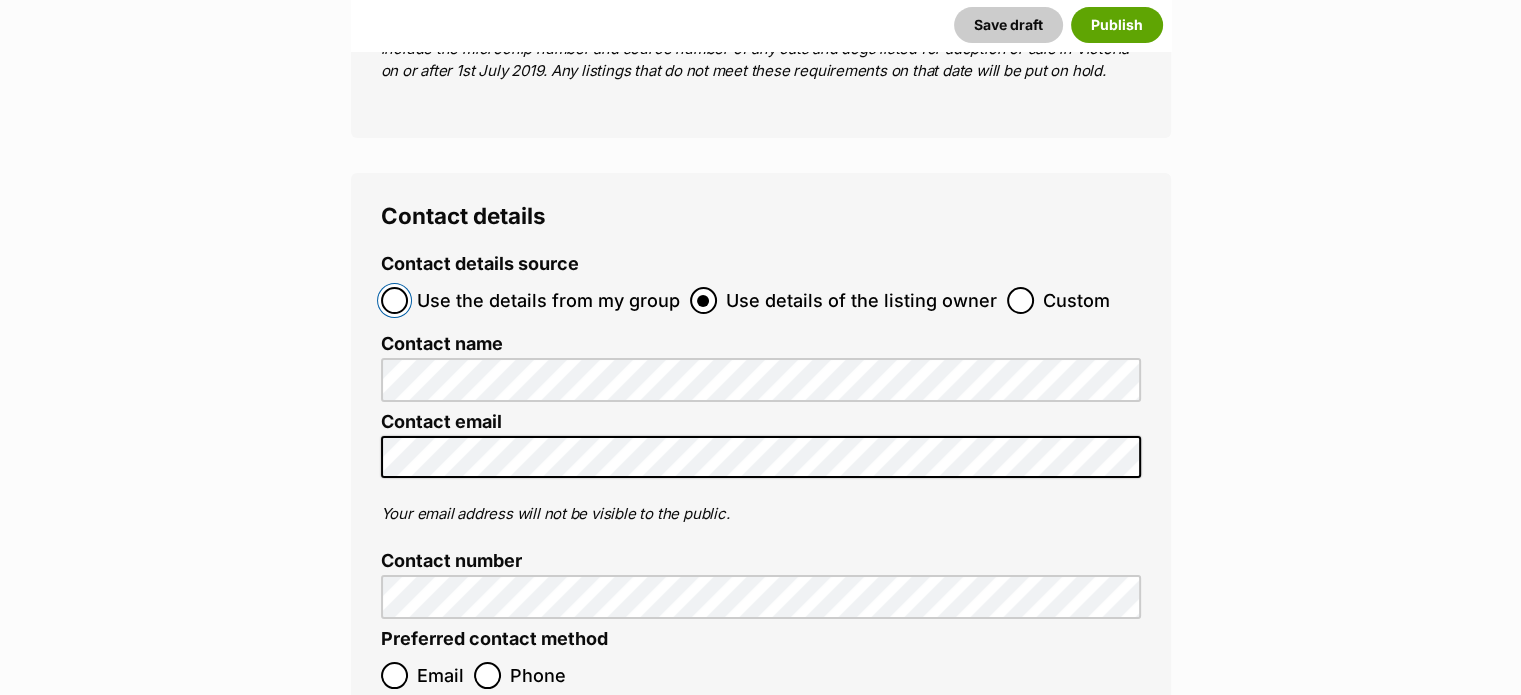 click on "Use the details from my group" at bounding box center [394, 300] 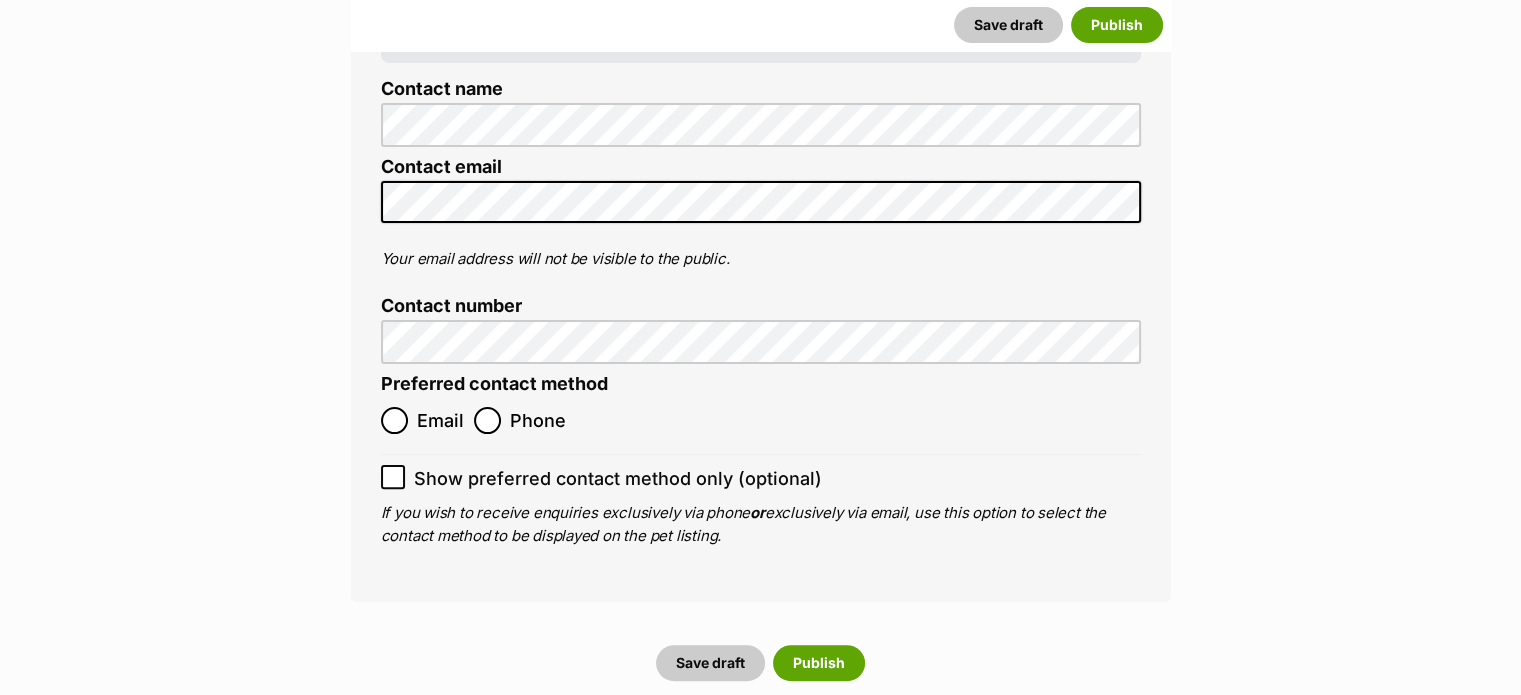 scroll, scrollTop: 8096, scrollLeft: 0, axis: vertical 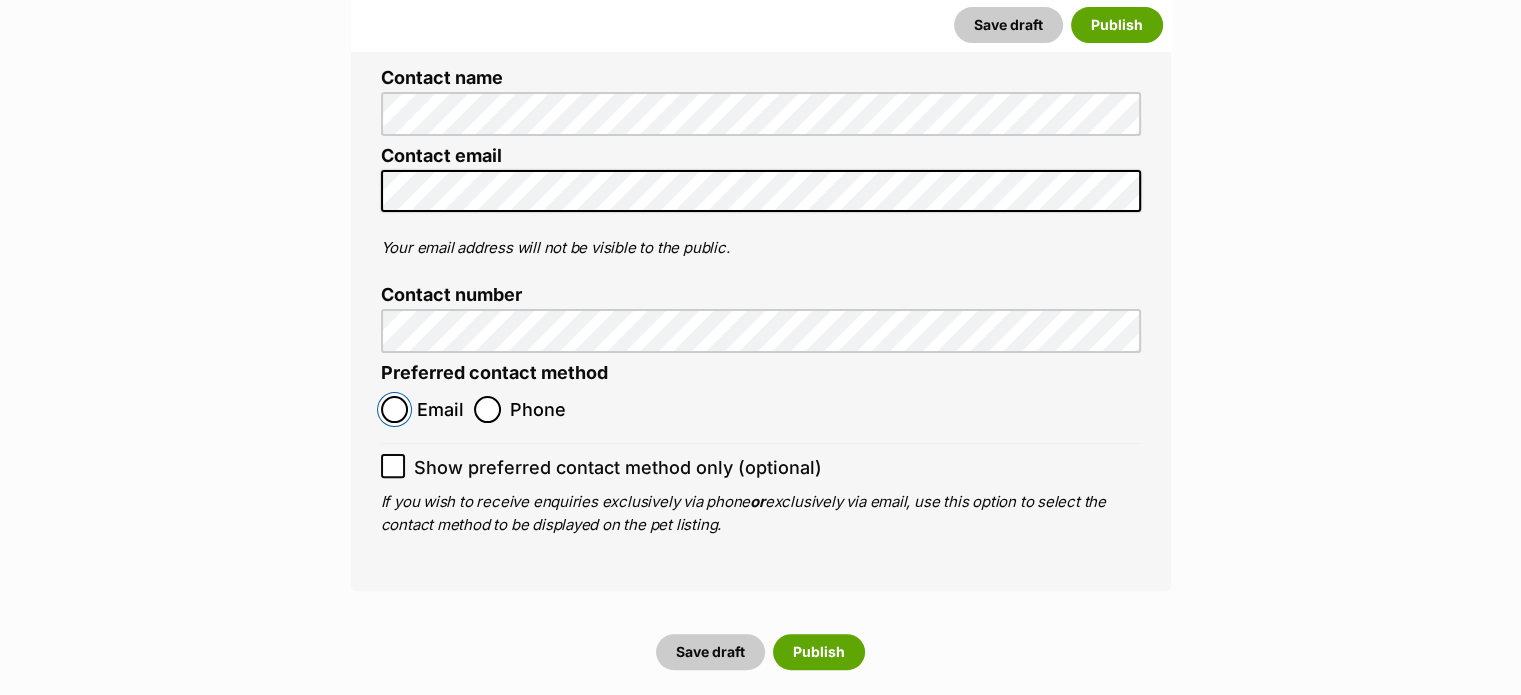 click on "Email" at bounding box center [394, 409] 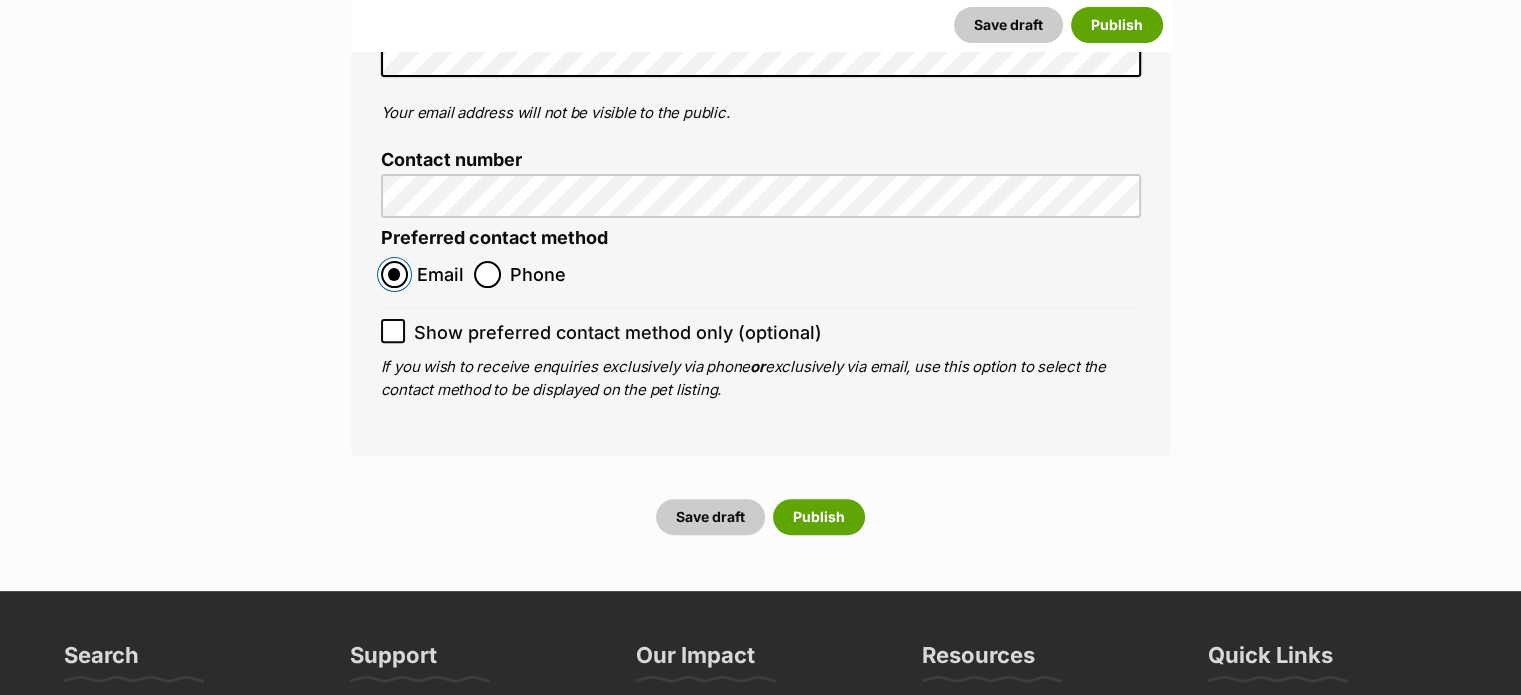 scroll, scrollTop: 8232, scrollLeft: 0, axis: vertical 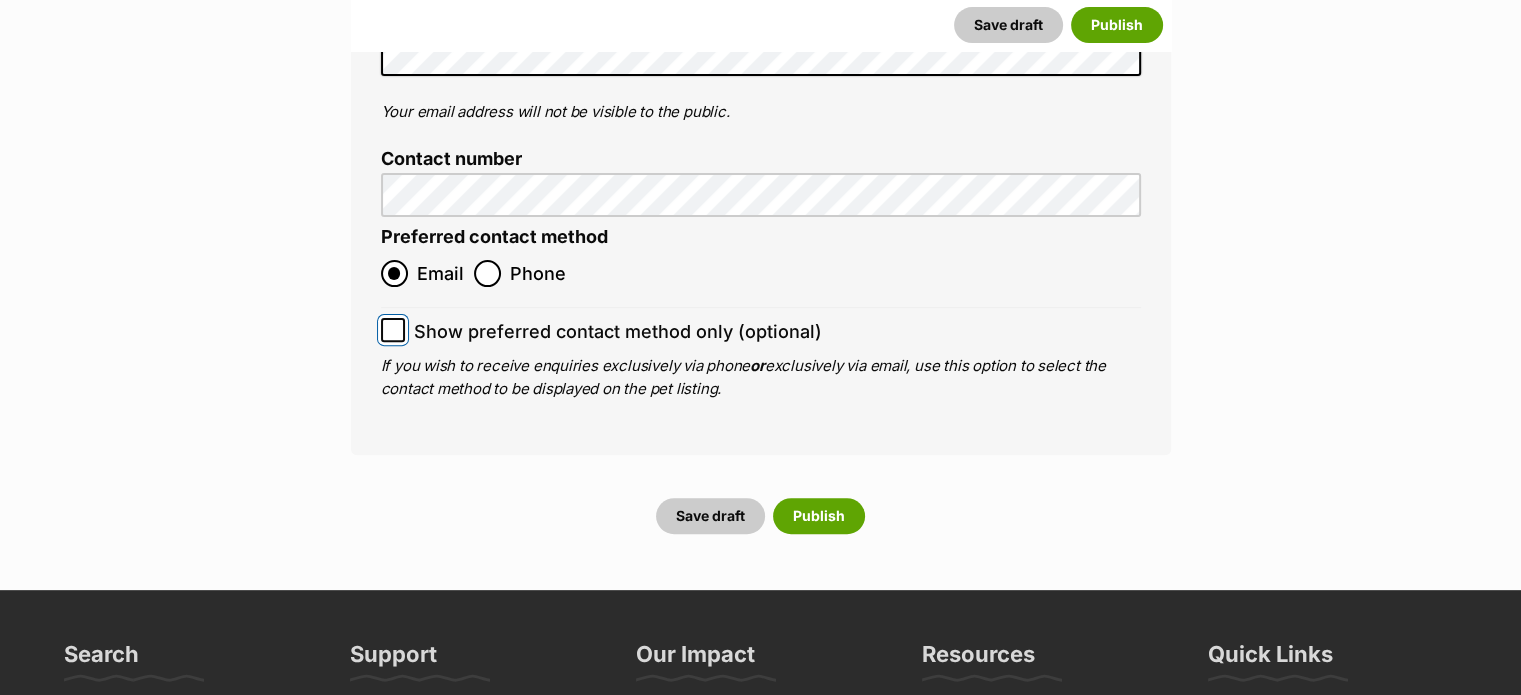 click on "Show preferred contact method only (optional)" at bounding box center [393, 330] 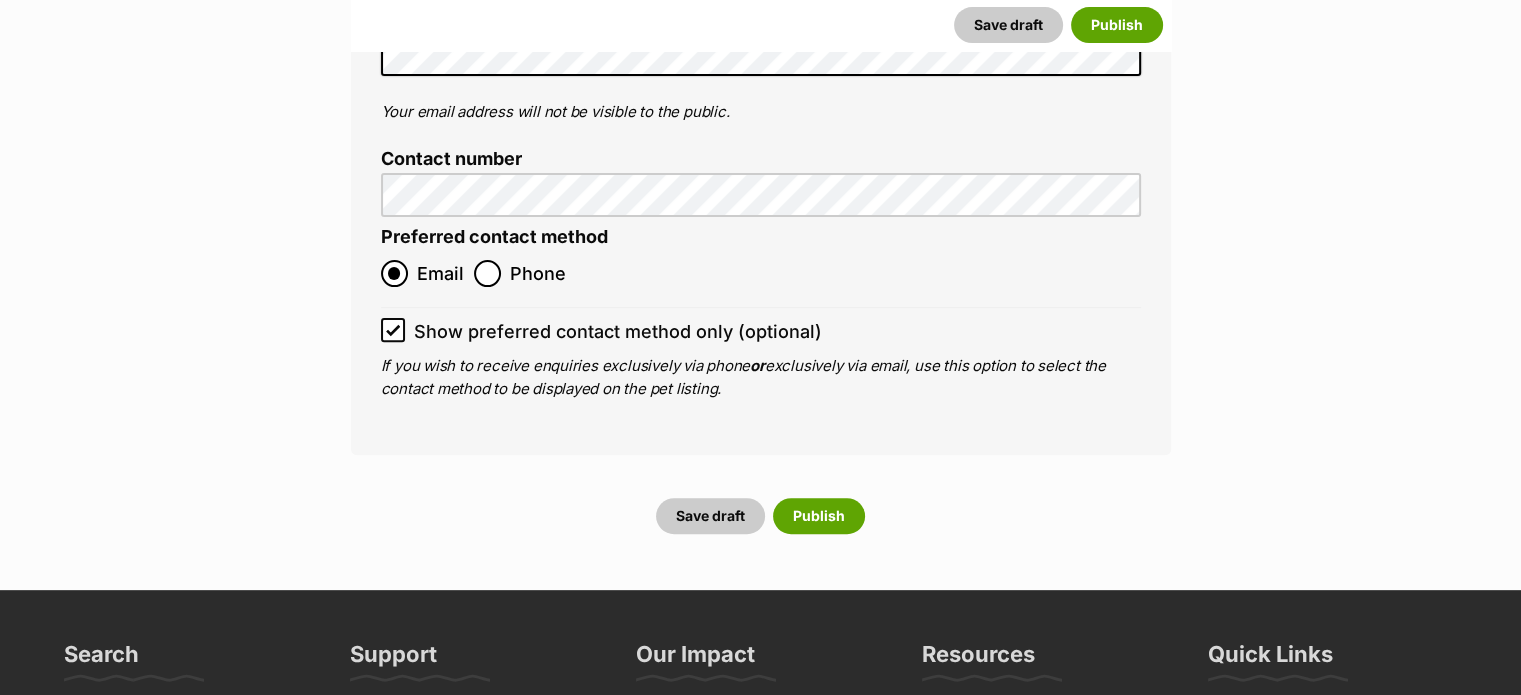 click 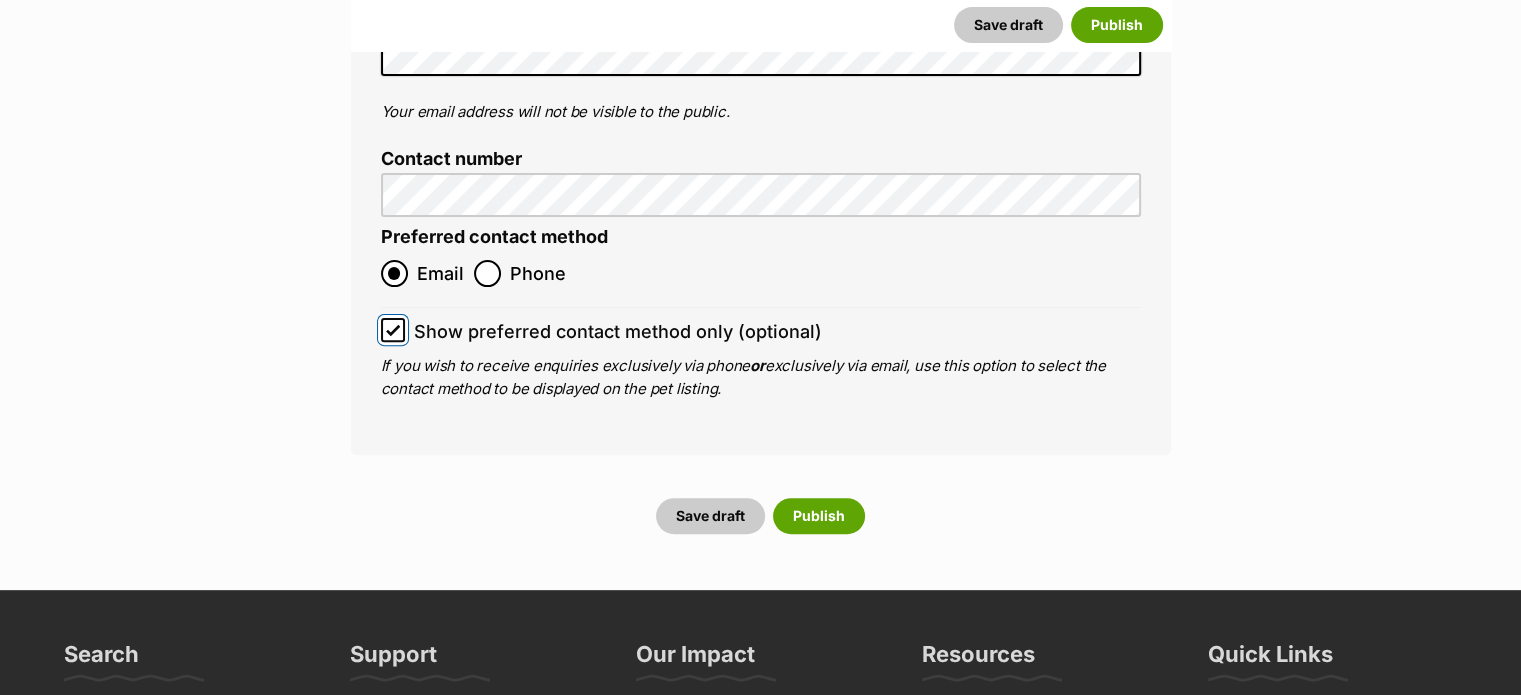 click on "Show preferred contact method only (optional)" at bounding box center (393, 330) 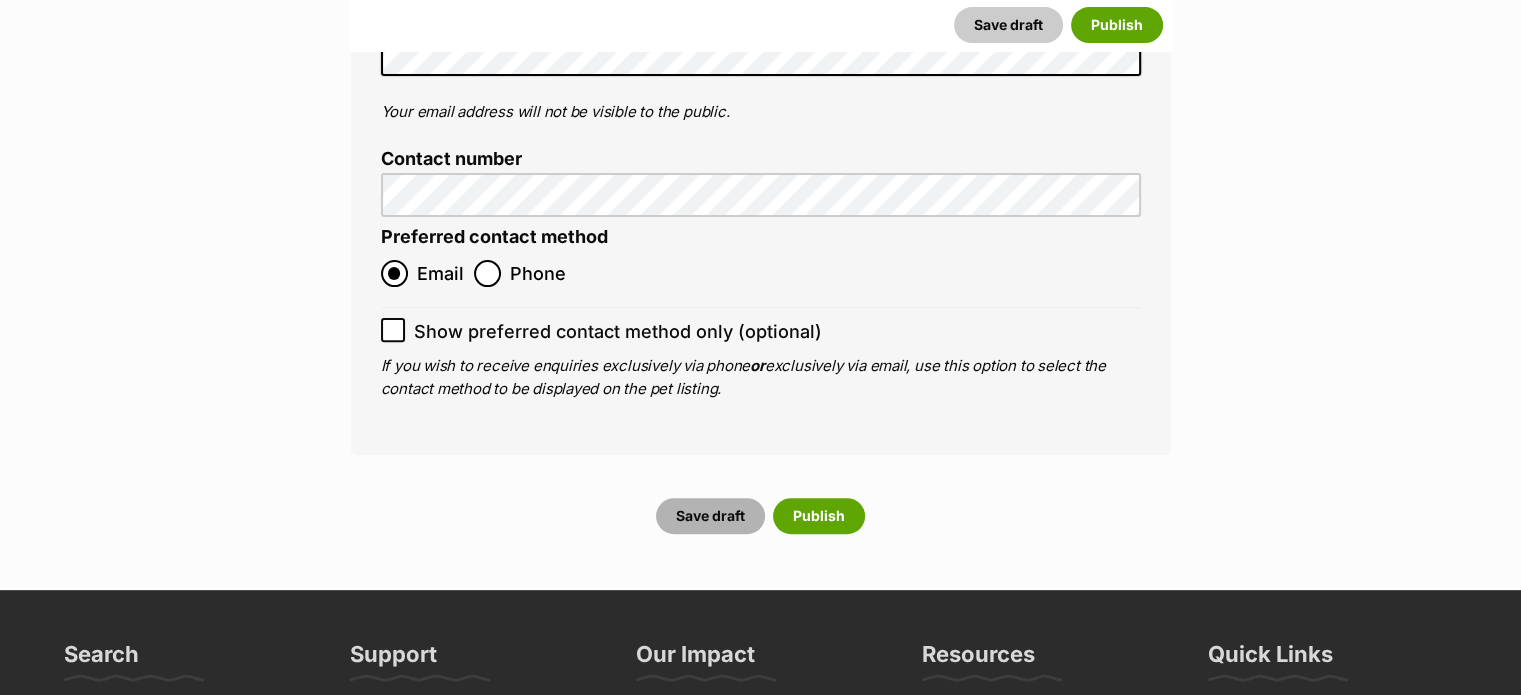 click on "Save draft" at bounding box center (710, 516) 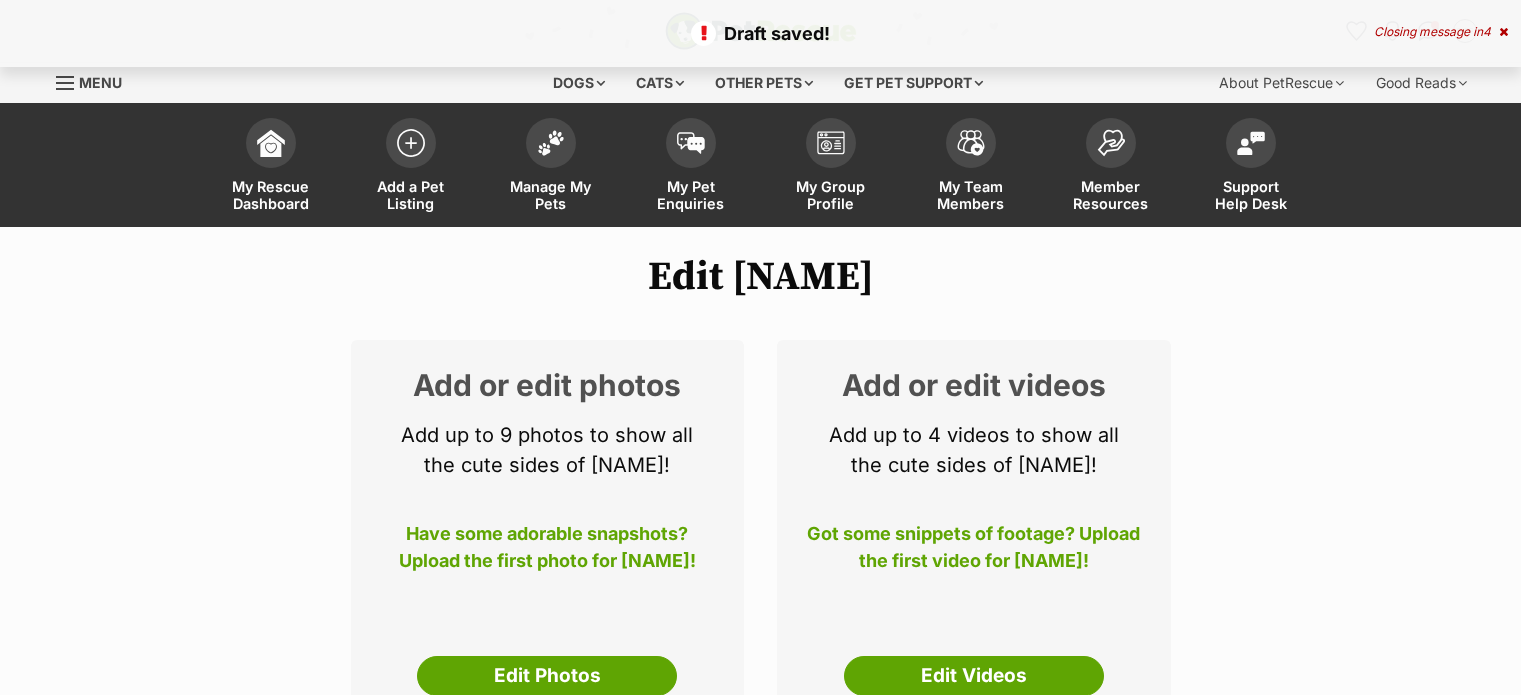 scroll, scrollTop: 0, scrollLeft: 0, axis: both 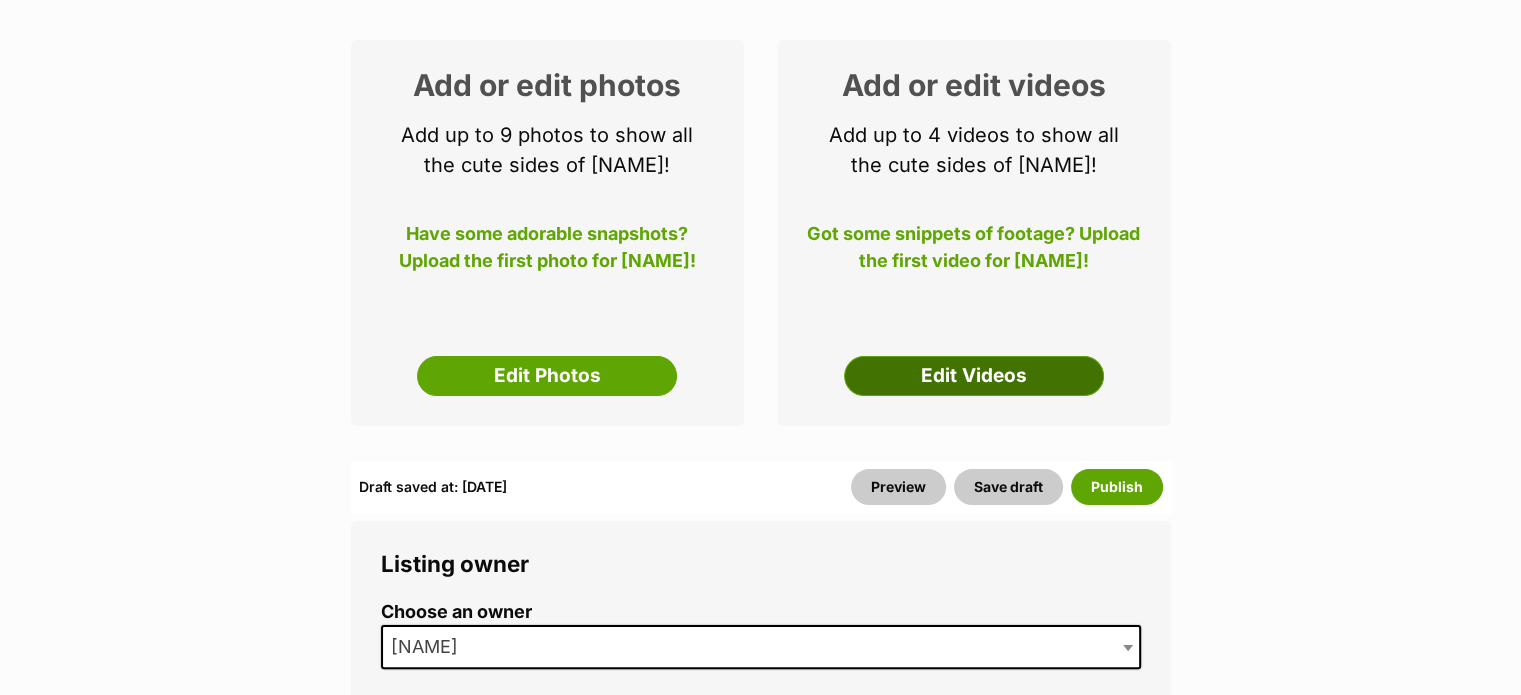 click on "Edit Videos" at bounding box center (974, 376) 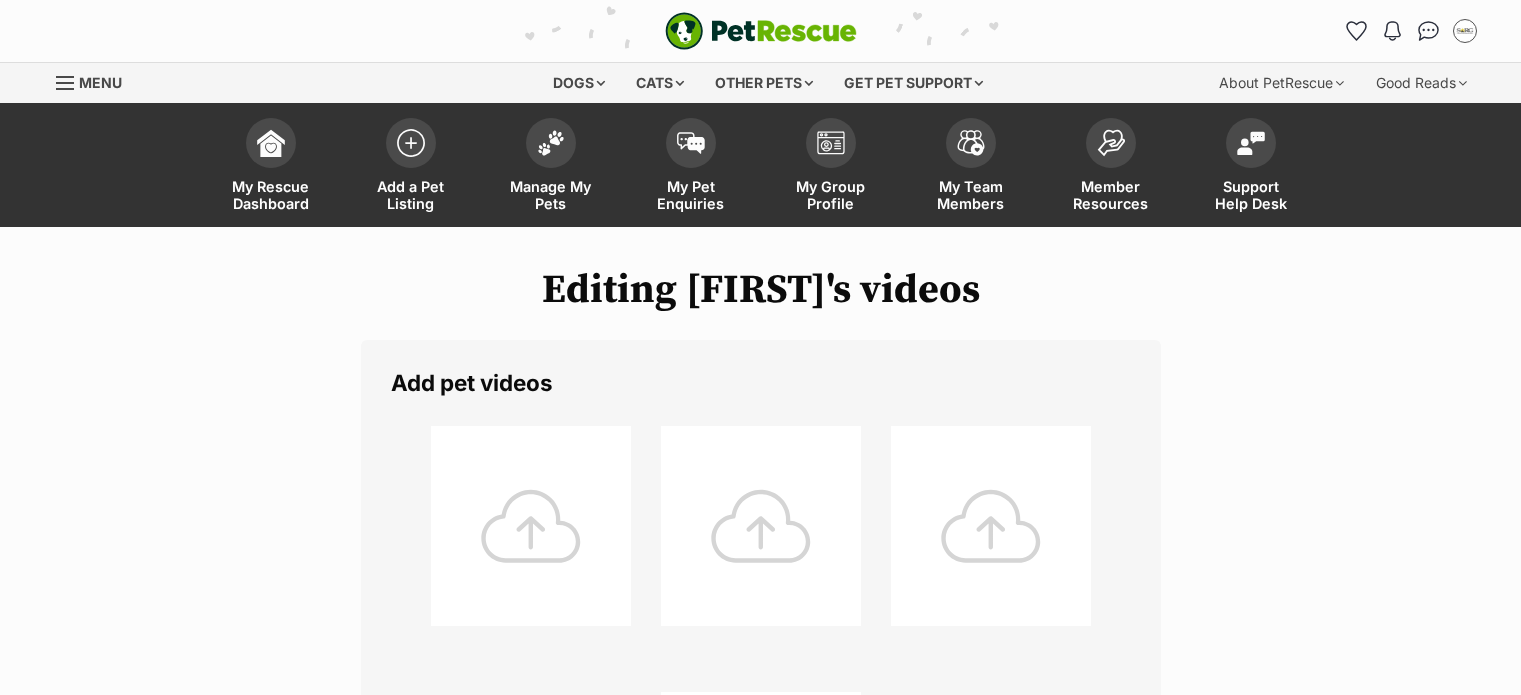 scroll, scrollTop: 0, scrollLeft: 0, axis: both 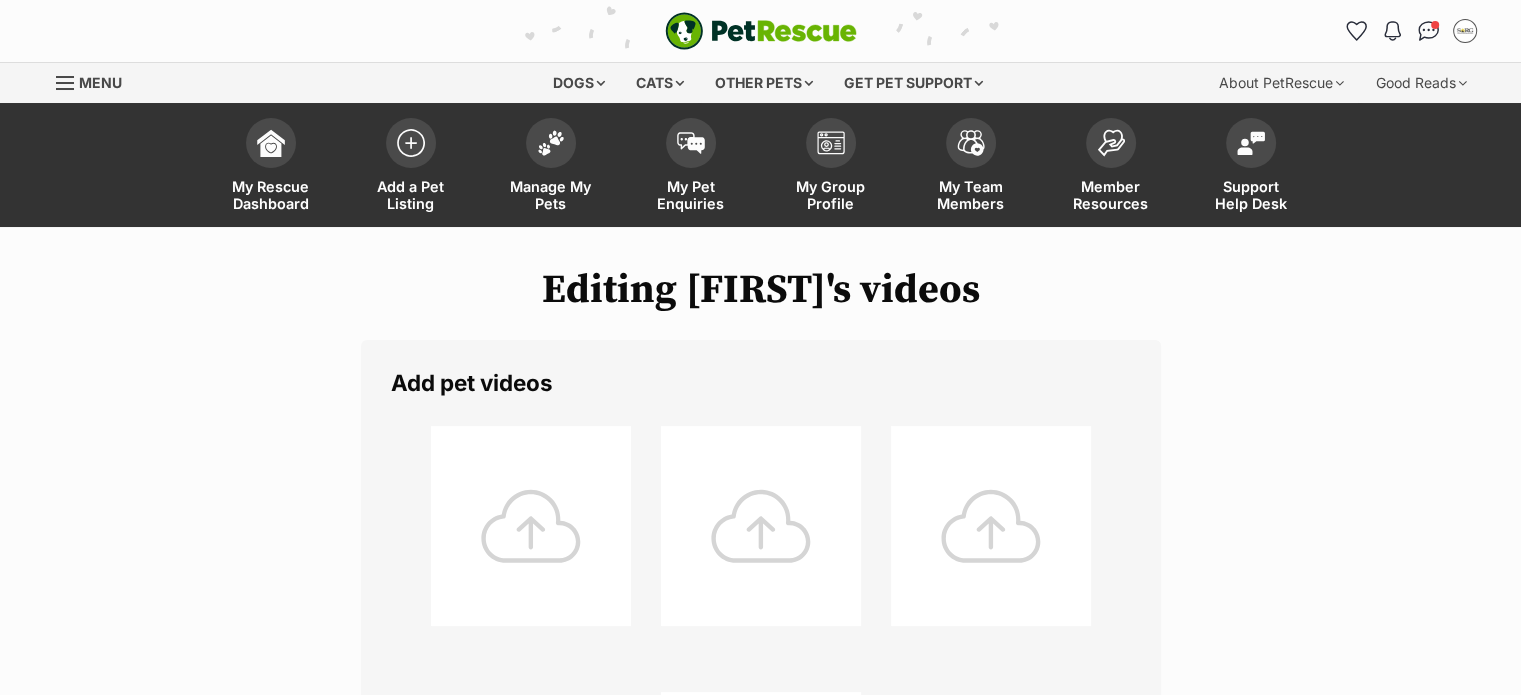 click at bounding box center (531, 526) 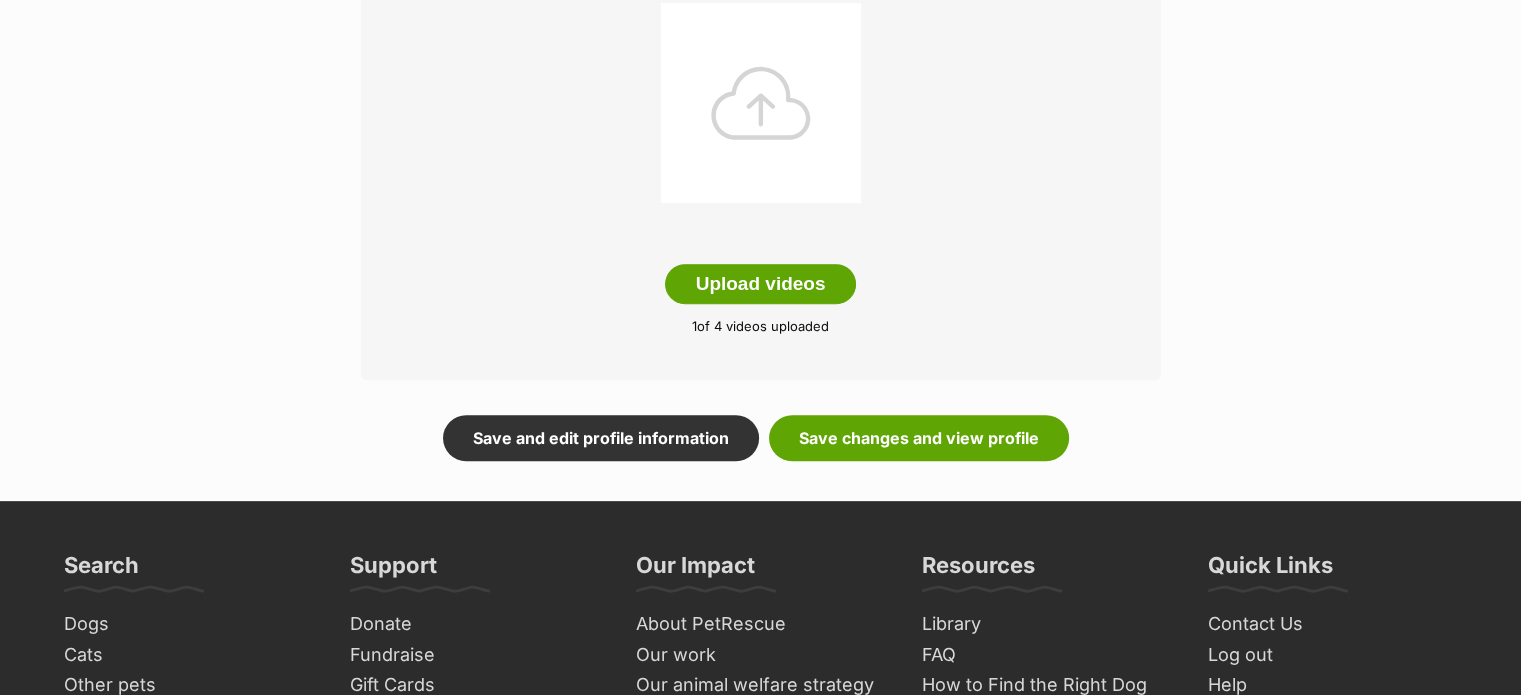 scroll, scrollTop: 700, scrollLeft: 0, axis: vertical 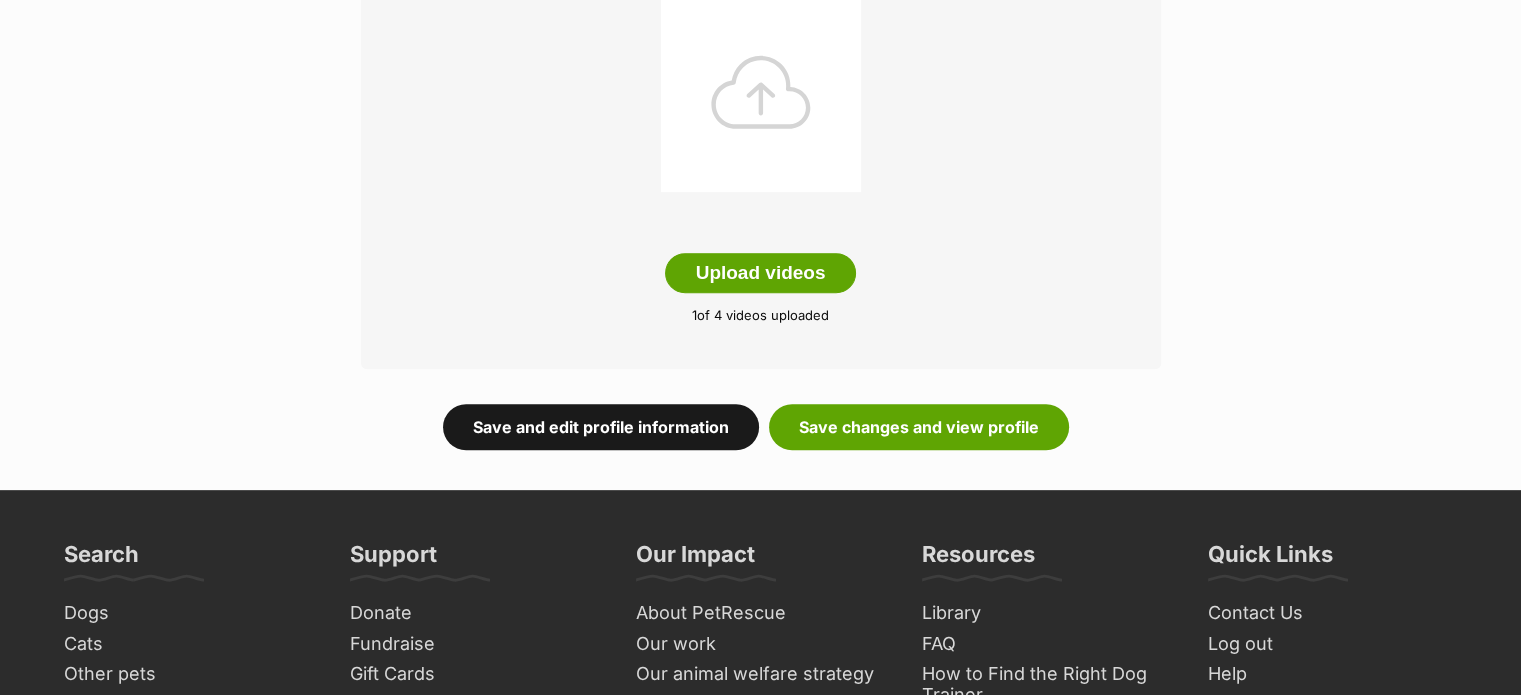 click on "Save and edit profile information" at bounding box center [601, 427] 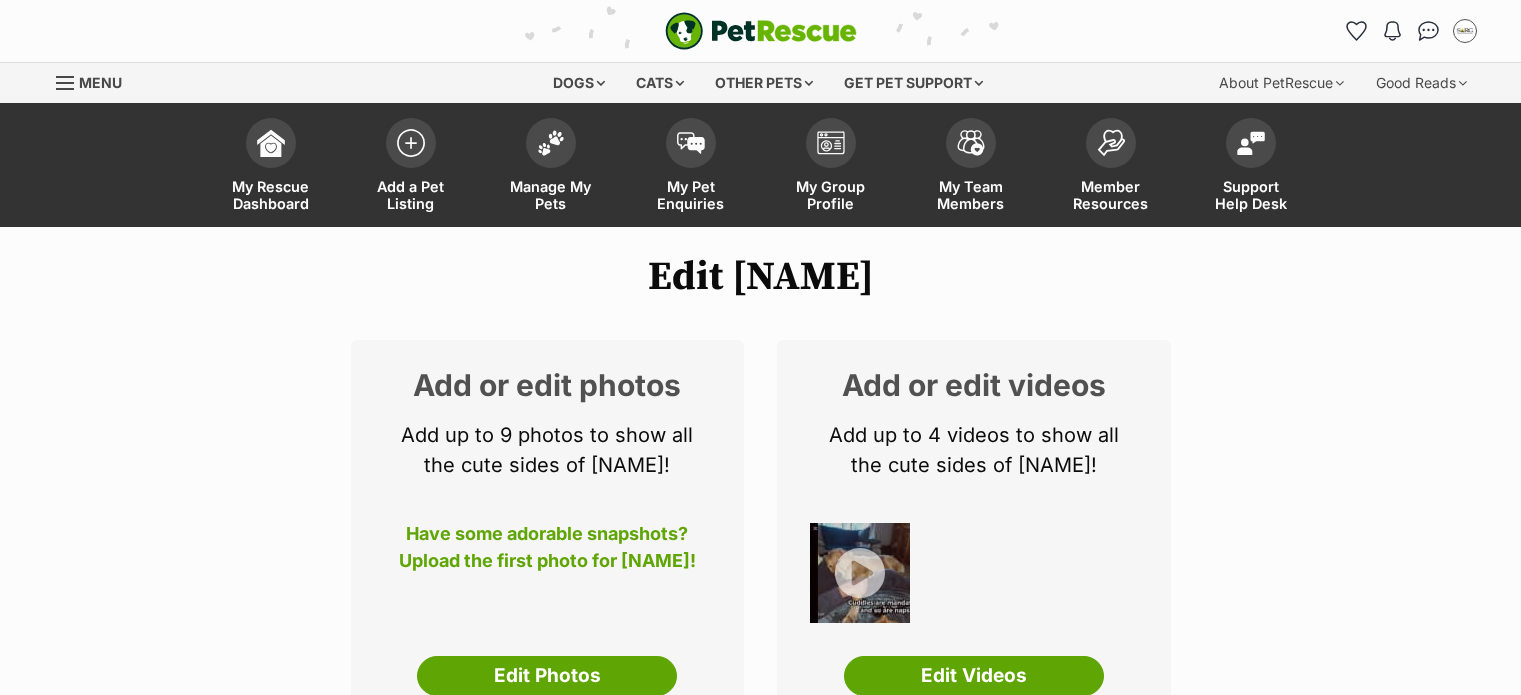 scroll, scrollTop: 0, scrollLeft: 0, axis: both 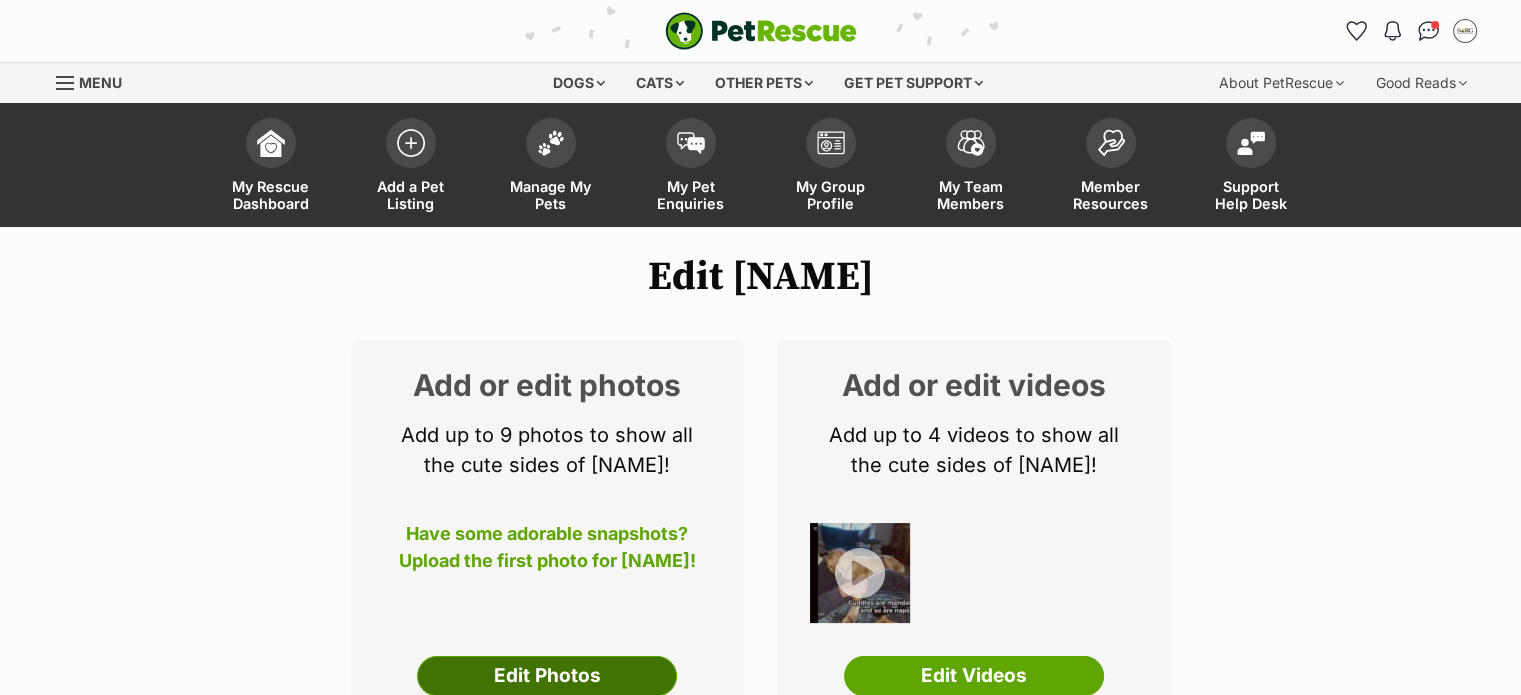 click on "Edit Photos" at bounding box center (547, 676) 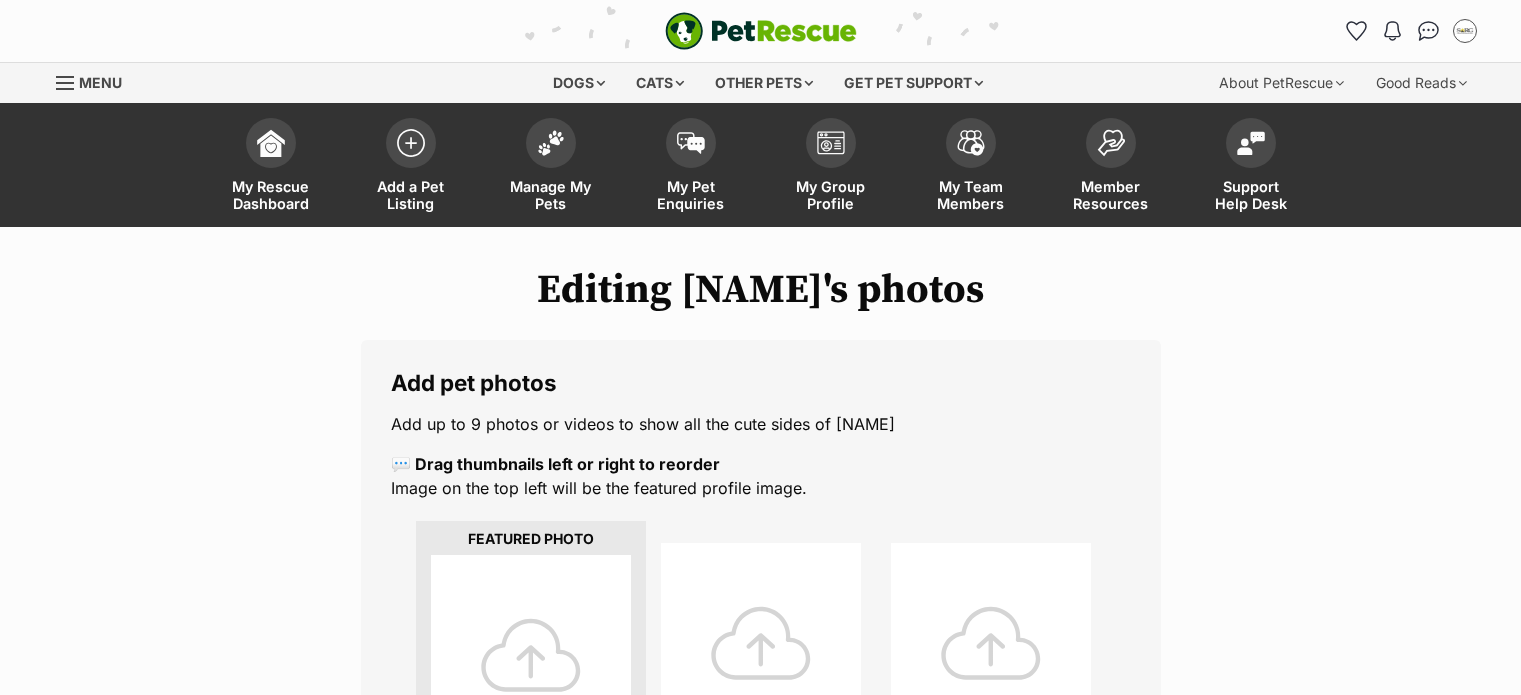 scroll, scrollTop: 0, scrollLeft: 0, axis: both 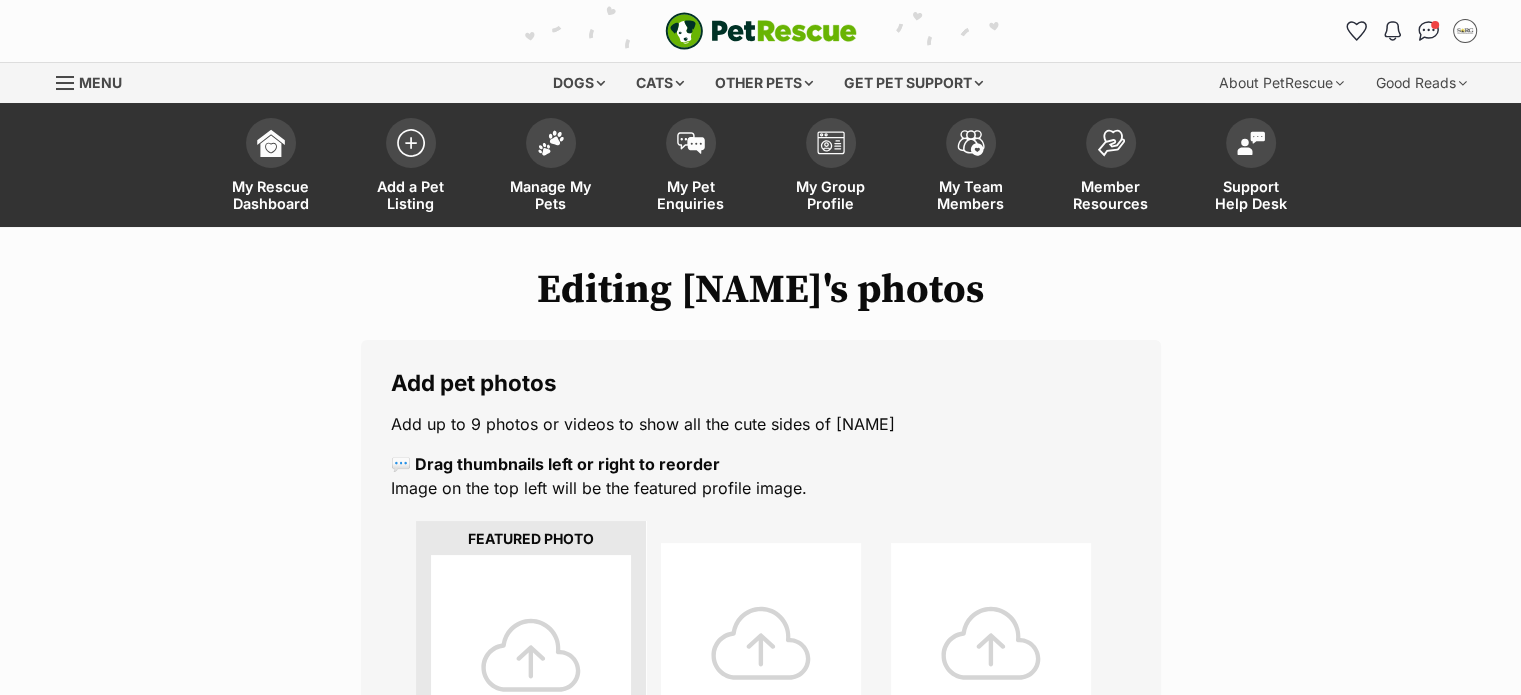 click at bounding box center [531, 655] 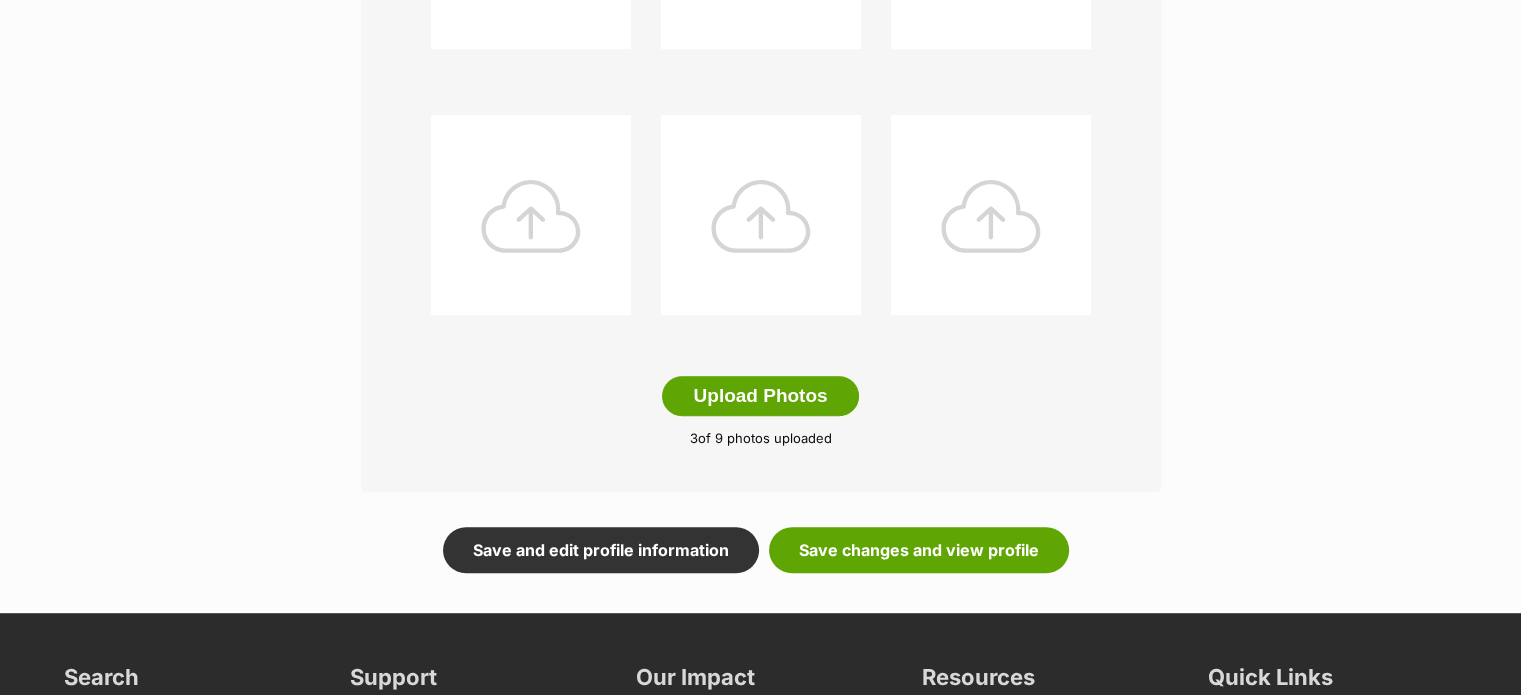 scroll, scrollTop: 972, scrollLeft: 0, axis: vertical 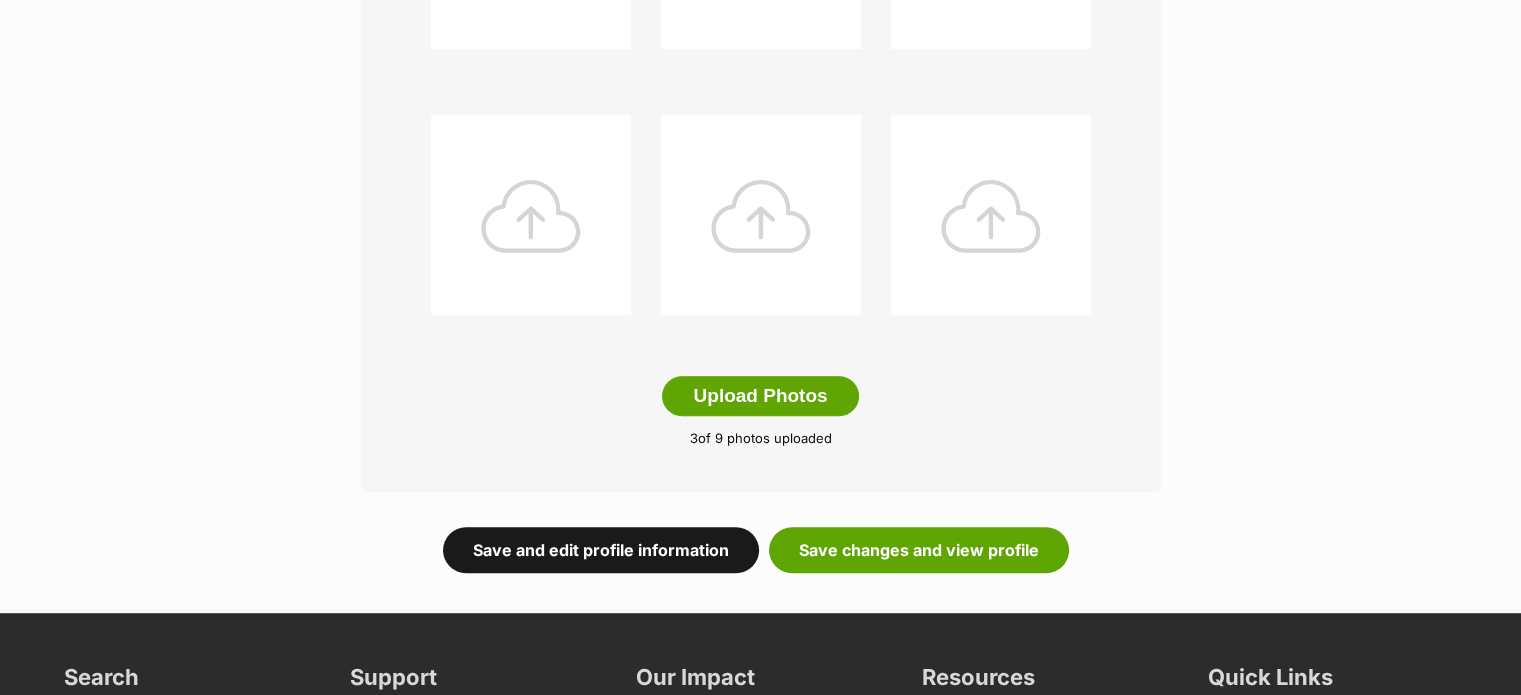 click on "Save and edit profile information" at bounding box center (601, 550) 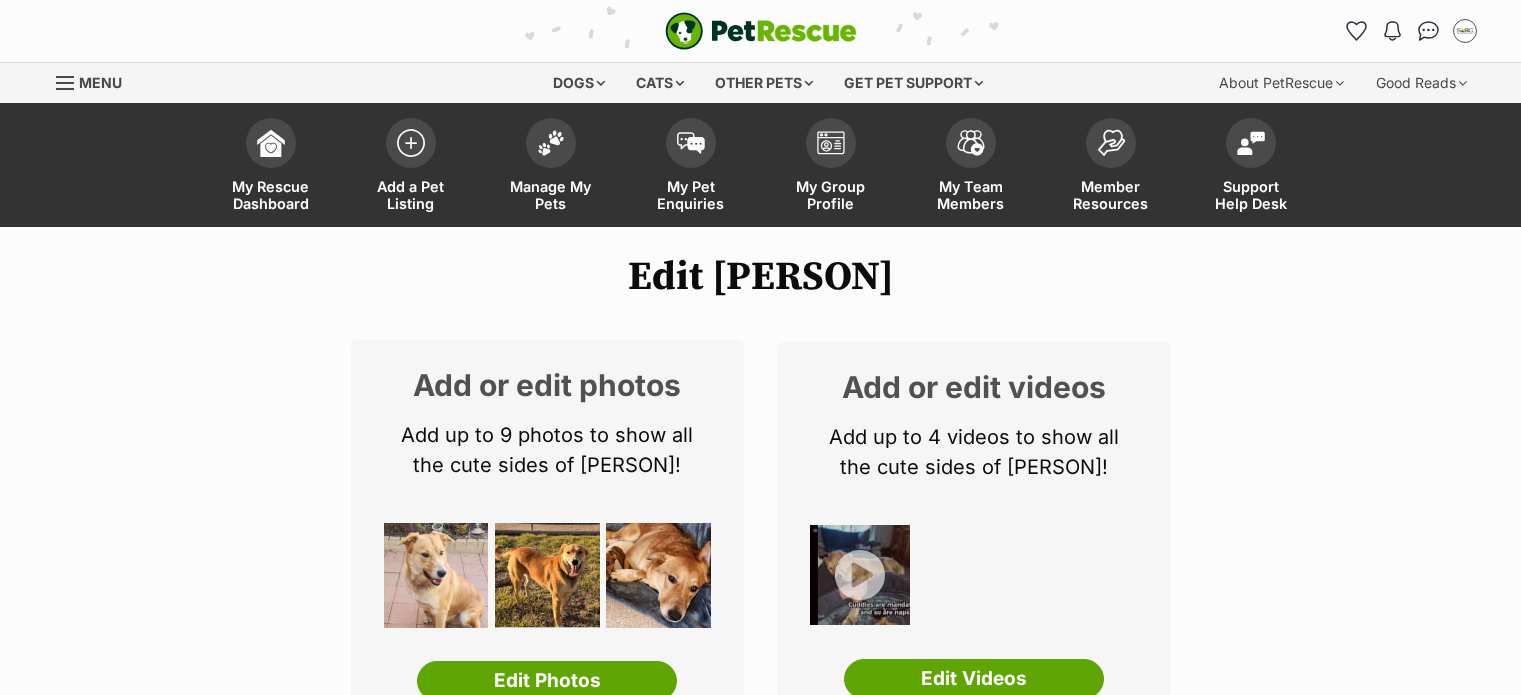 scroll, scrollTop: 0, scrollLeft: 0, axis: both 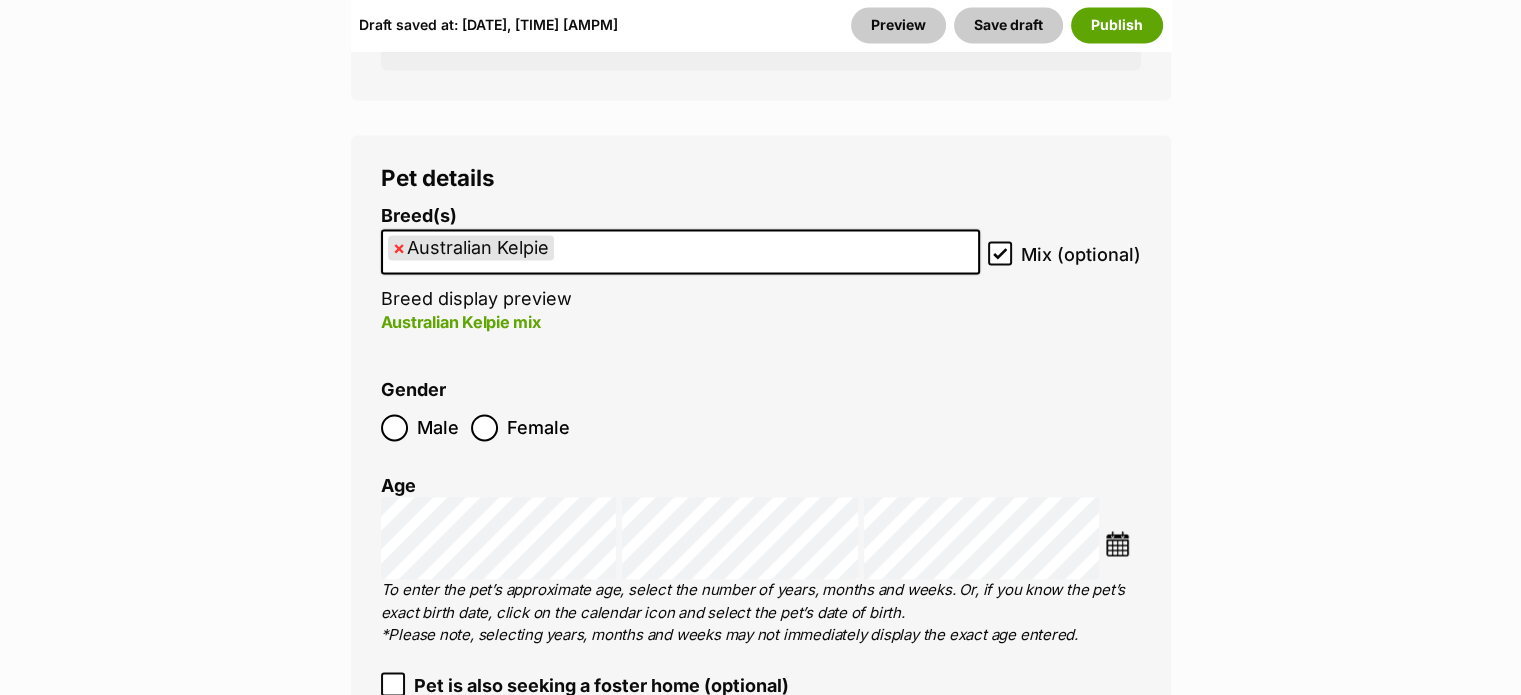 click on "×" at bounding box center [399, 247] 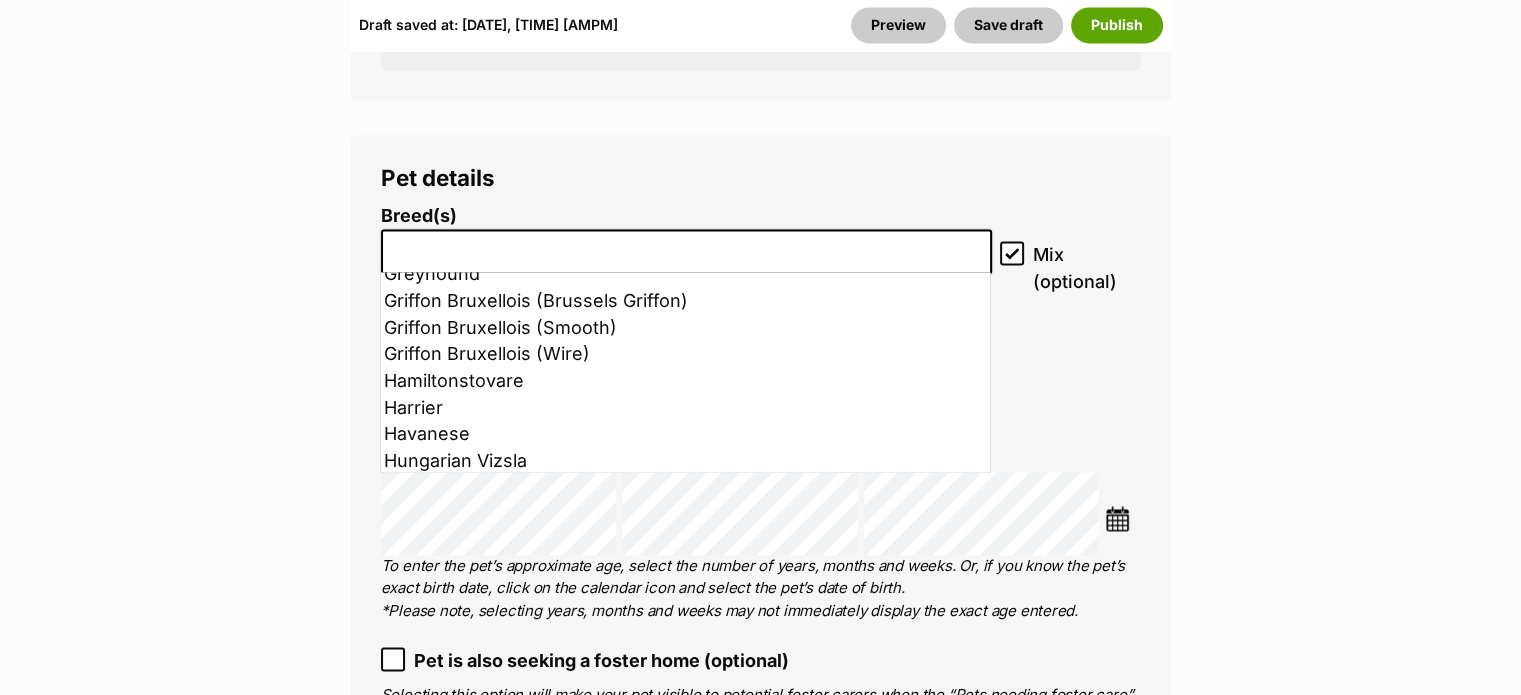 scroll, scrollTop: 3714, scrollLeft: 0, axis: vertical 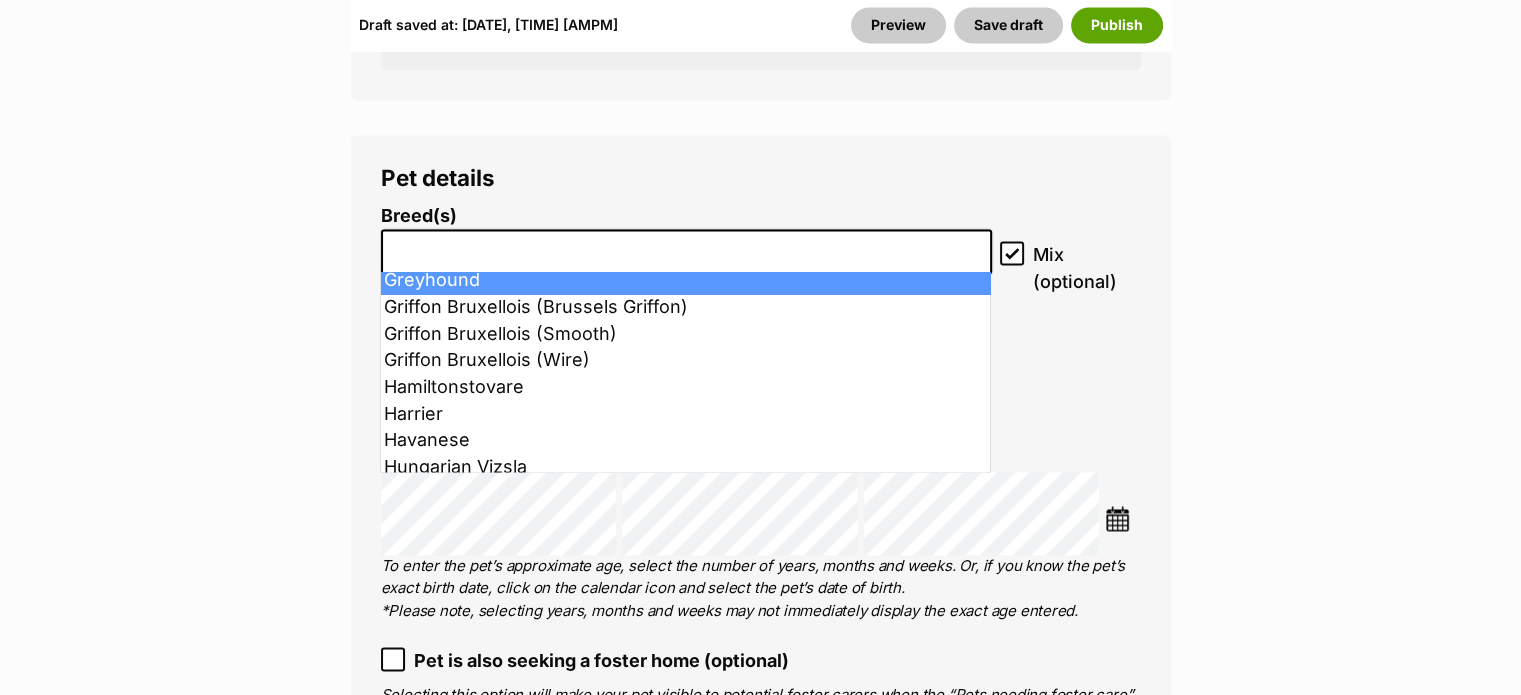 click at bounding box center (687, 246) 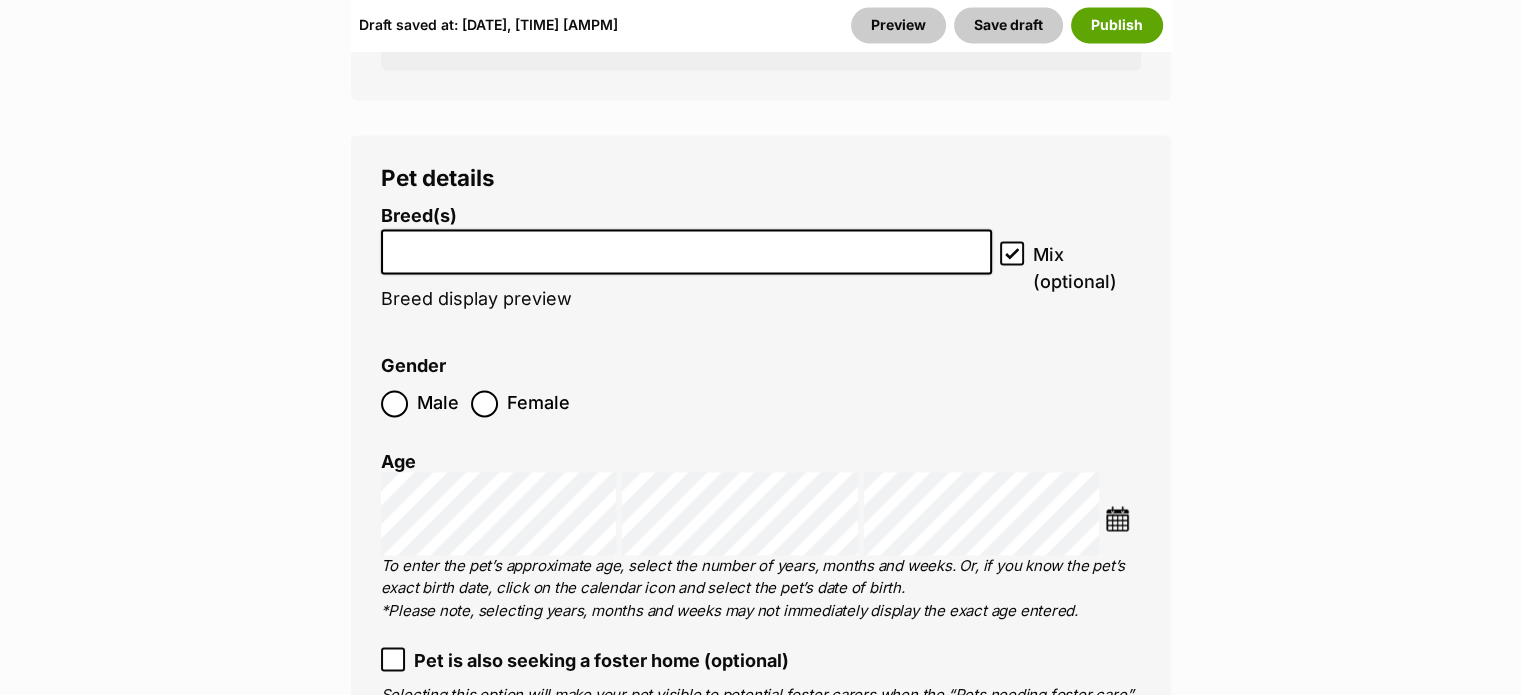 click at bounding box center [687, 246] 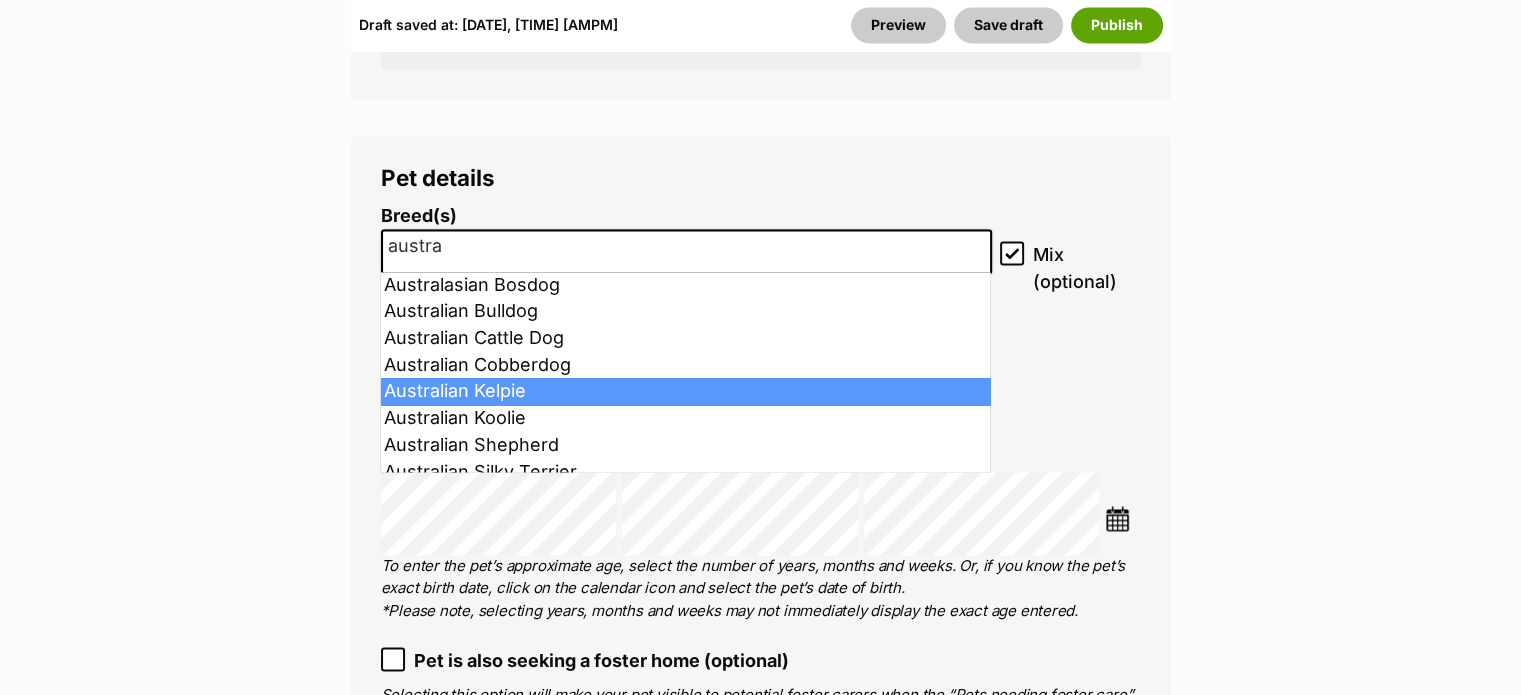 type on "austra" 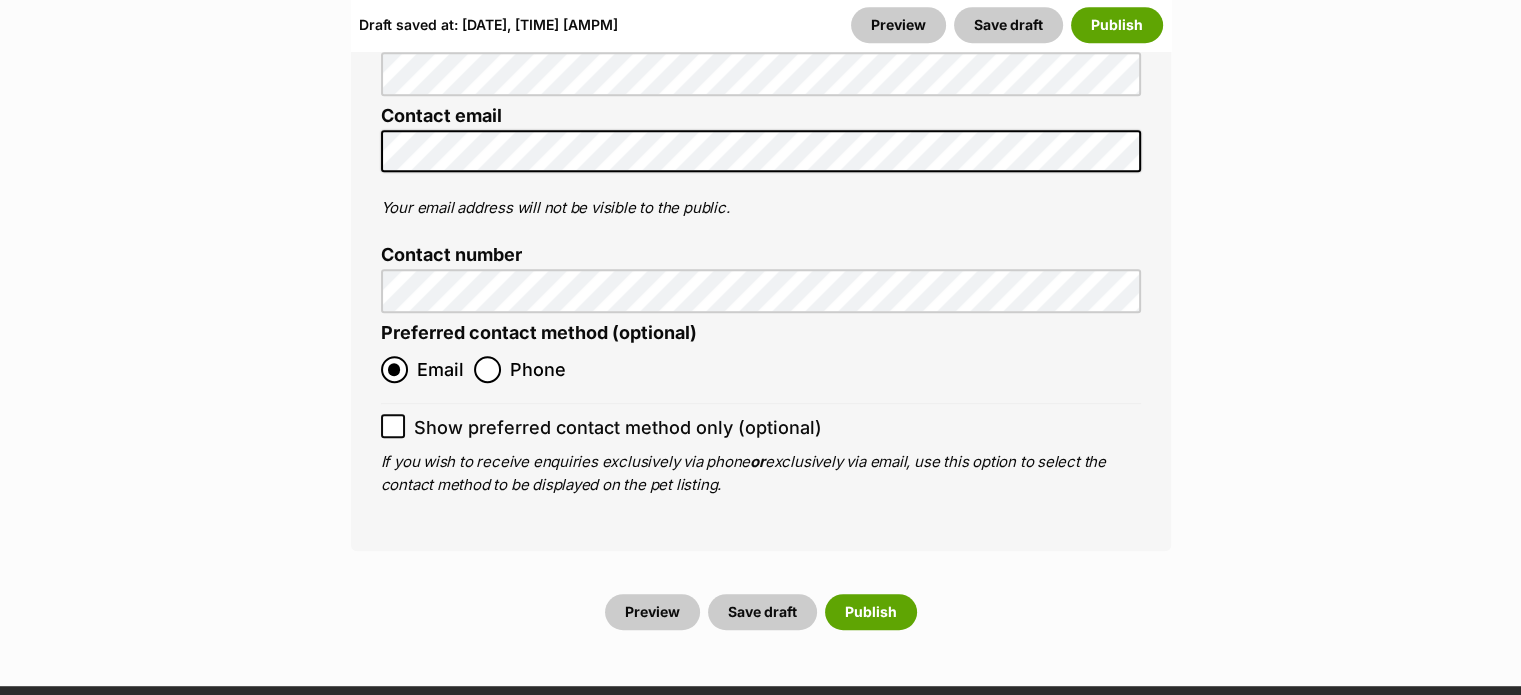 scroll, scrollTop: 8563, scrollLeft: 0, axis: vertical 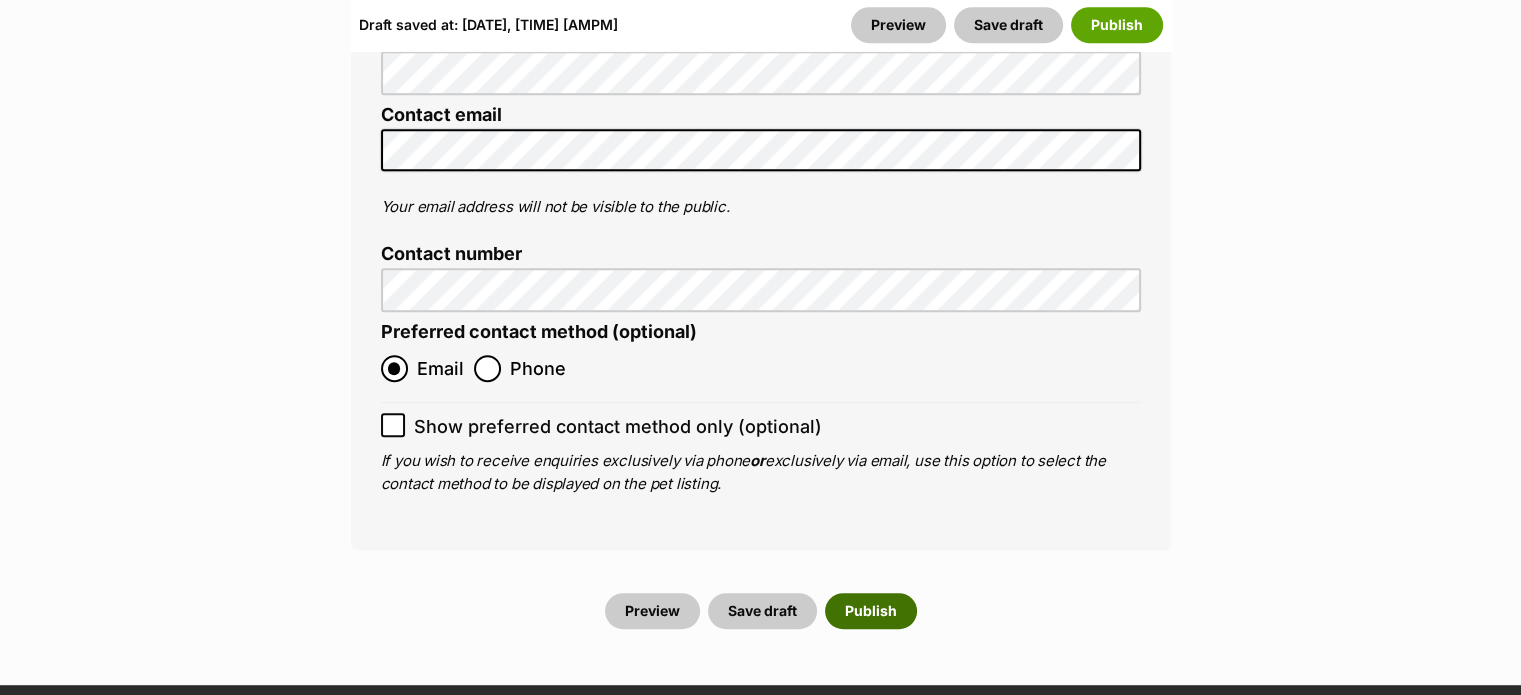 click on "Publish" at bounding box center [871, 611] 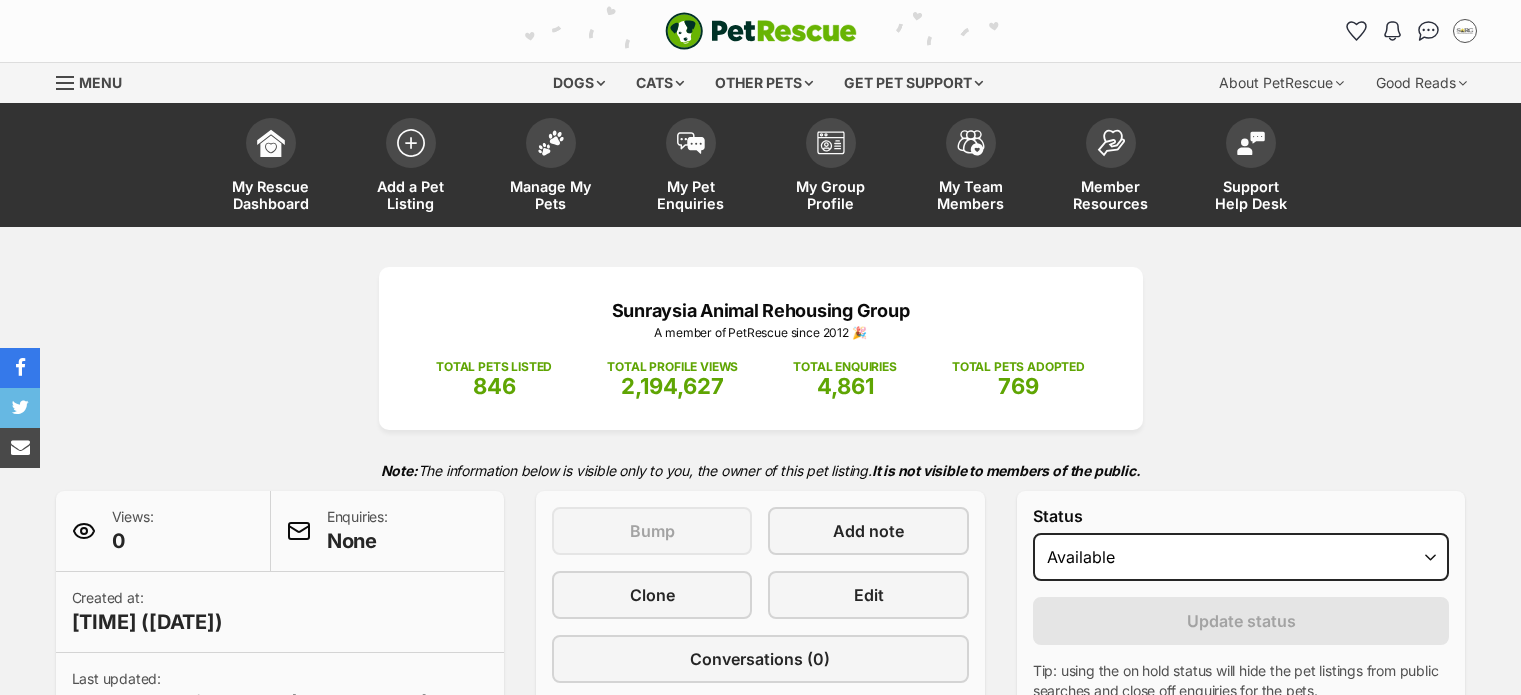 scroll, scrollTop: 0, scrollLeft: 0, axis: both 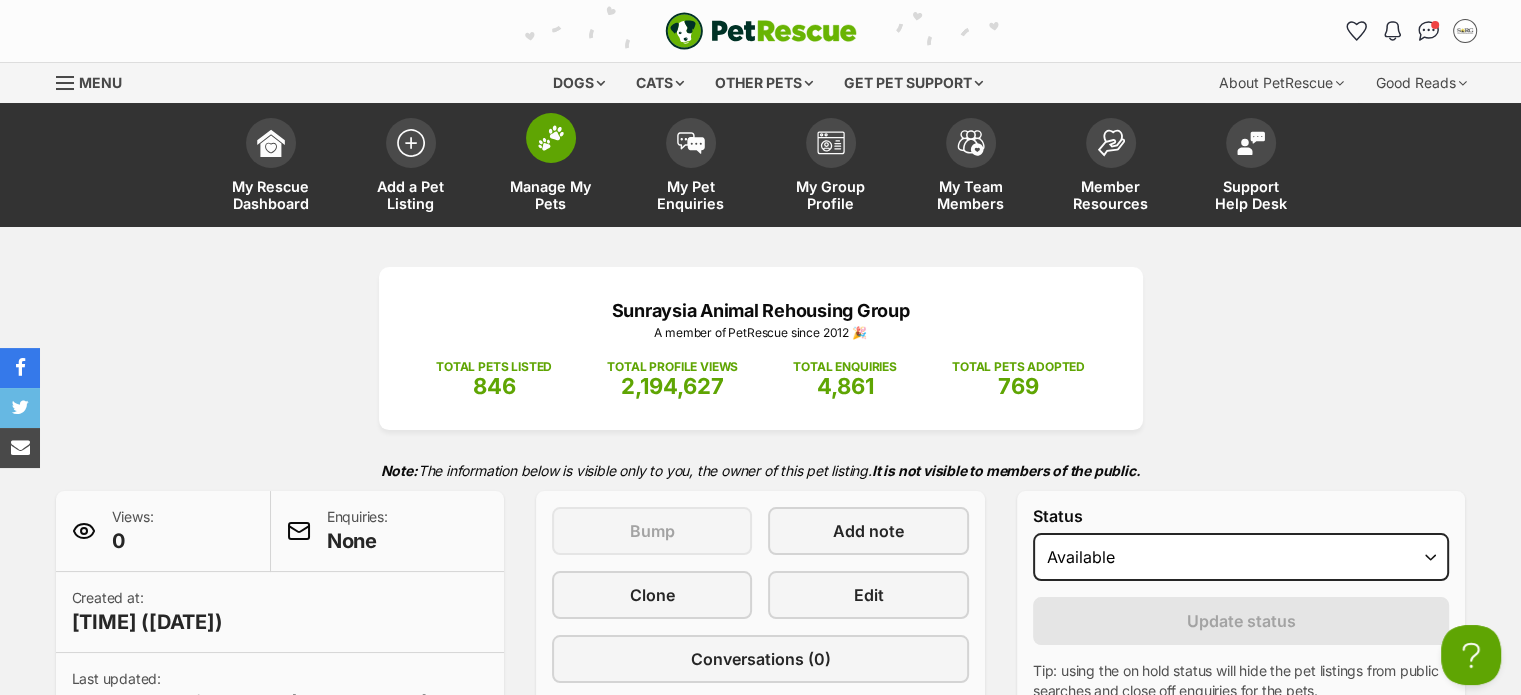 click at bounding box center [551, 138] 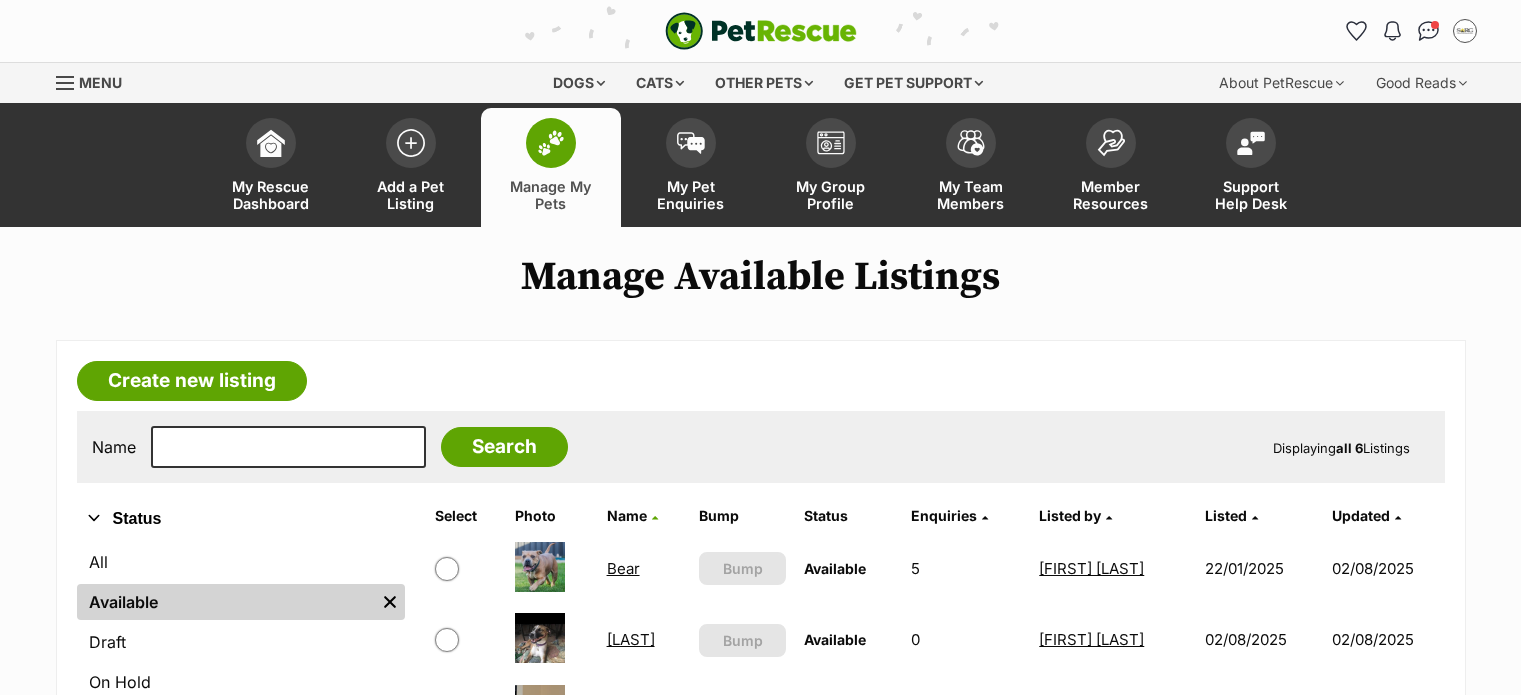 scroll, scrollTop: 224, scrollLeft: 0, axis: vertical 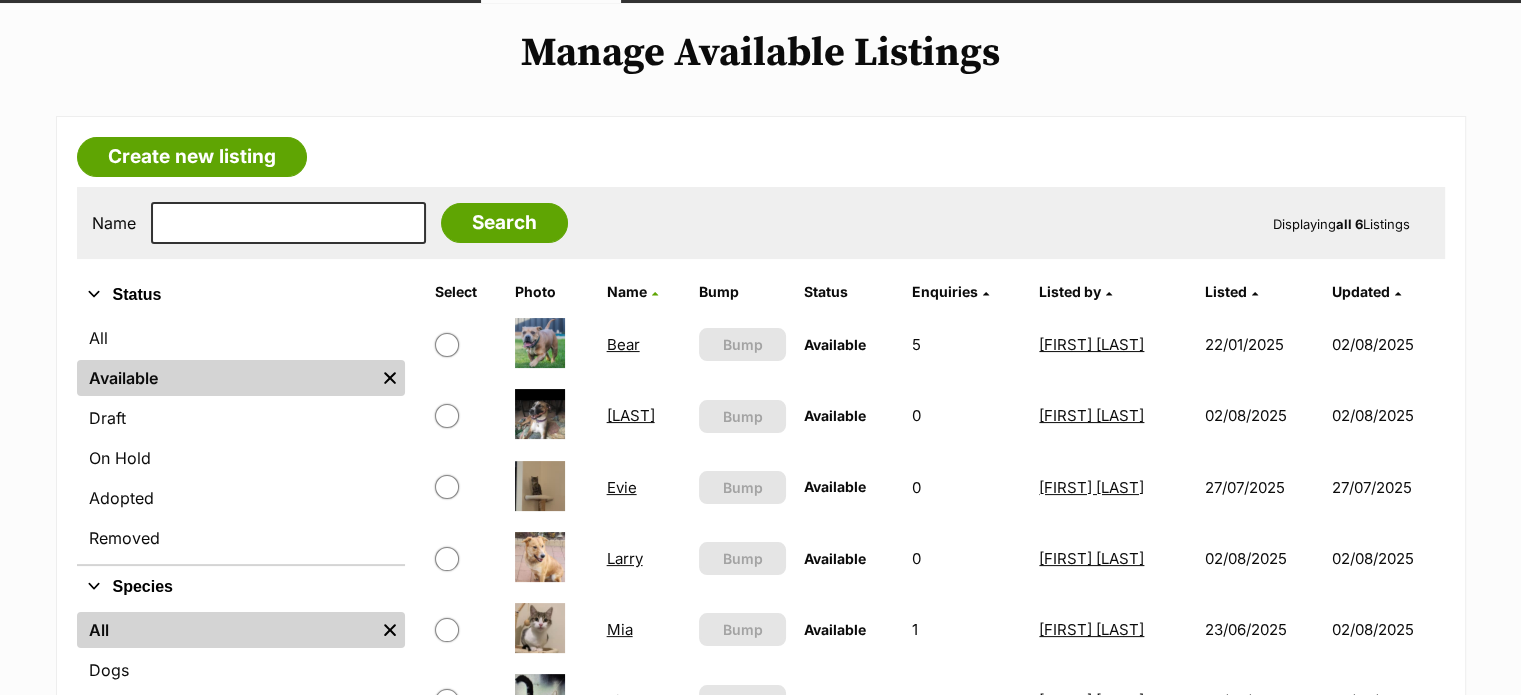 click on "Bear" at bounding box center (623, 344) 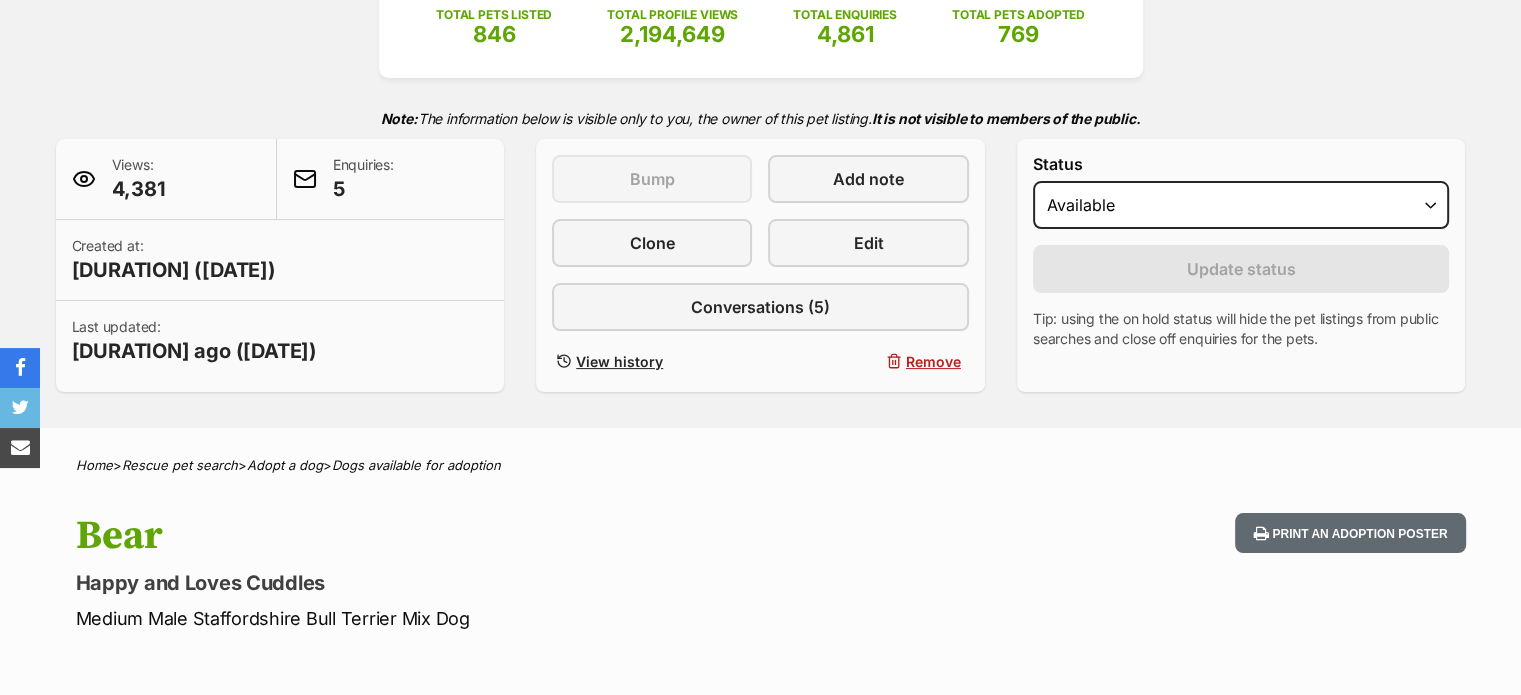 scroll, scrollTop: 0, scrollLeft: 0, axis: both 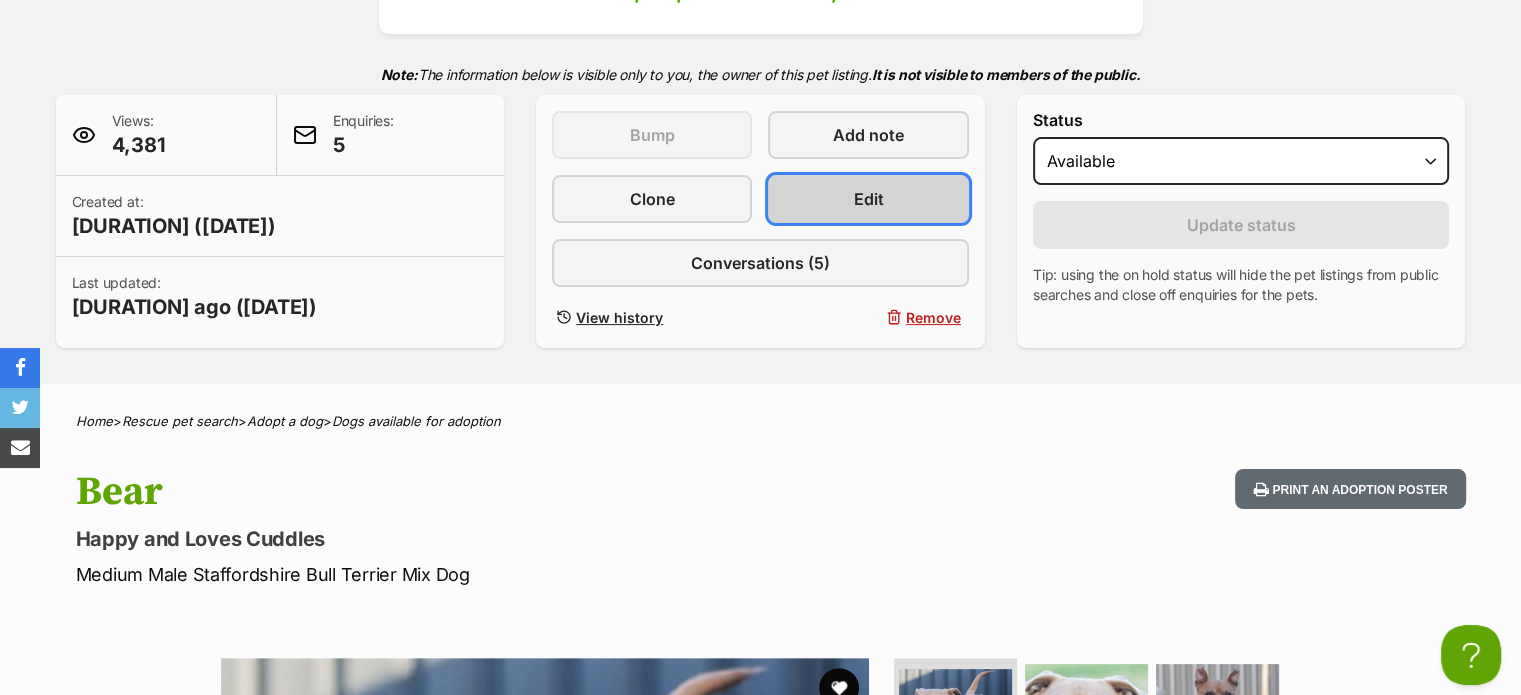 click on "Edit" at bounding box center [868, 199] 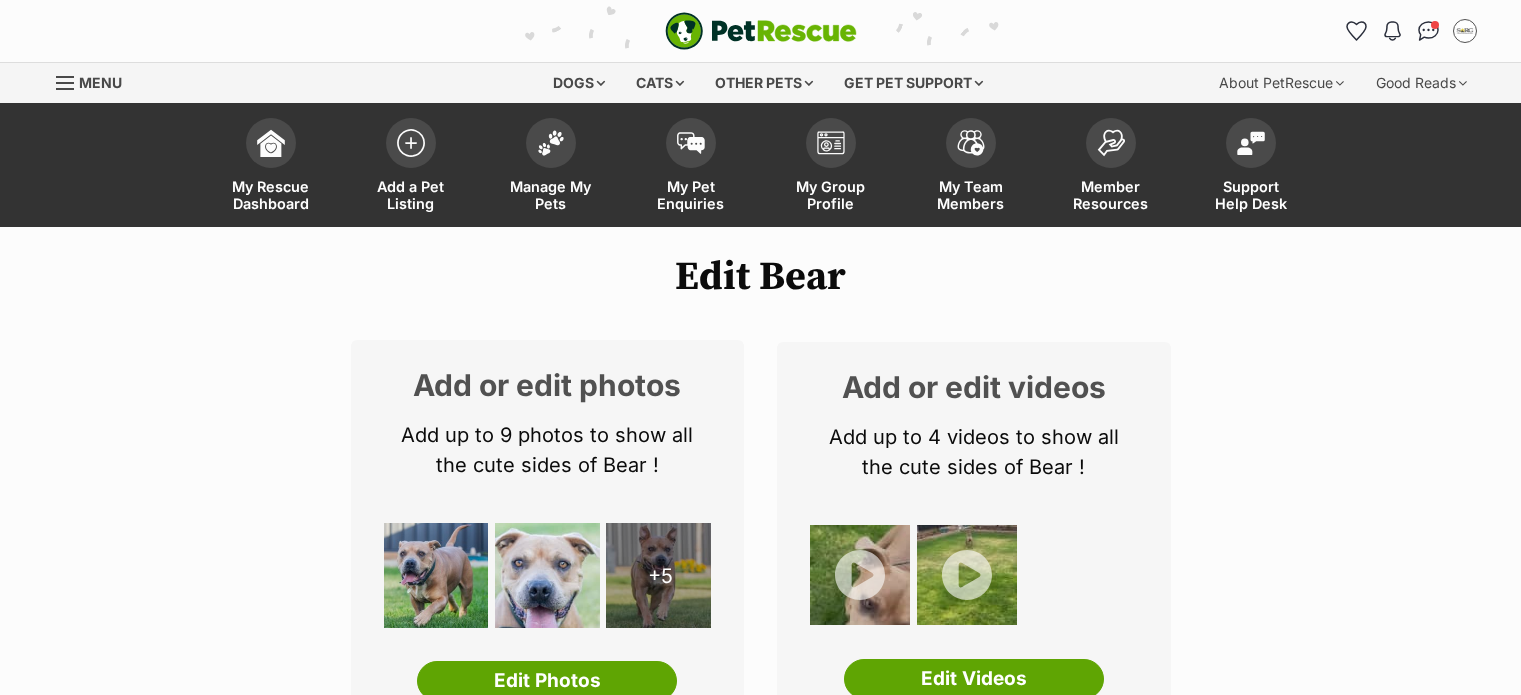 scroll, scrollTop: 0, scrollLeft: 0, axis: both 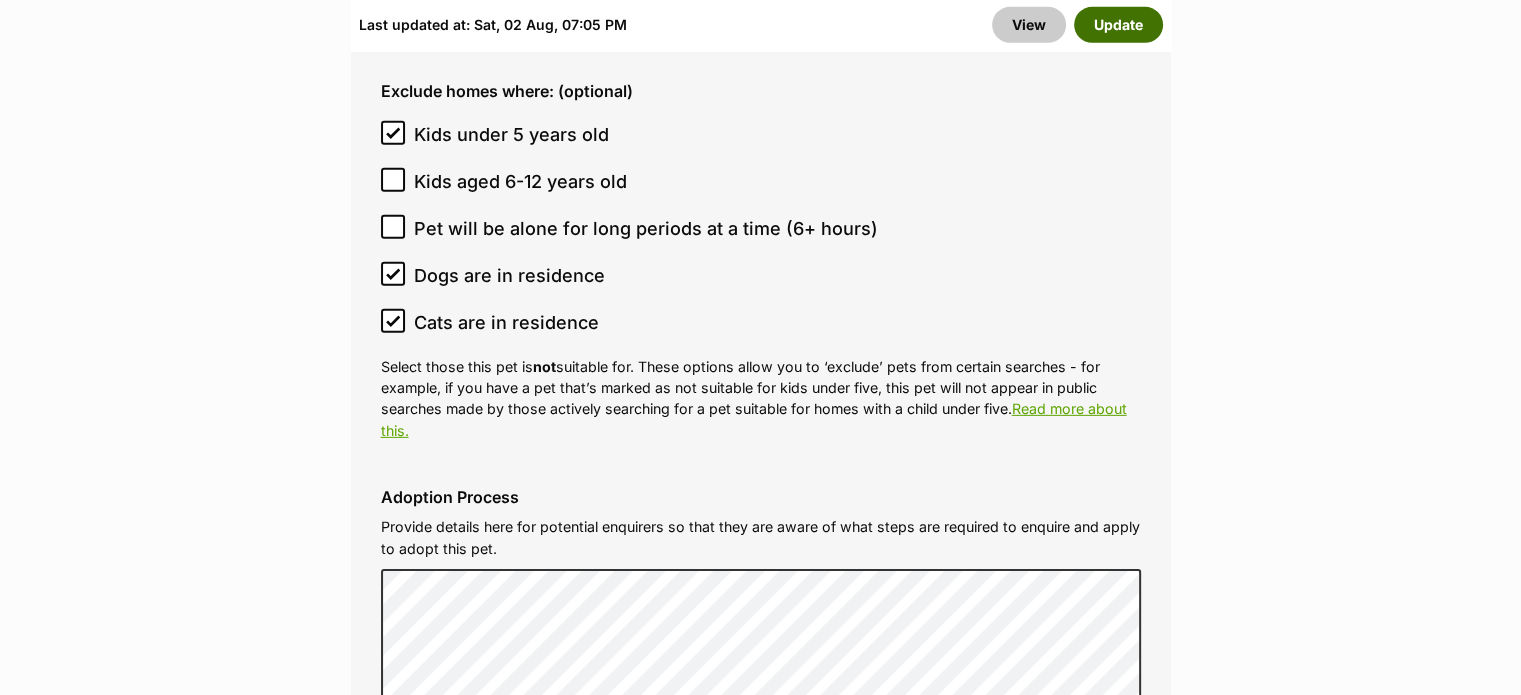 click on "Update" at bounding box center [1118, 25] 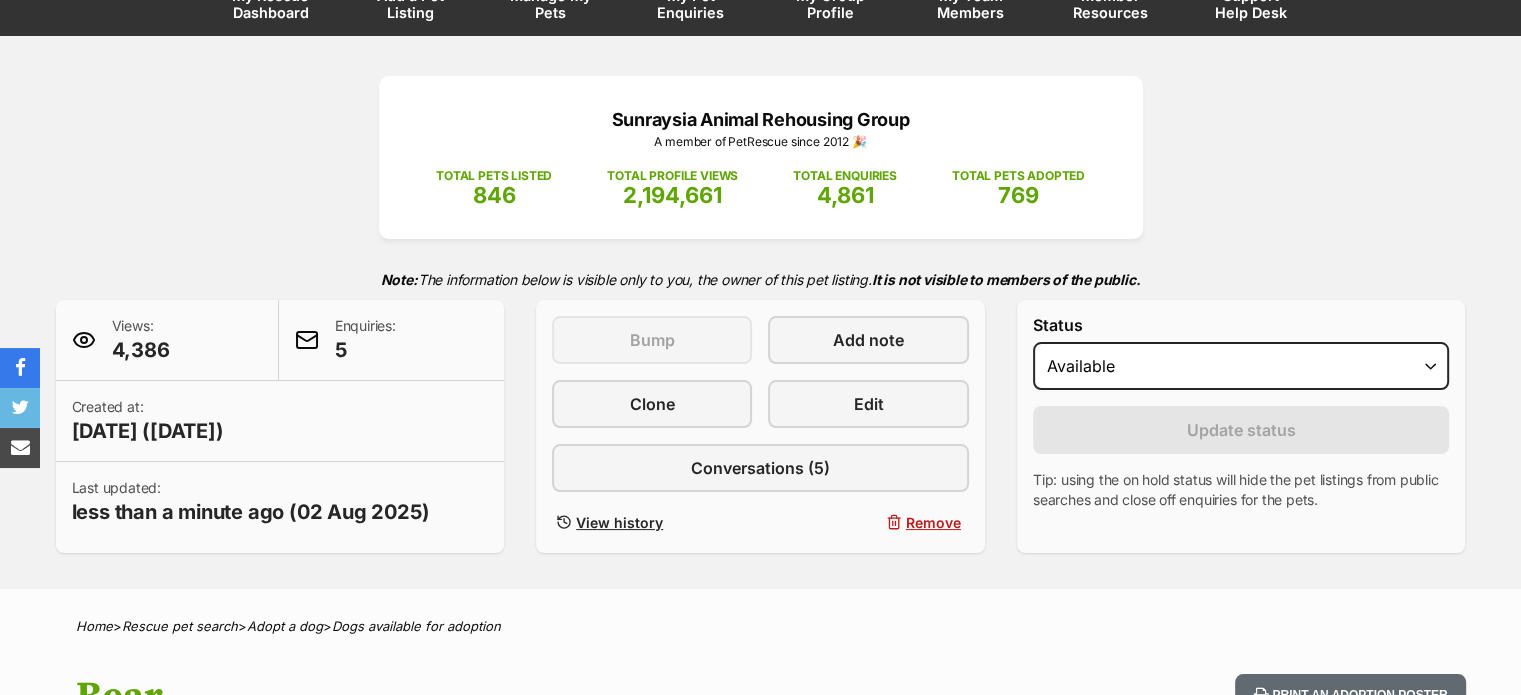 scroll, scrollTop: 286, scrollLeft: 0, axis: vertical 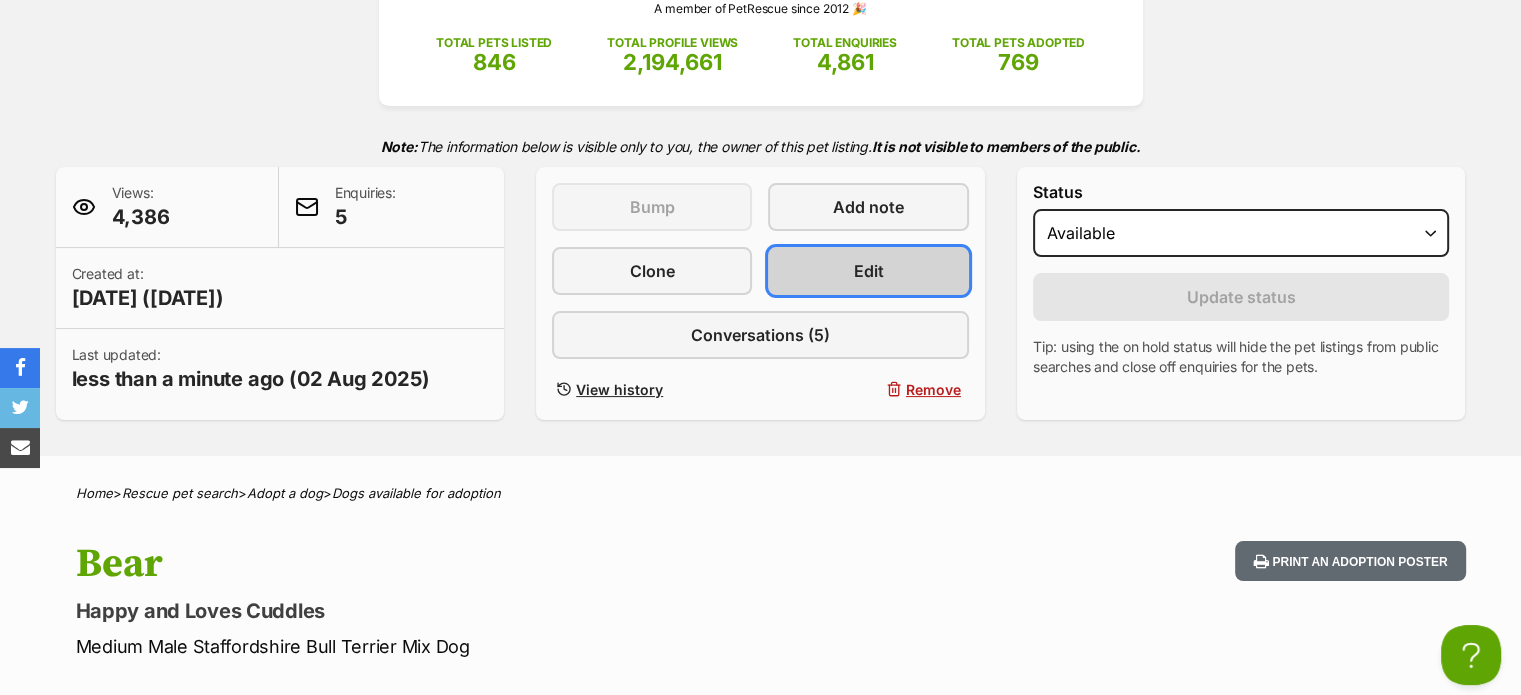click on "Edit" at bounding box center (869, 271) 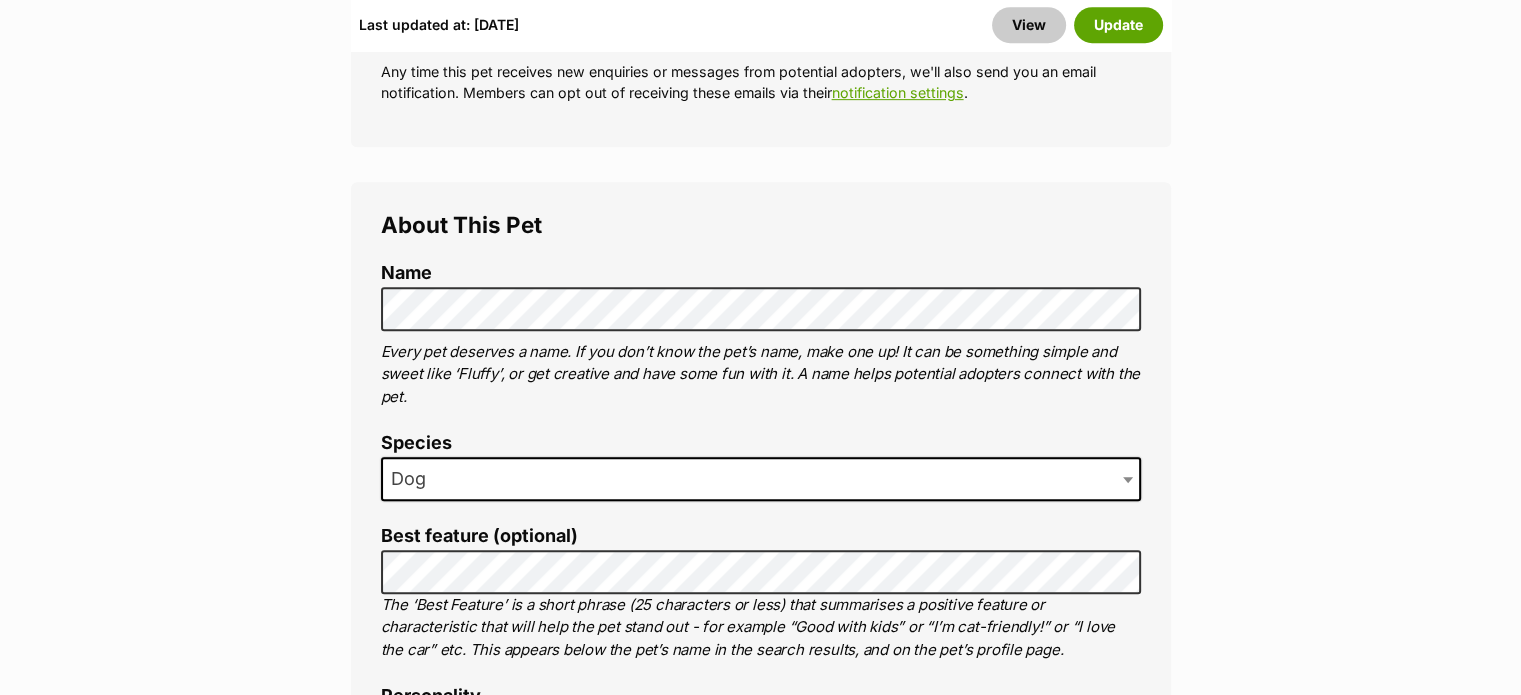 scroll, scrollTop: 0, scrollLeft: 0, axis: both 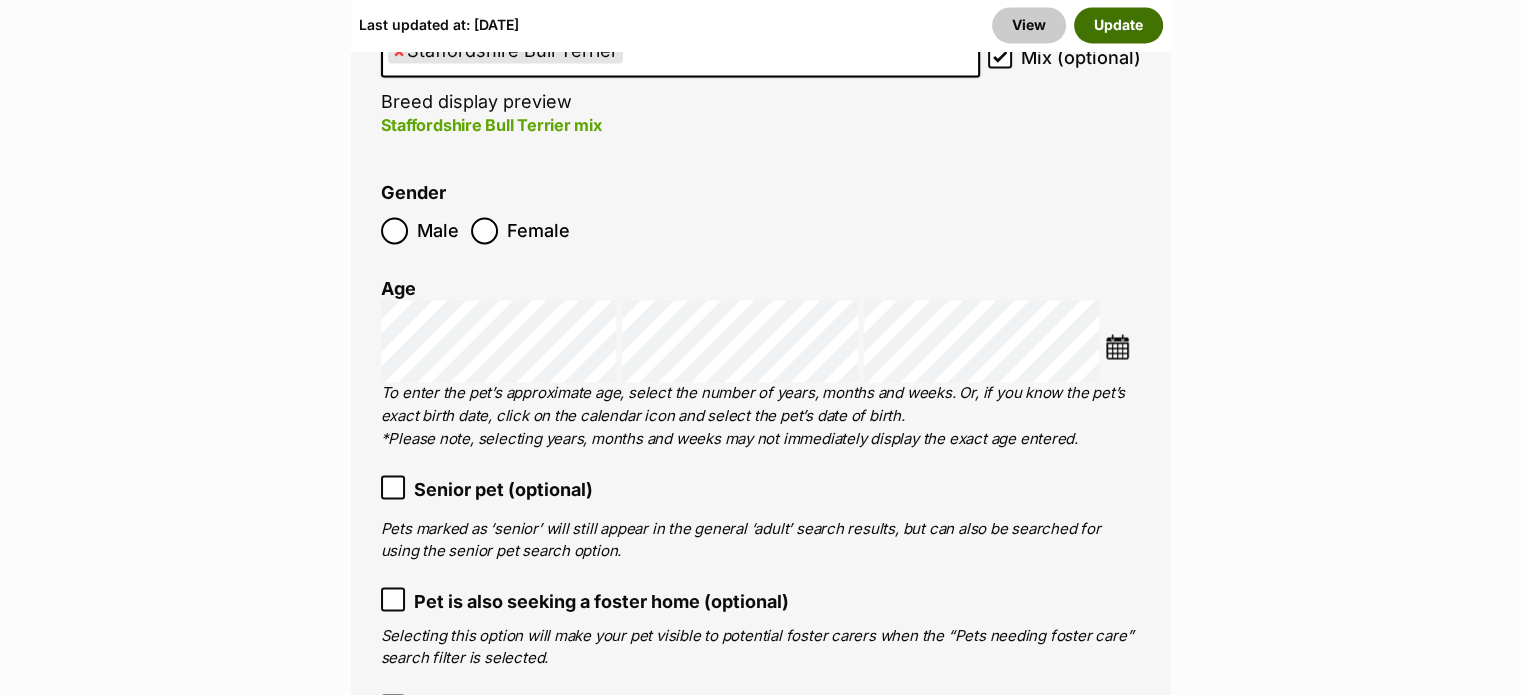 click on "Update" at bounding box center (1118, 25) 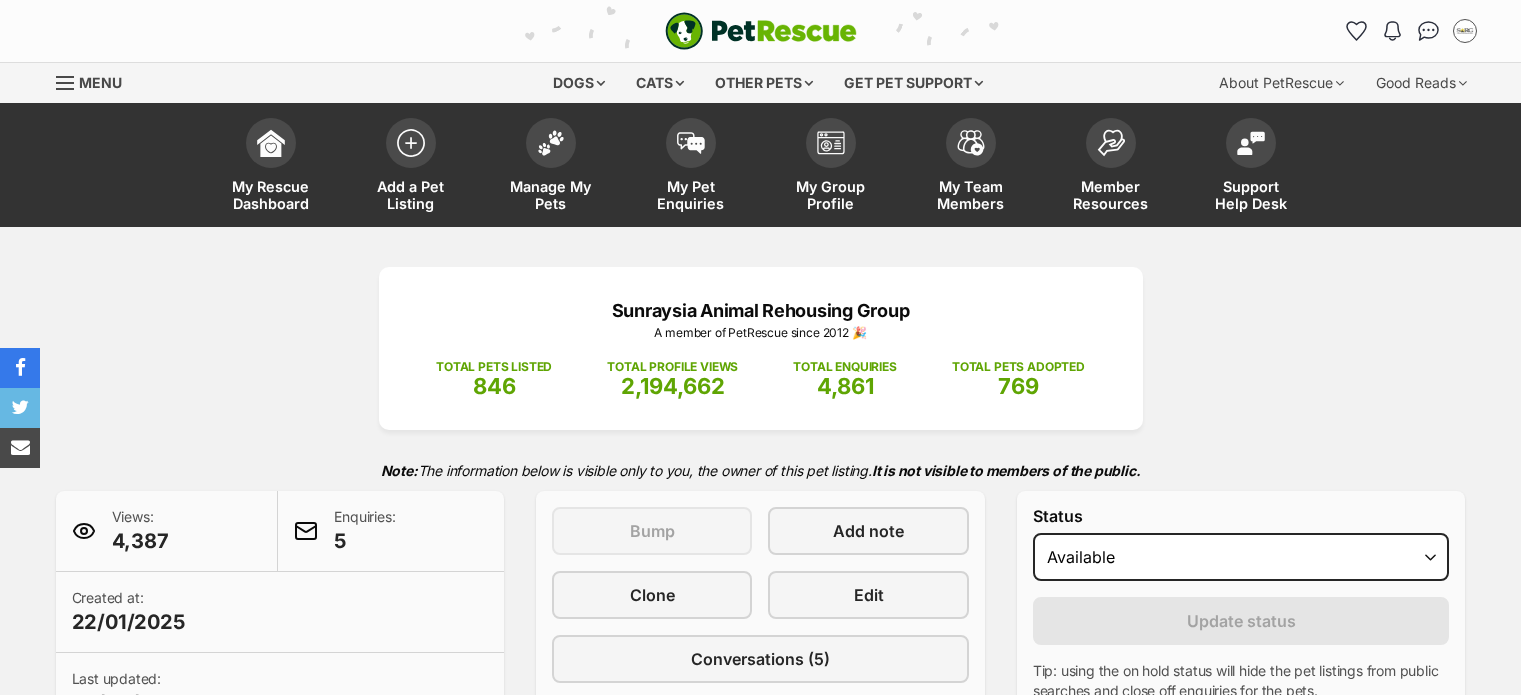 scroll, scrollTop: 0, scrollLeft: 0, axis: both 